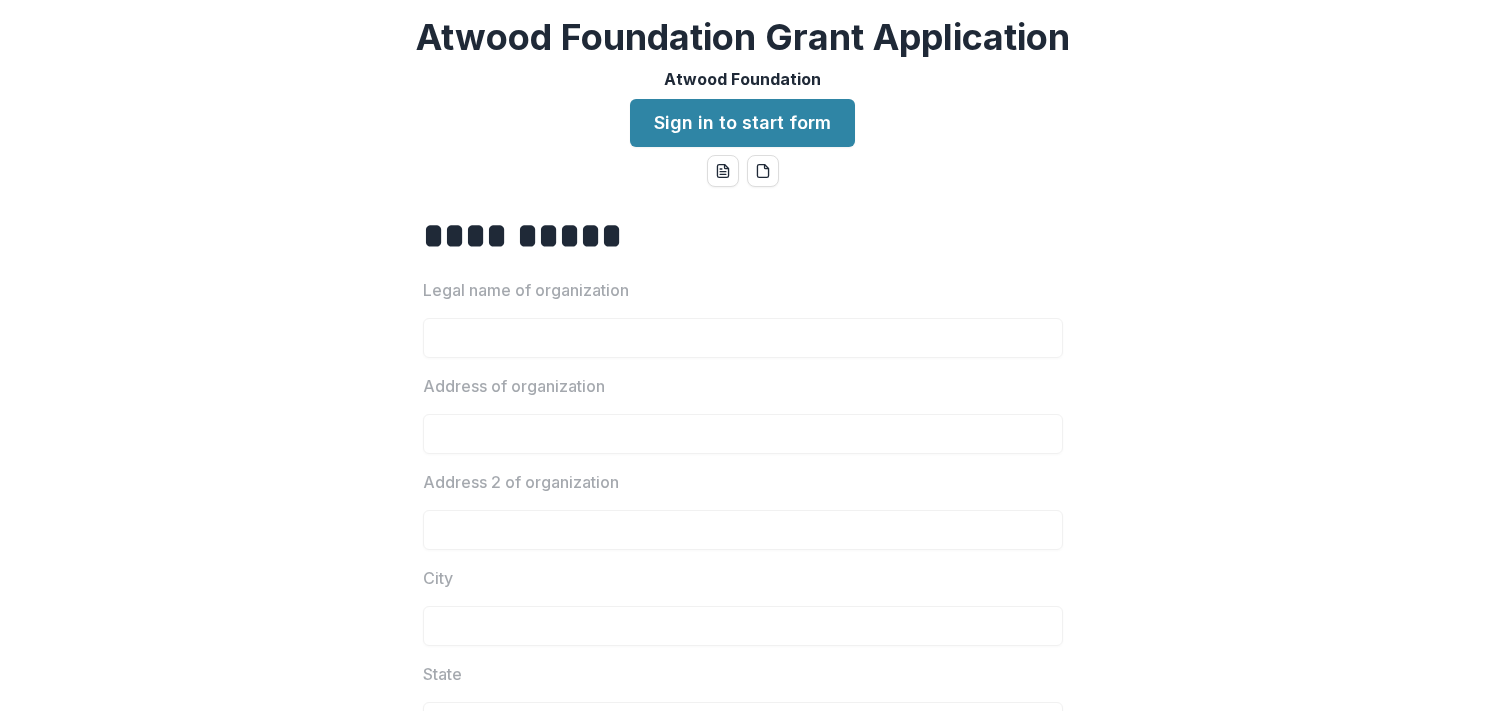 scroll, scrollTop: 0, scrollLeft: 0, axis: both 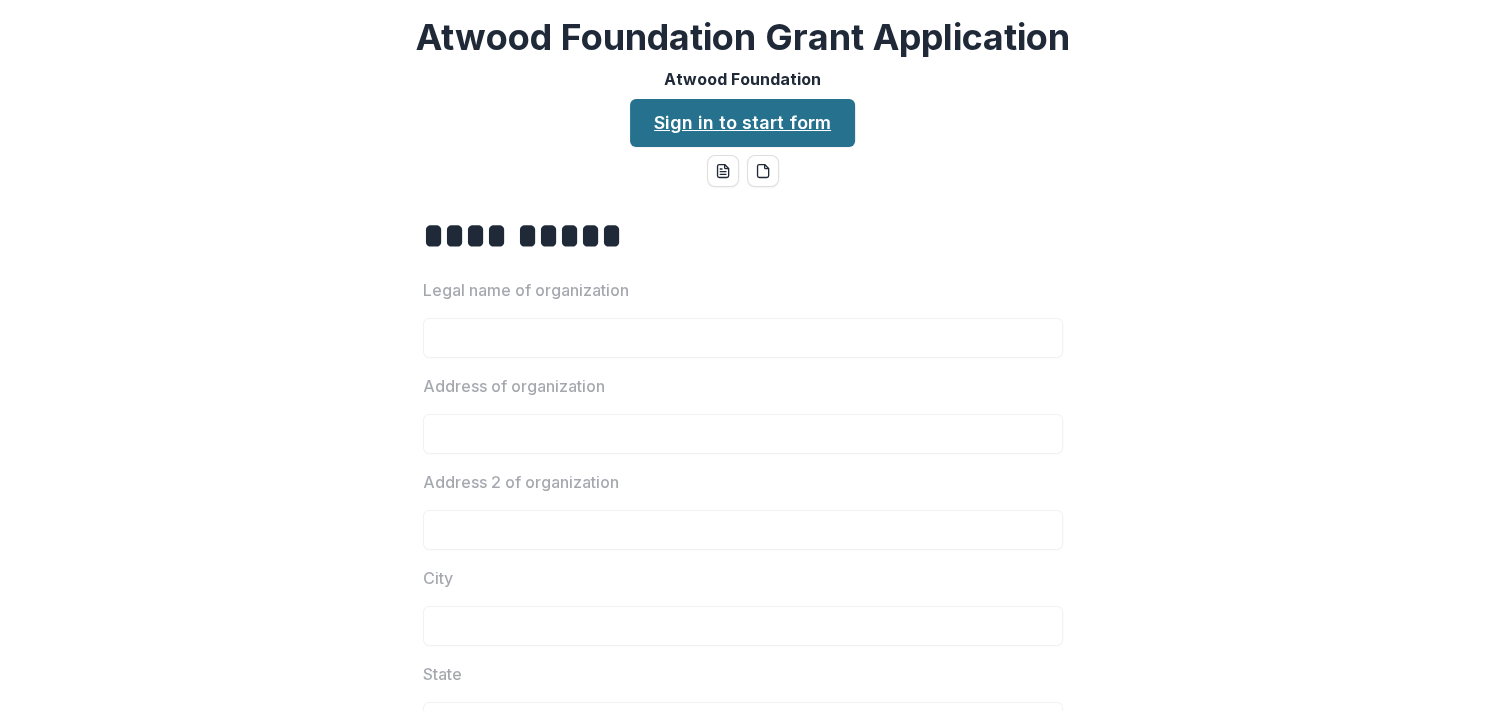 click on "Sign in to start form" at bounding box center [742, 123] 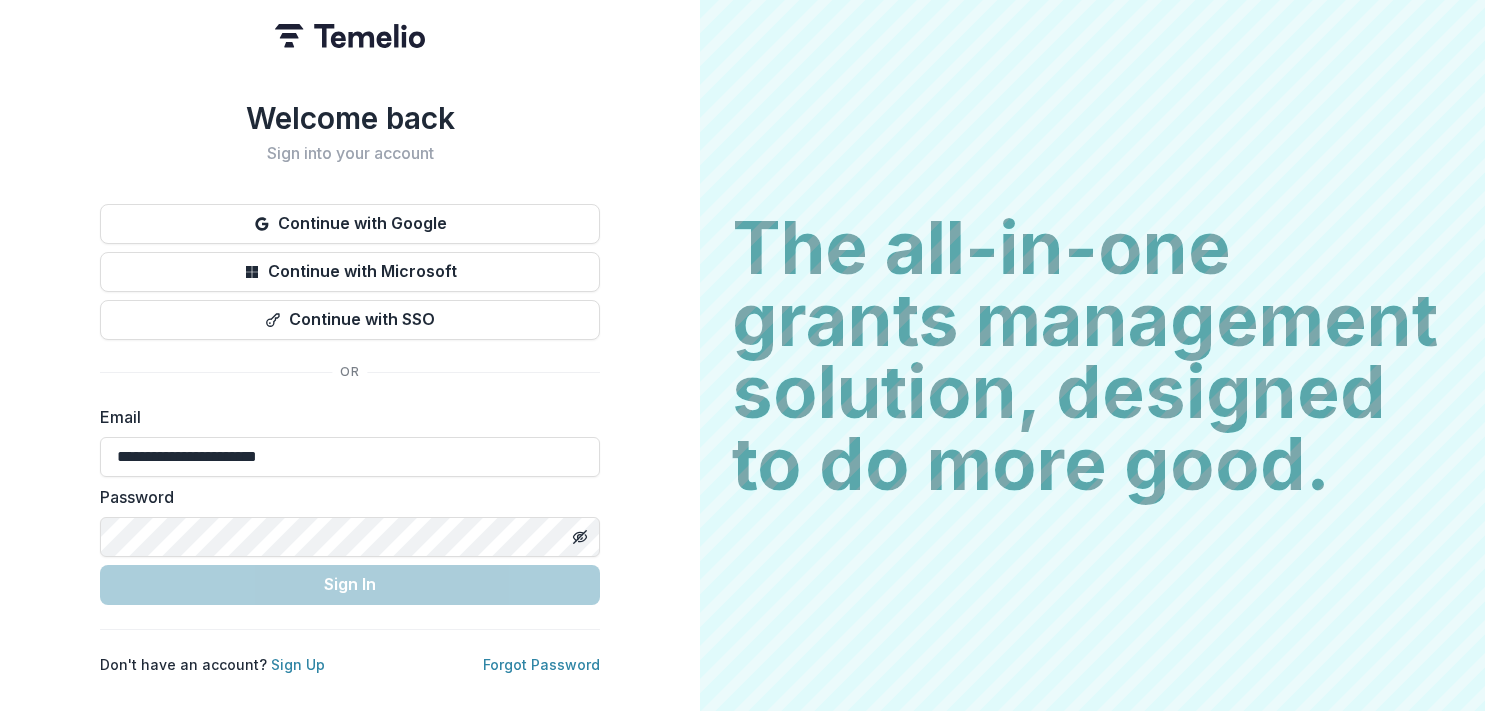 scroll, scrollTop: 0, scrollLeft: 0, axis: both 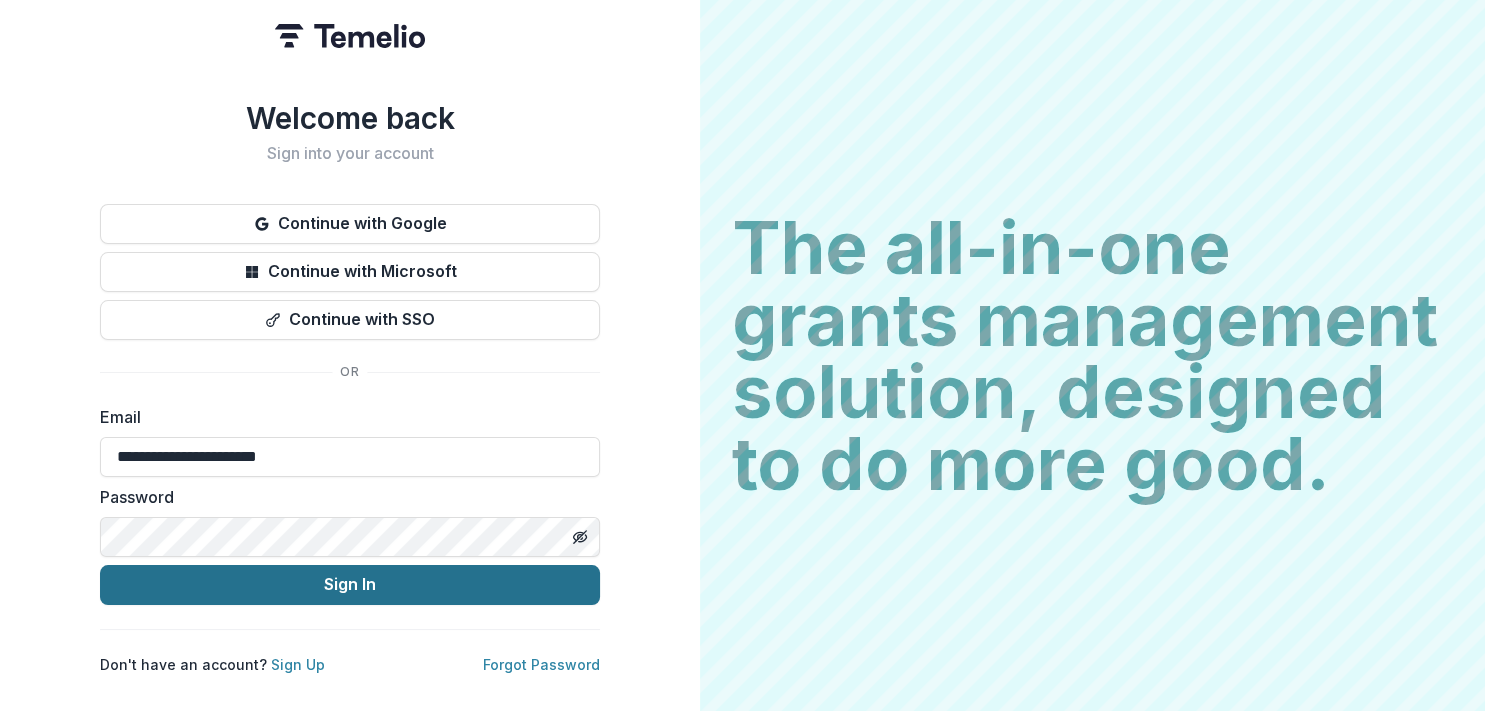 click on "Sign In" at bounding box center [350, 585] 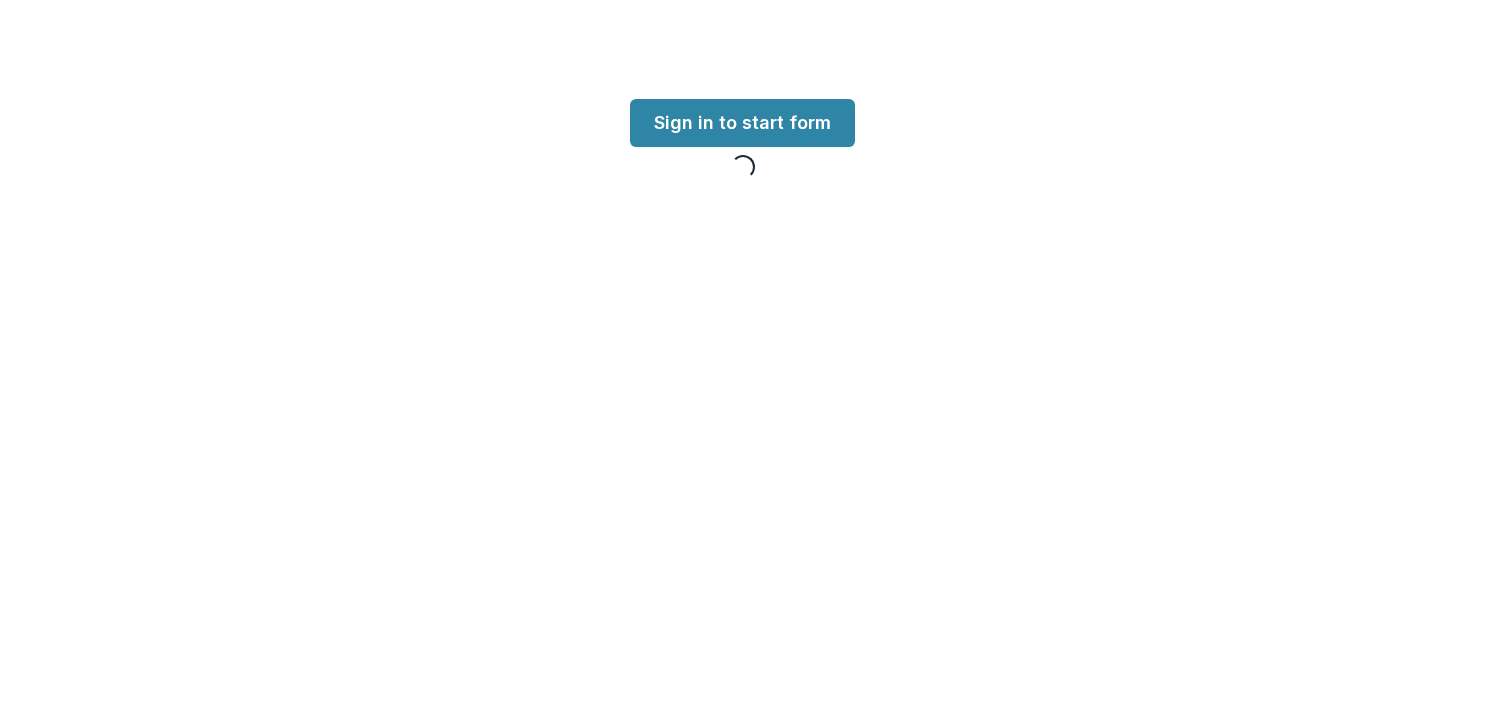 scroll, scrollTop: 0, scrollLeft: 0, axis: both 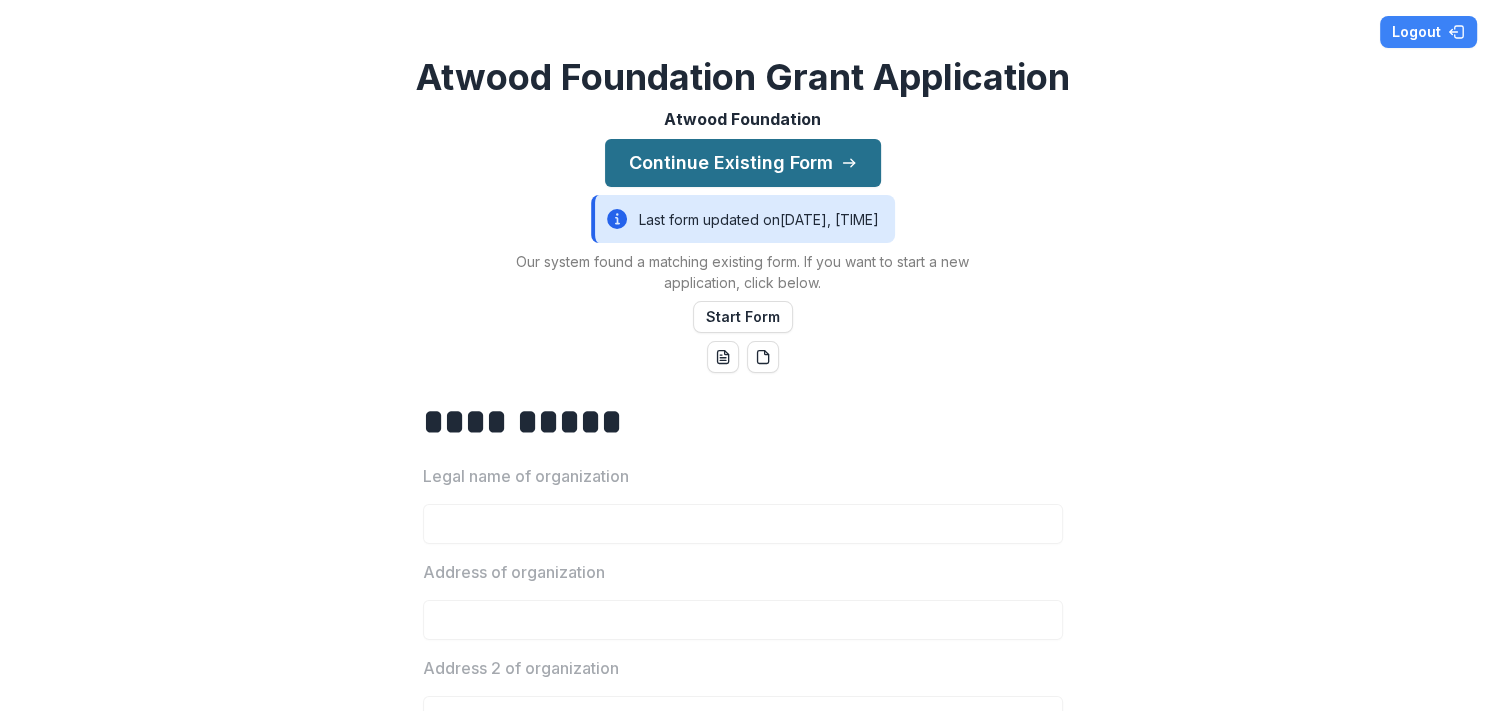 click on "Continue Existing Form" at bounding box center [743, 163] 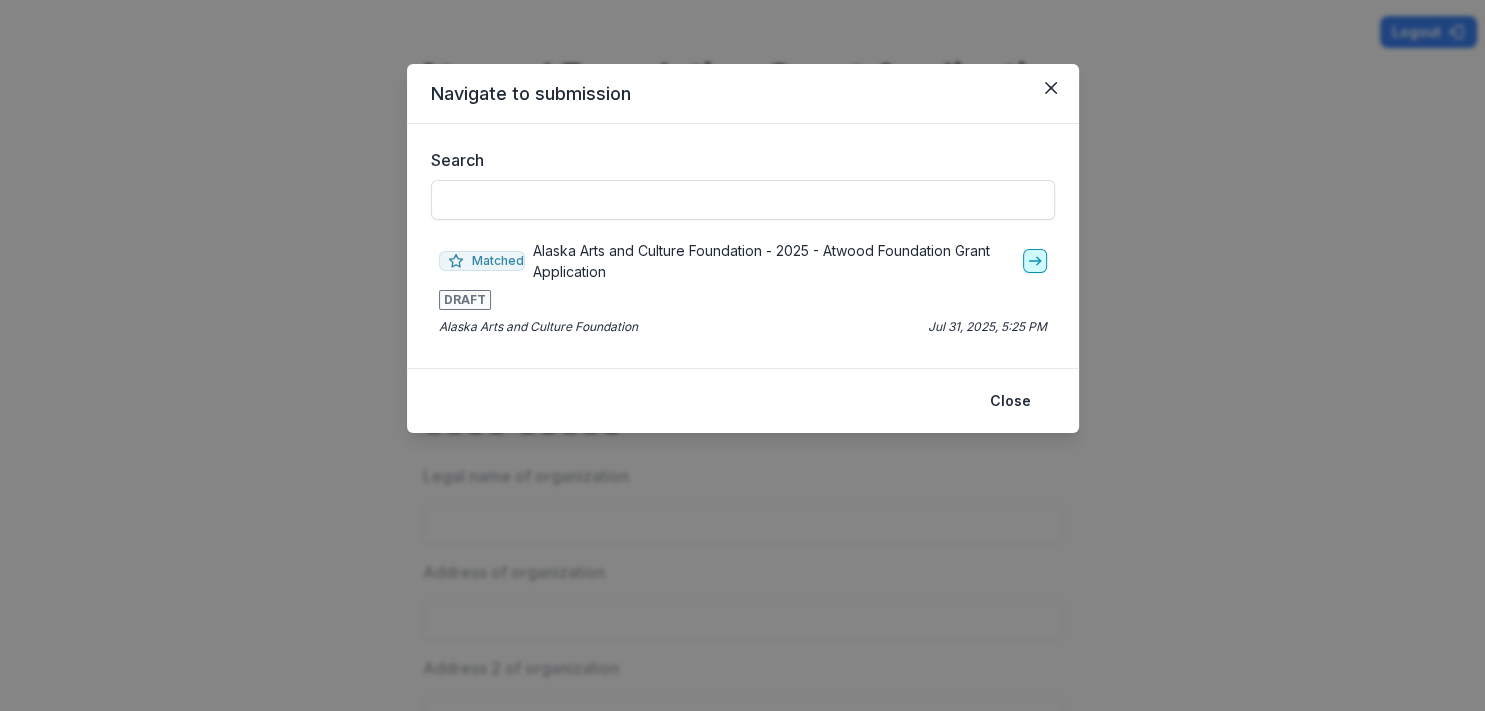 click 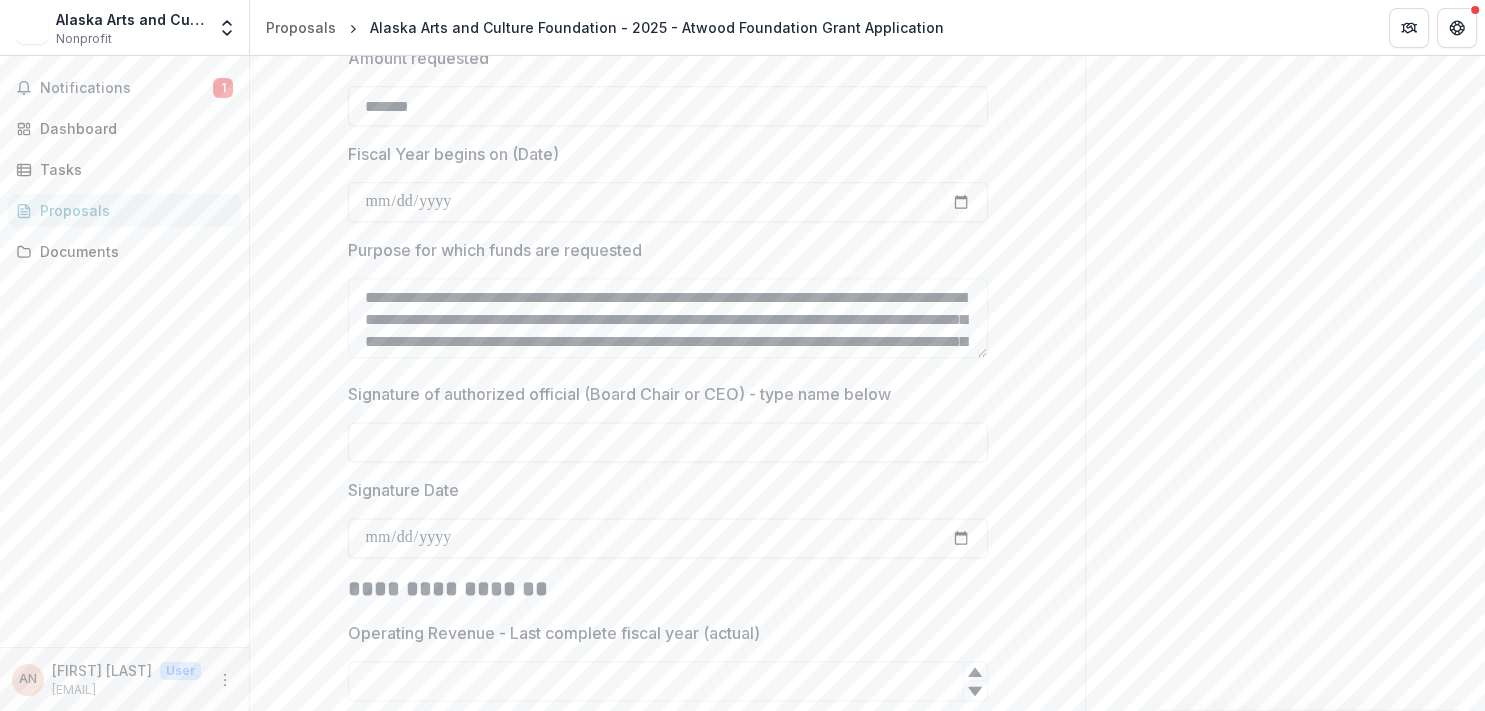 scroll, scrollTop: 2784, scrollLeft: 0, axis: vertical 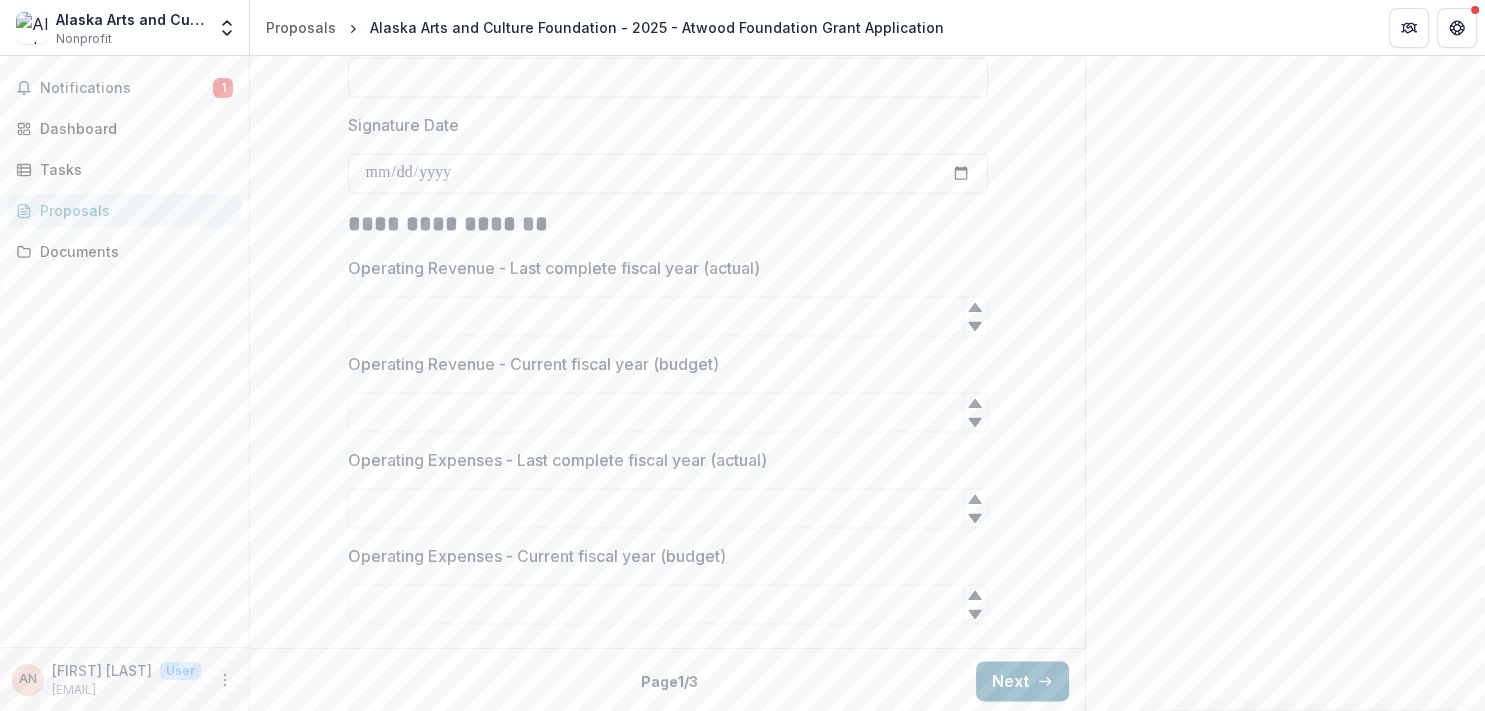 click on "Next" at bounding box center (1022, 681) 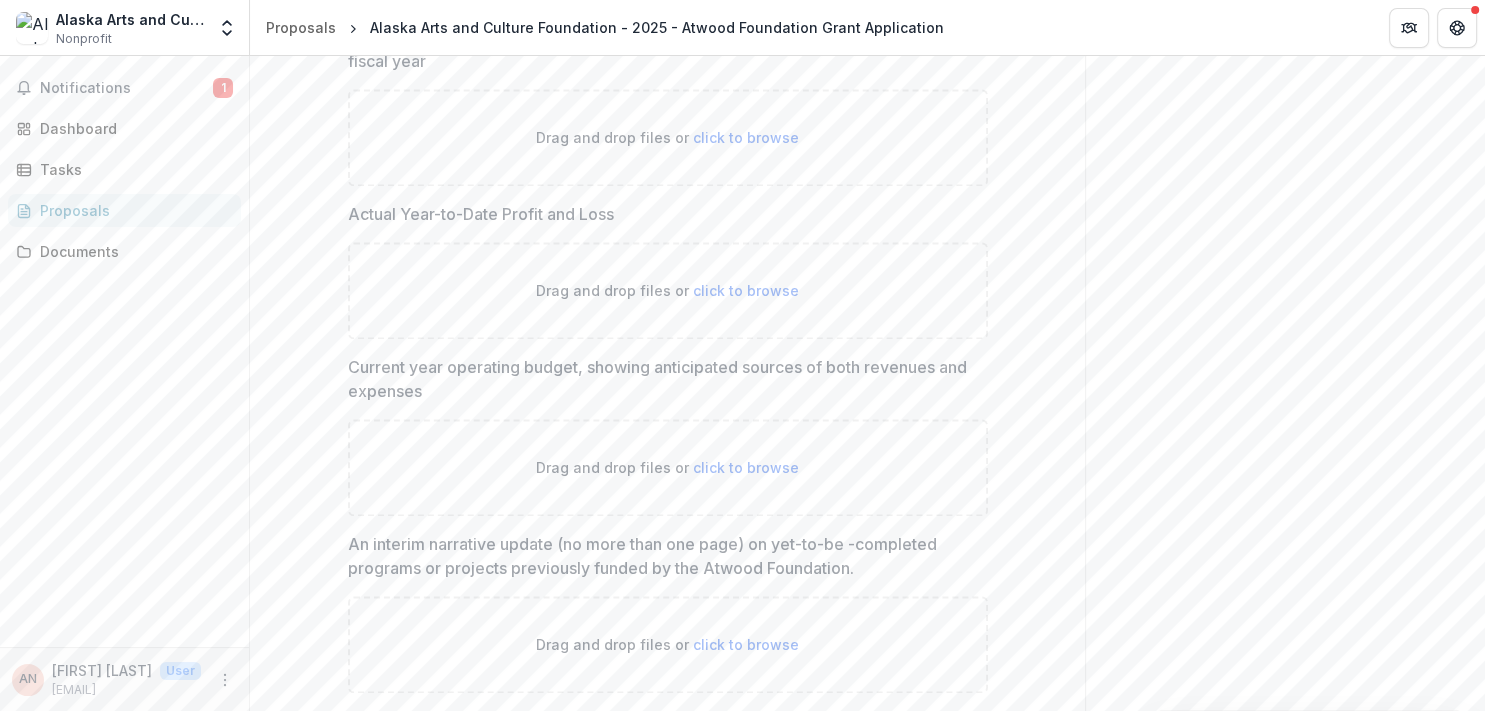 scroll, scrollTop: 2846, scrollLeft: 0, axis: vertical 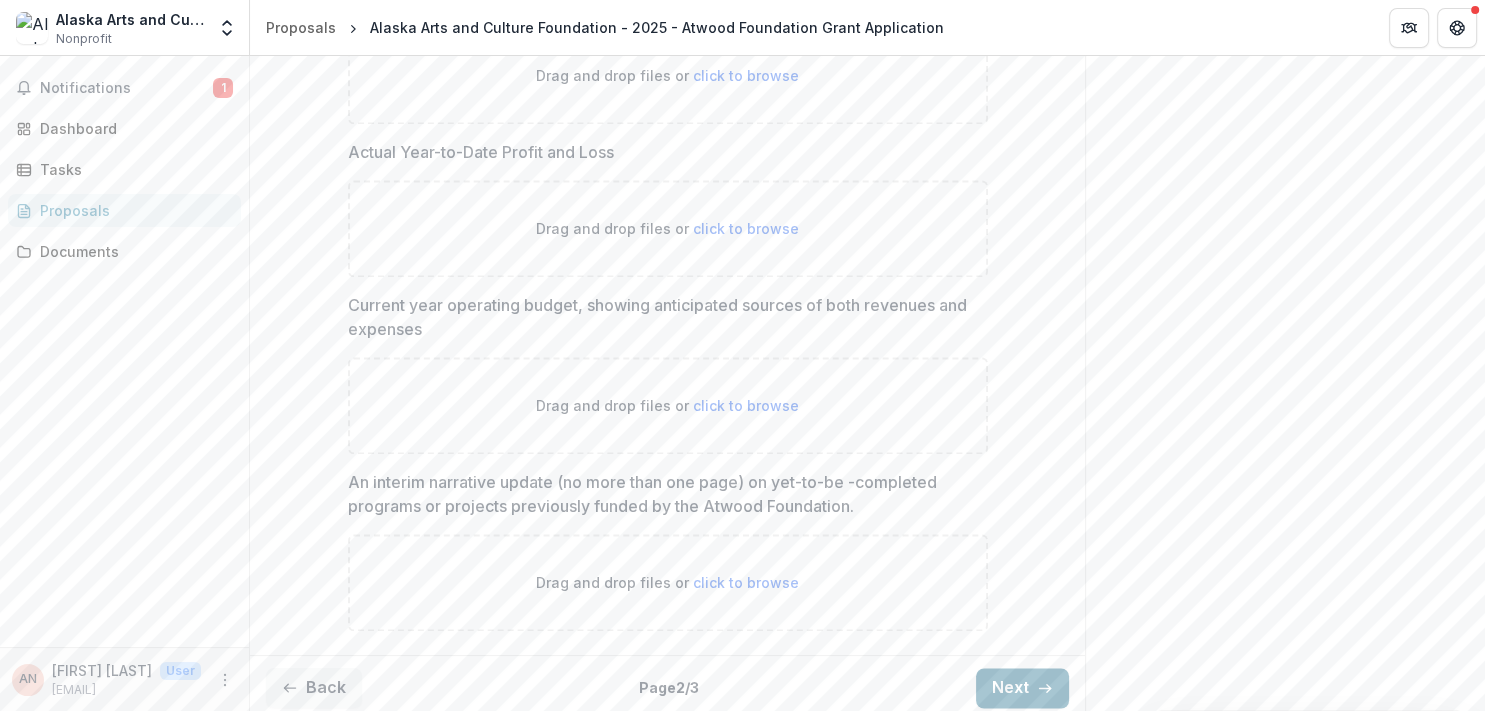 click on "Next" at bounding box center [1022, 688] 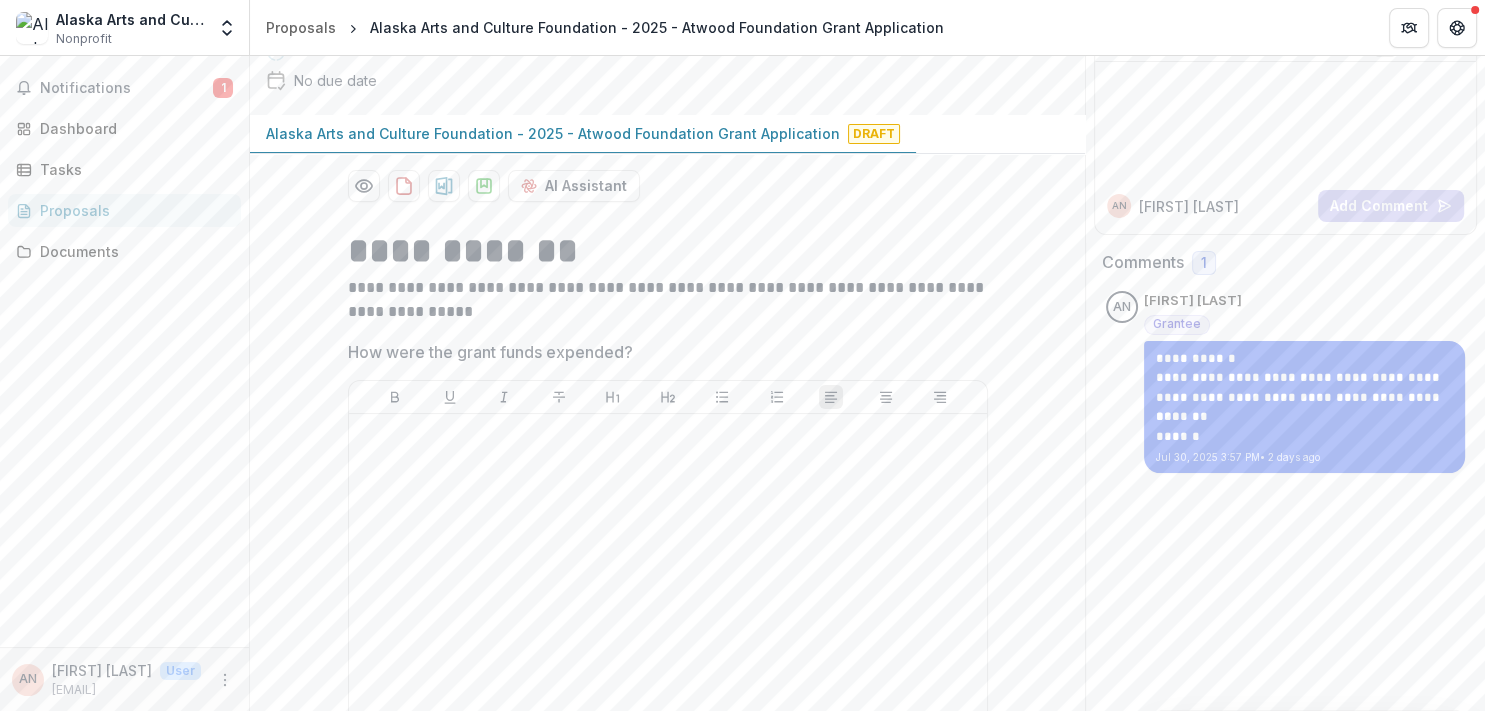 scroll, scrollTop: 230, scrollLeft: 0, axis: vertical 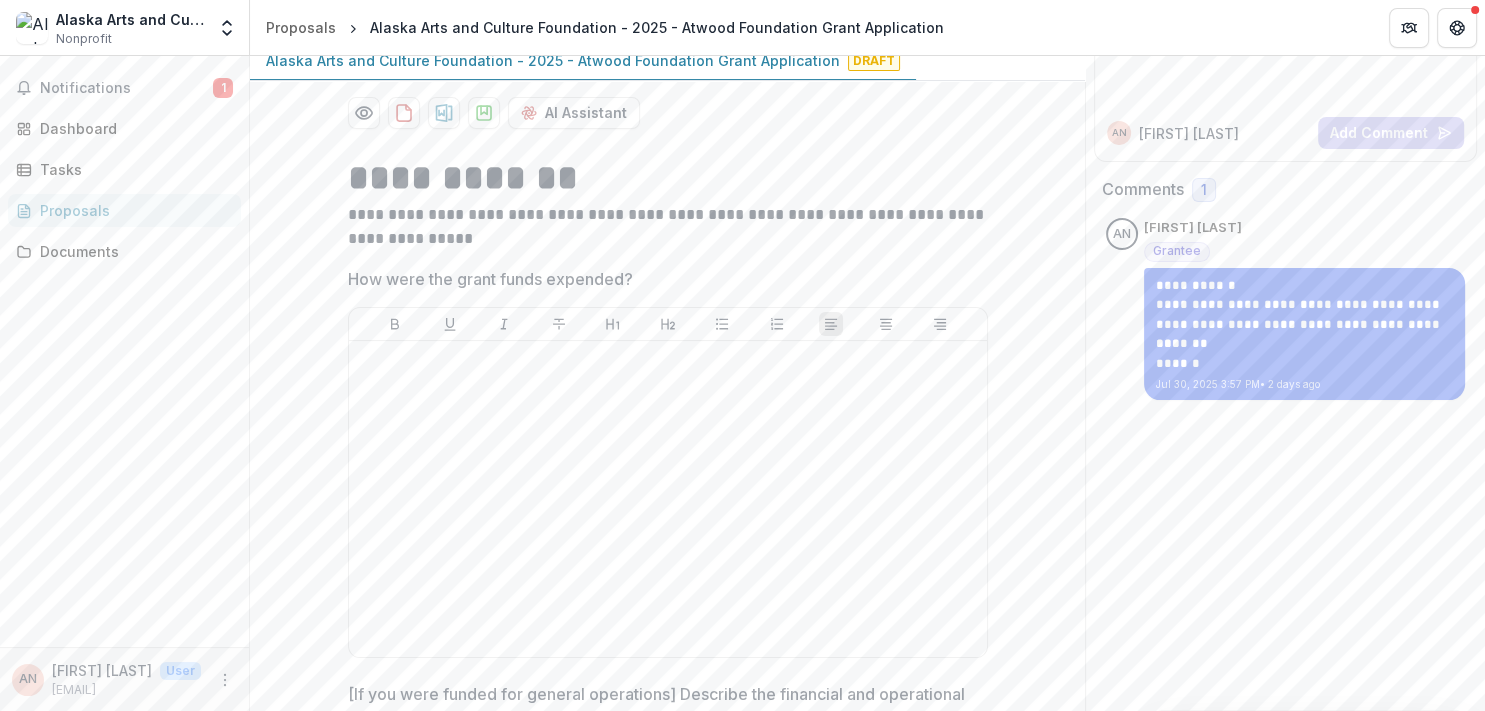click on "How were the grant funds expended?" at bounding box center (490, 279) 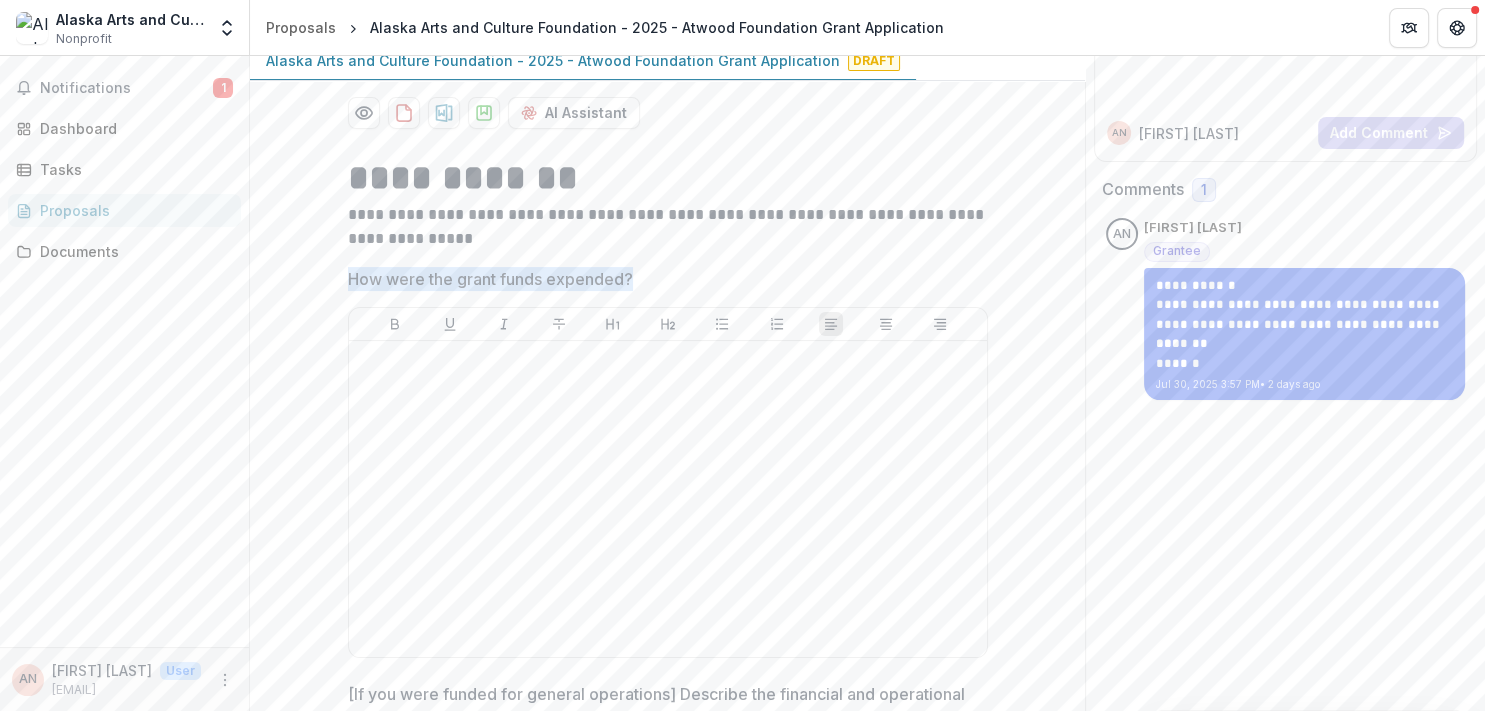 drag, startPoint x: 342, startPoint y: 274, endPoint x: 690, endPoint y: 277, distance: 348.01294 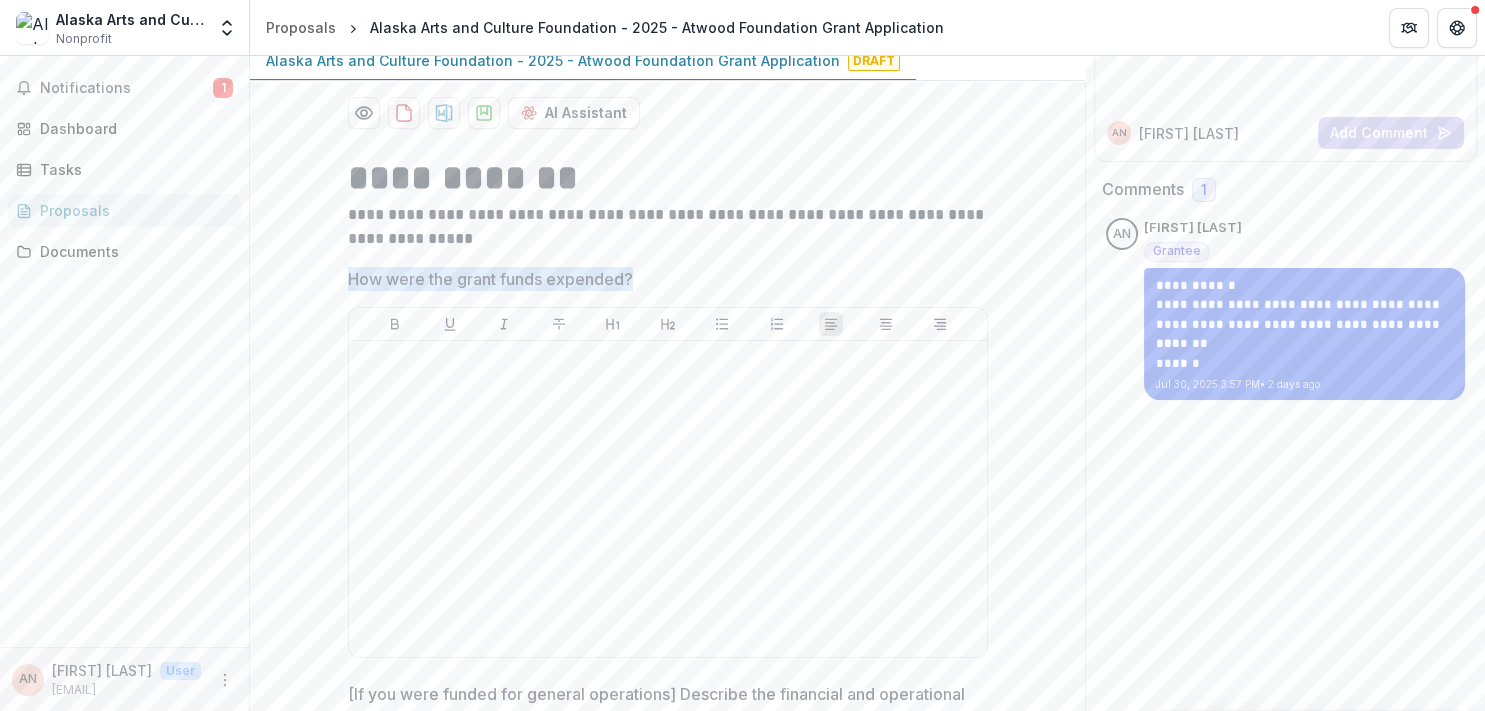 drag, startPoint x: 639, startPoint y: 280, endPoint x: 336, endPoint y: 272, distance: 303.1056 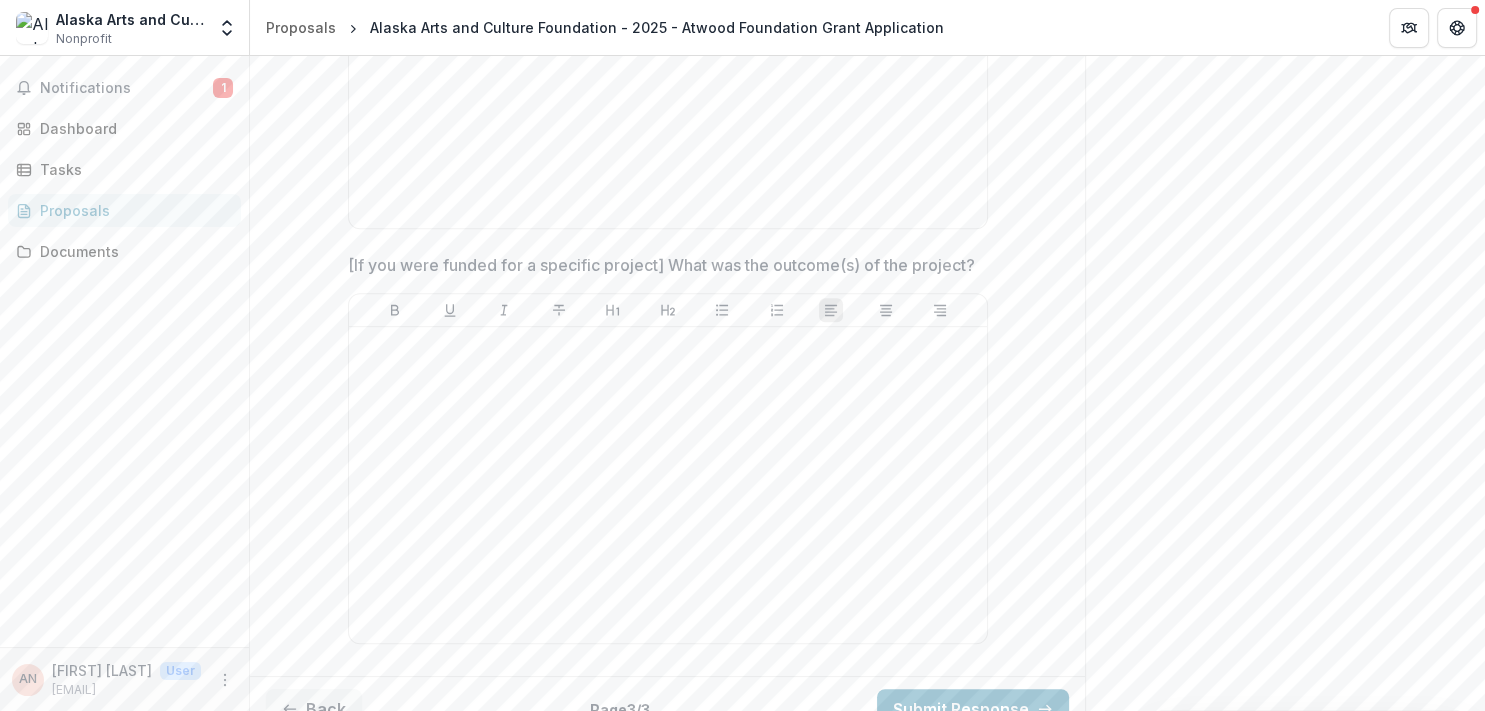 scroll, scrollTop: 1148, scrollLeft: 0, axis: vertical 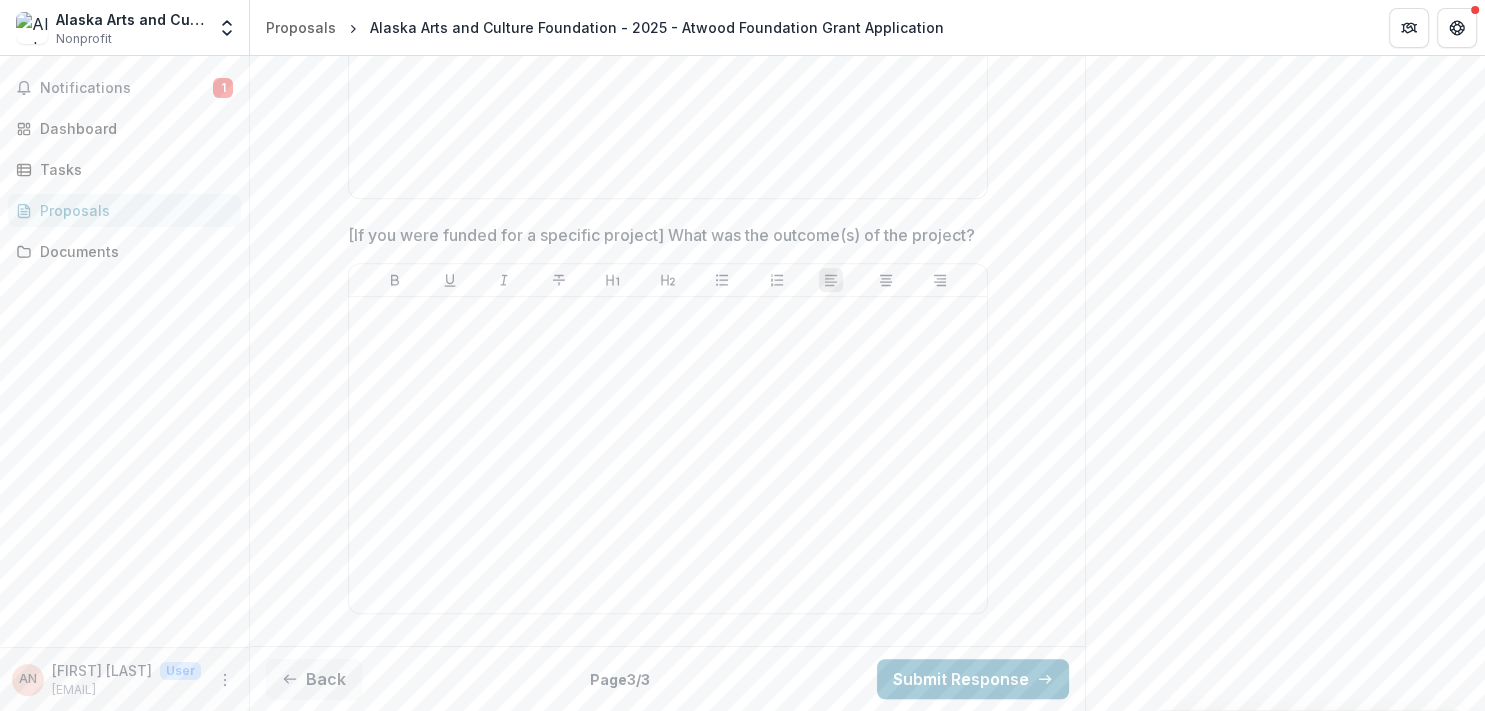 click on "[If you were funded for a specific project] What was the outcome(s) of the project?" at bounding box center [661, 235] 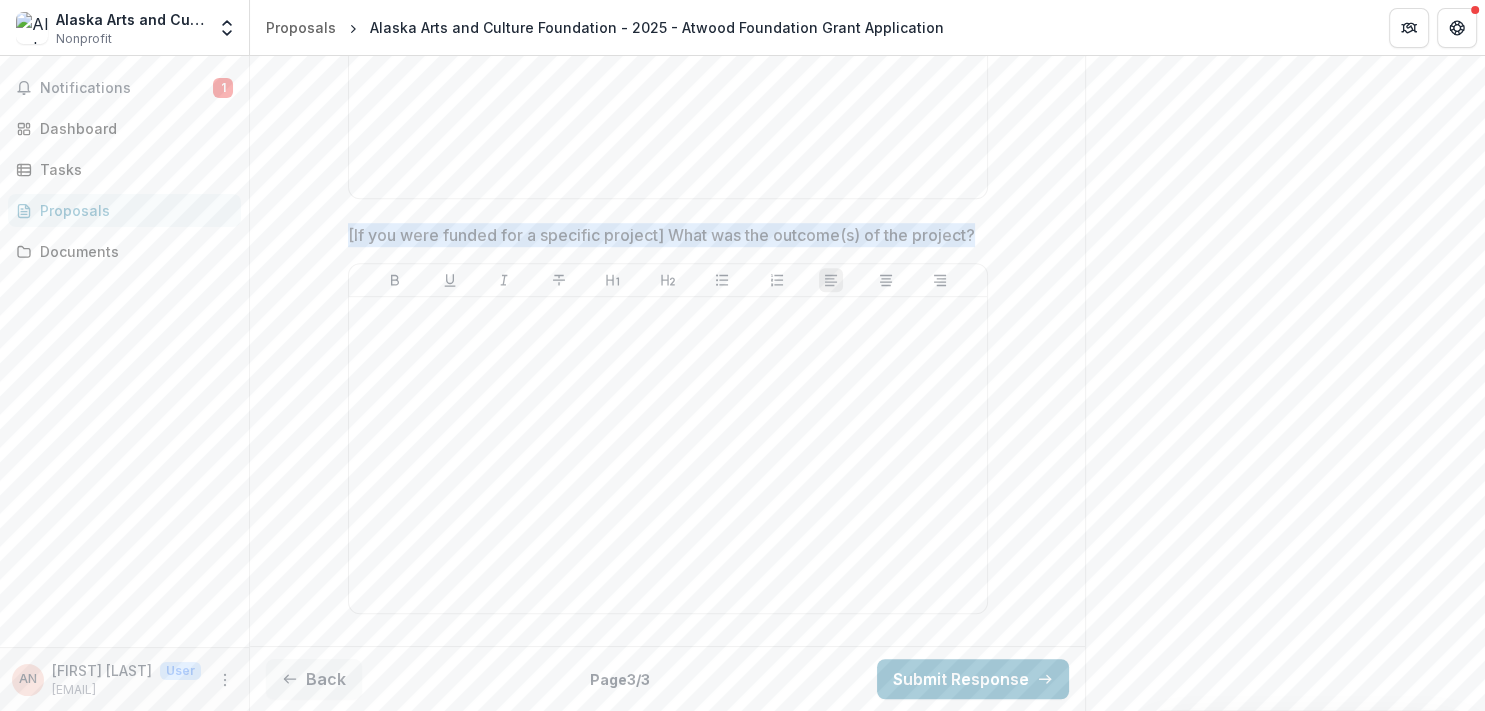 drag, startPoint x: 338, startPoint y: 206, endPoint x: 458, endPoint y: 240, distance: 124.723694 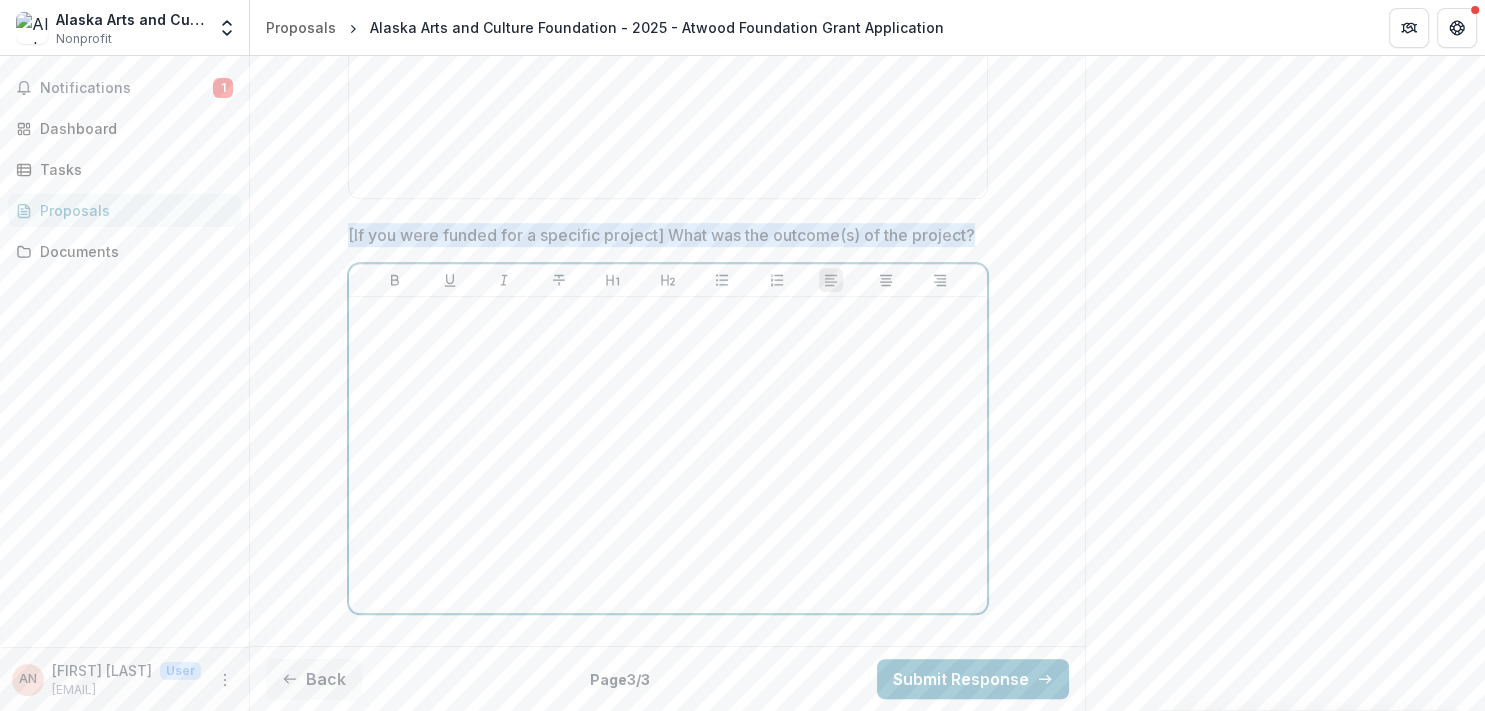 click at bounding box center [668, 455] 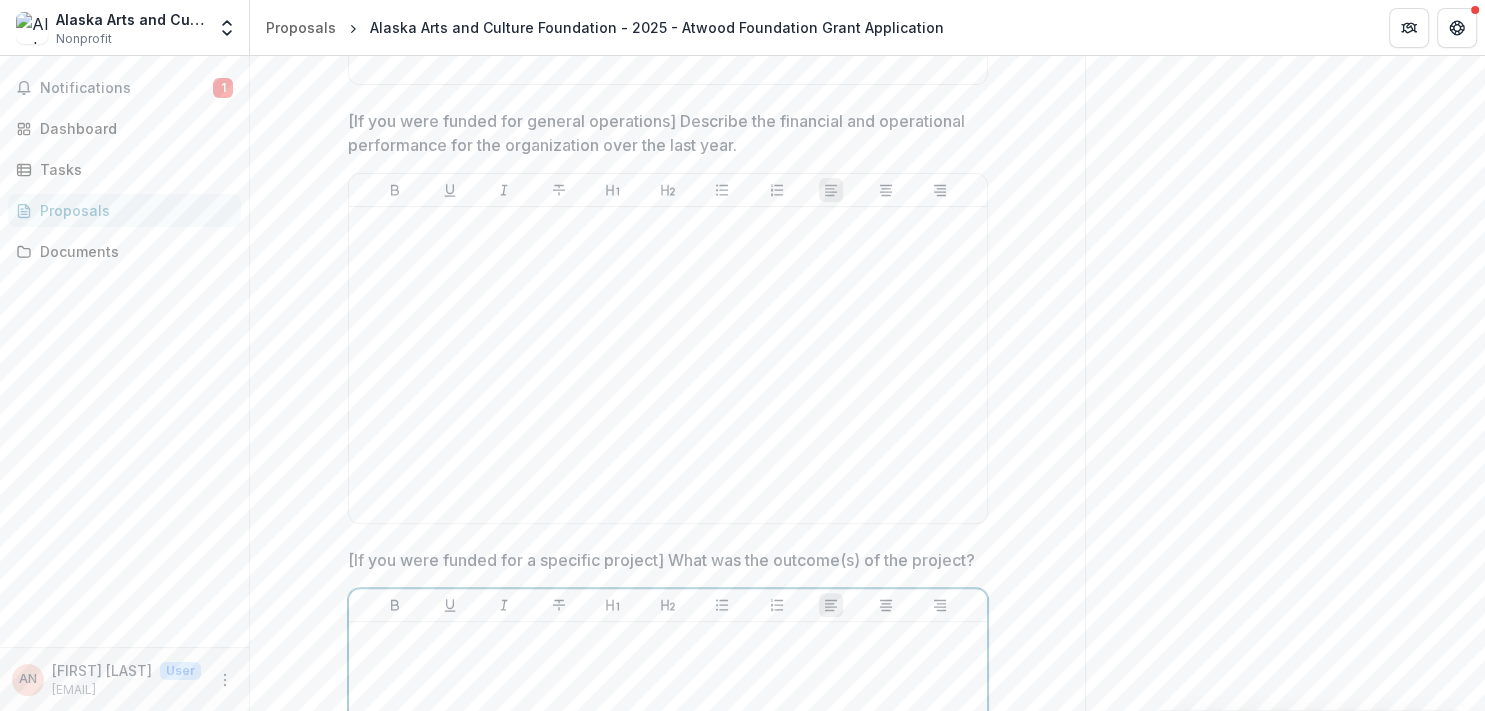 scroll, scrollTop: 1148, scrollLeft: 0, axis: vertical 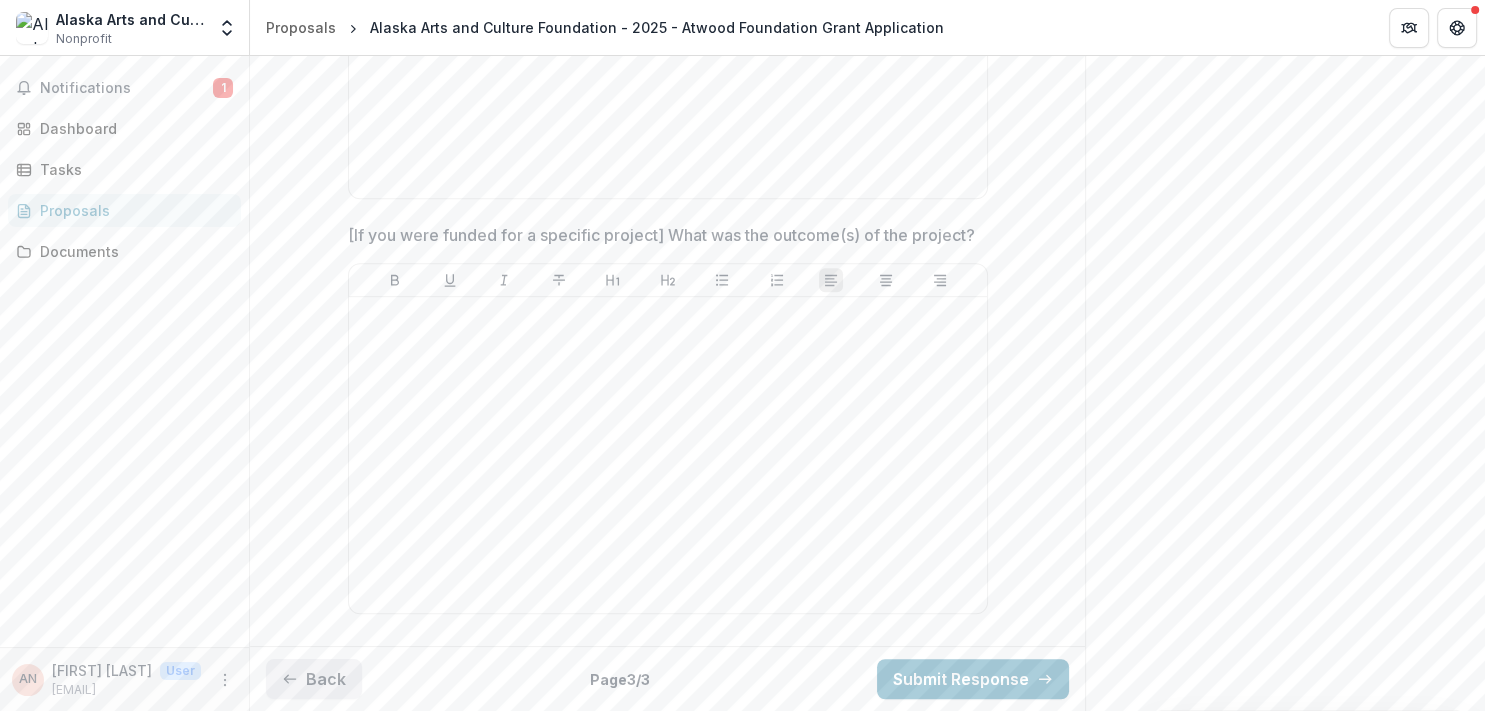 click on "Back" at bounding box center (314, 679) 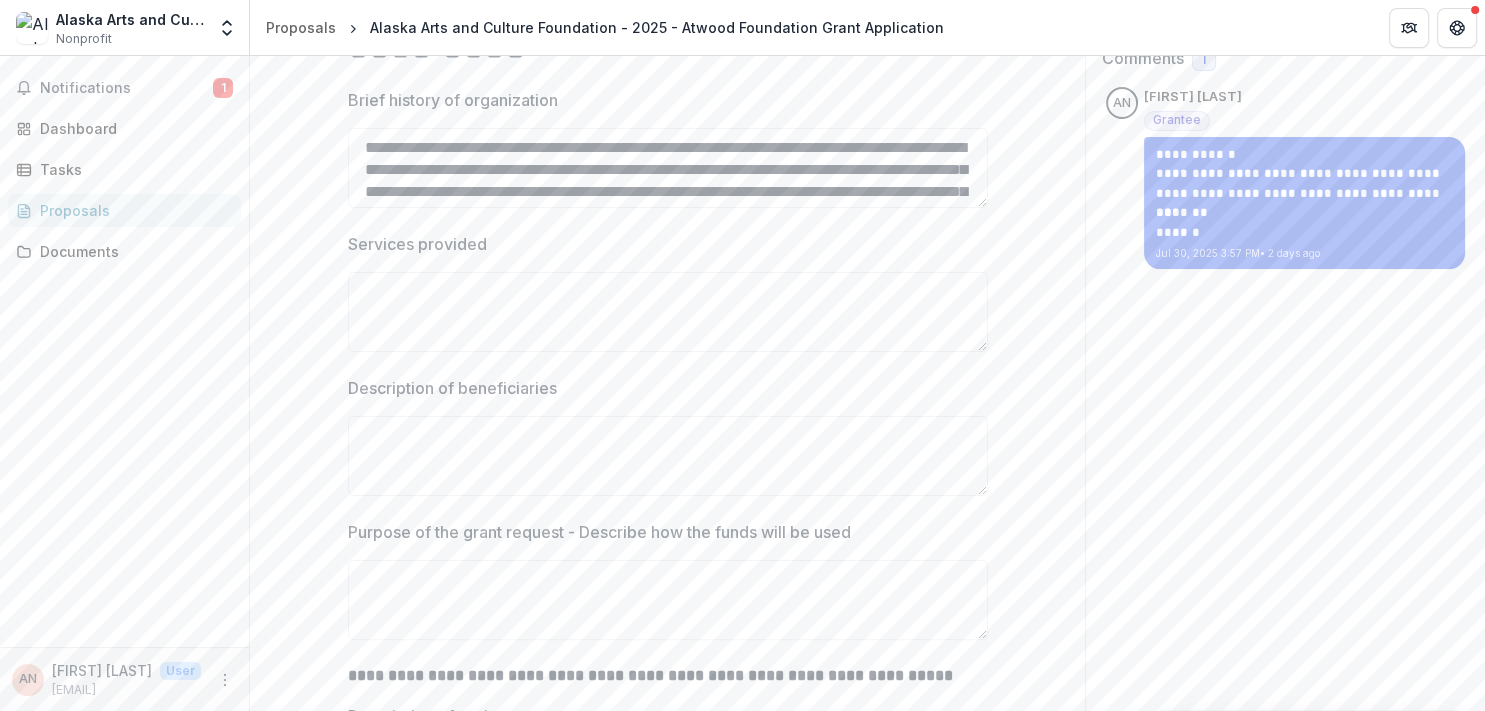 scroll, scrollTop: 301, scrollLeft: 0, axis: vertical 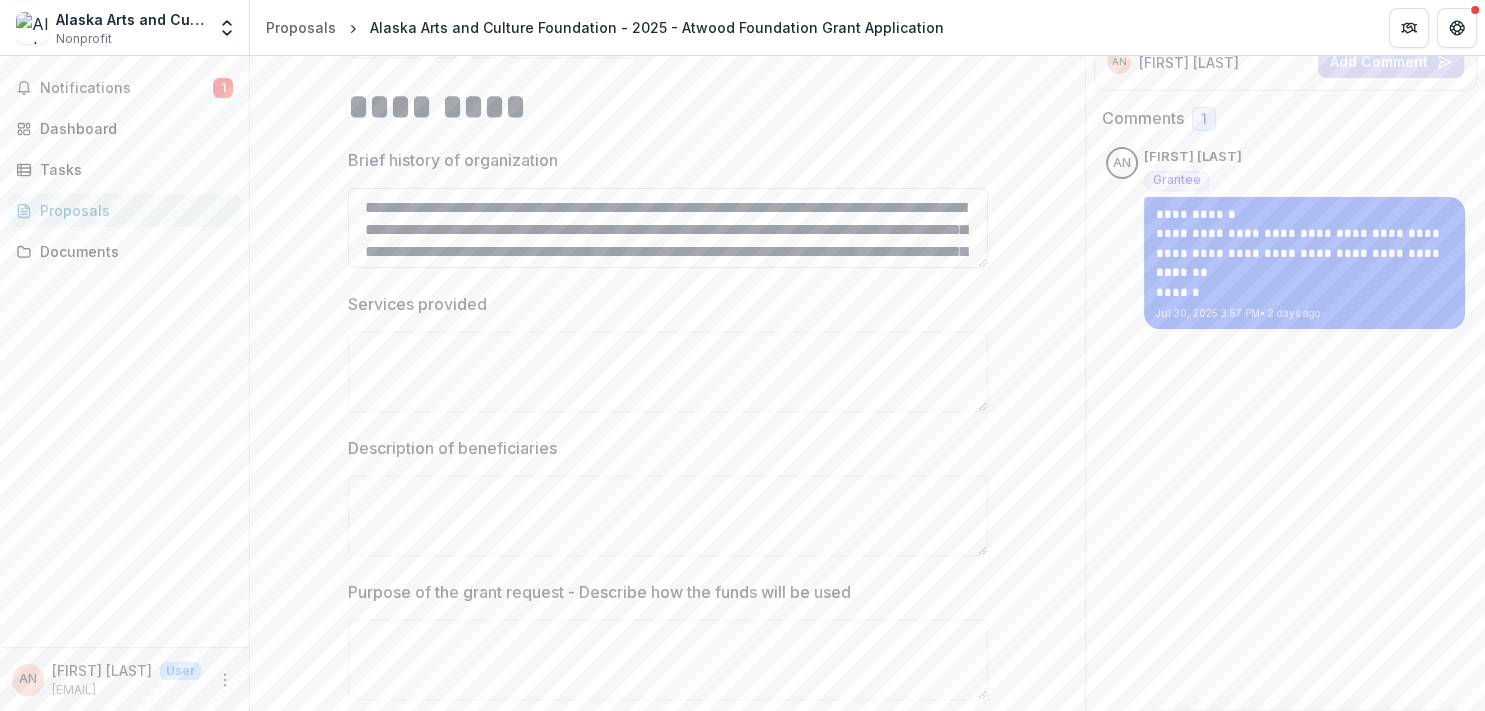 click on "Brief history of organization" at bounding box center [668, 228] 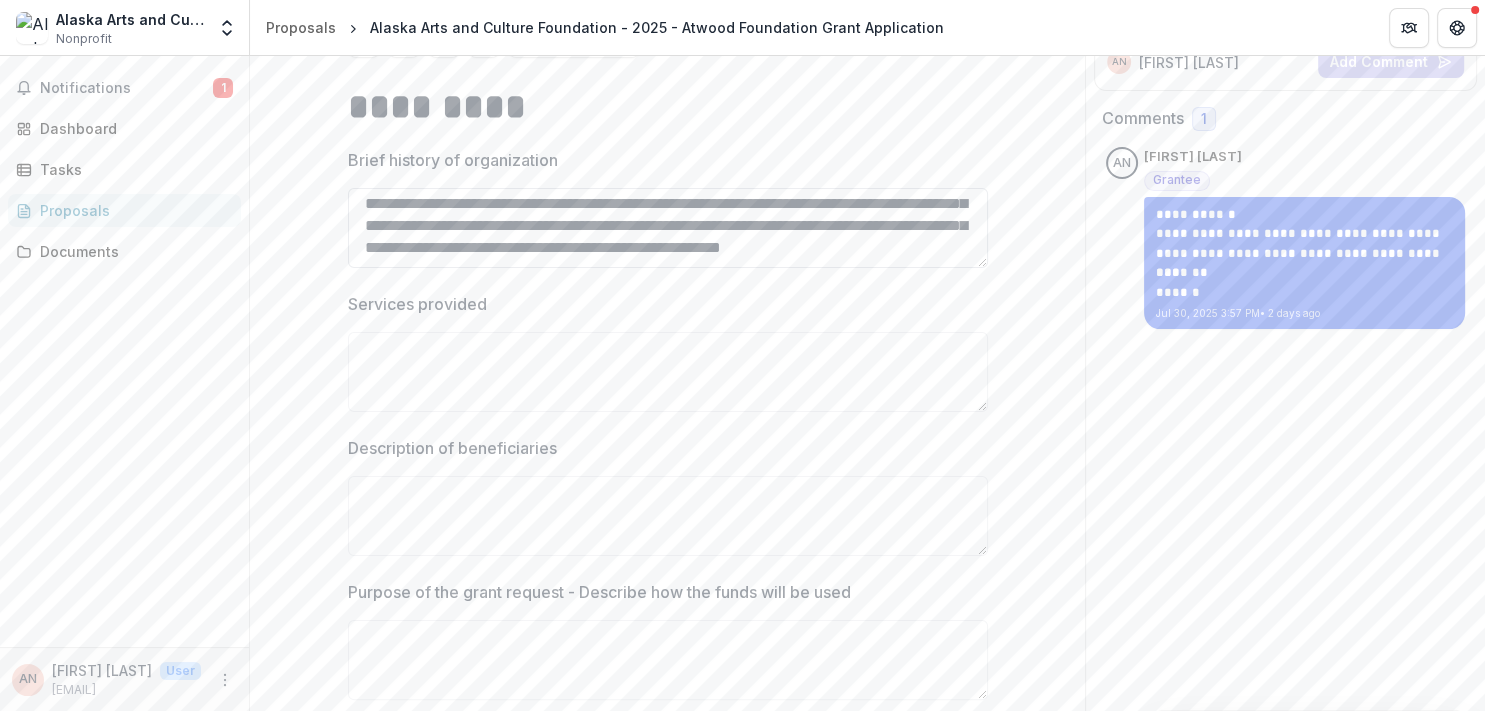 scroll, scrollTop: 1764, scrollLeft: 0, axis: vertical 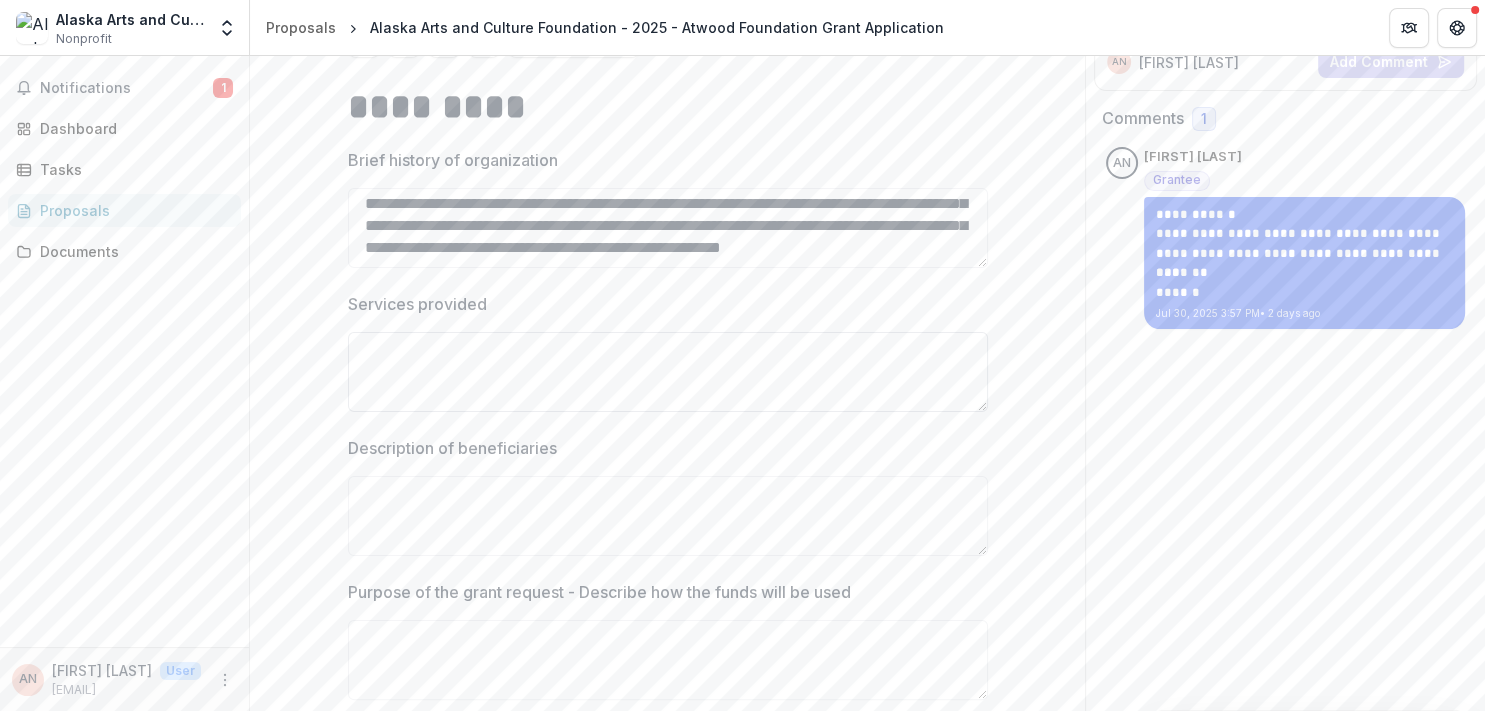 click on "Services provided" at bounding box center [668, 372] 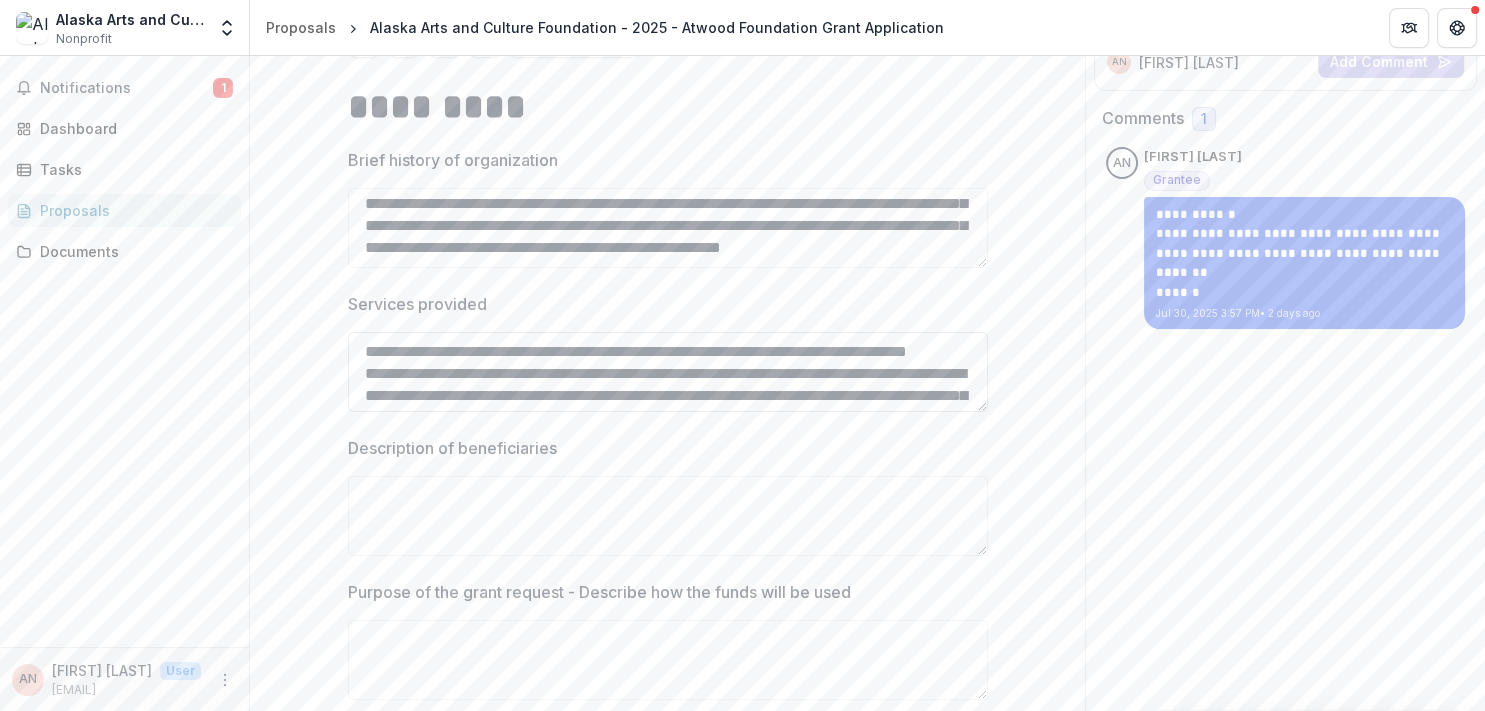 scroll, scrollTop: 149, scrollLeft: 0, axis: vertical 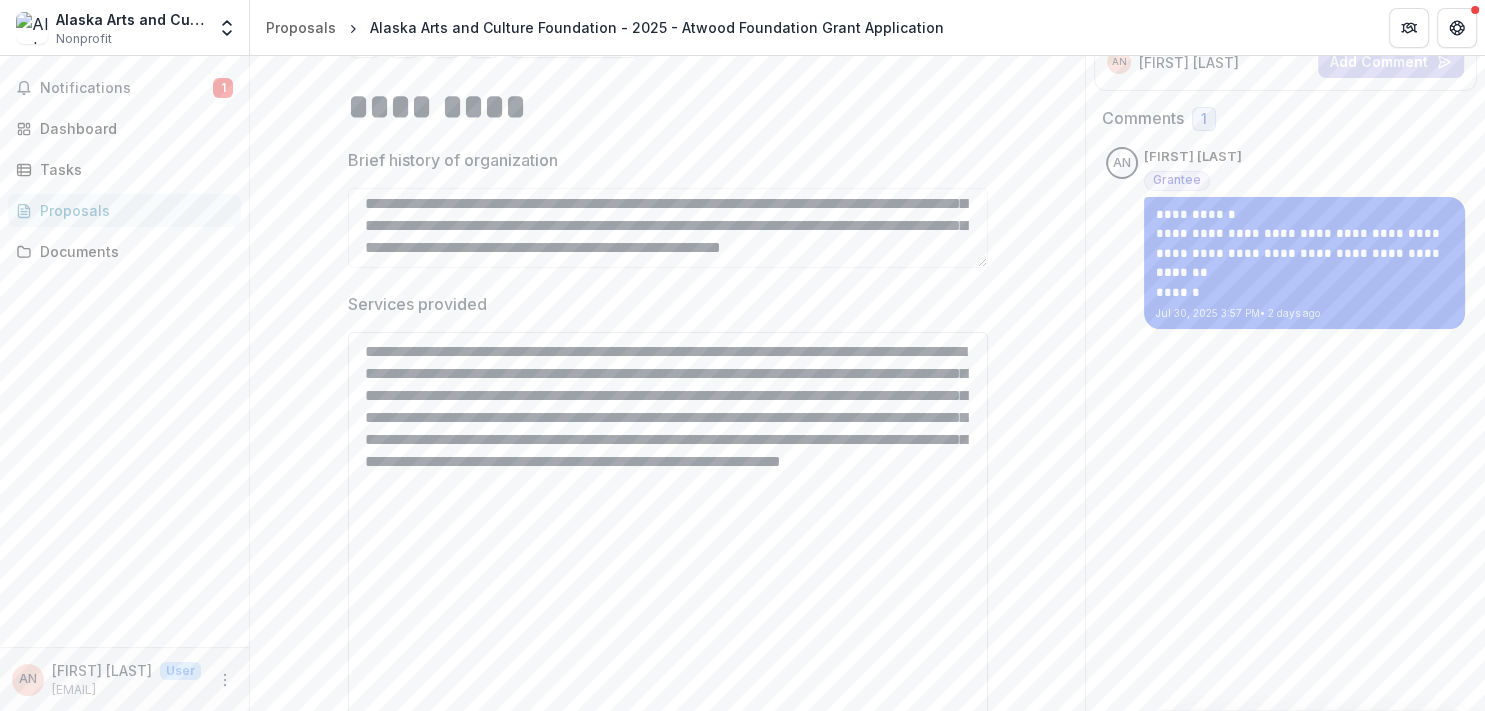 drag, startPoint x: 974, startPoint y: 401, endPoint x: 1030, endPoint y: 750, distance: 353.4643 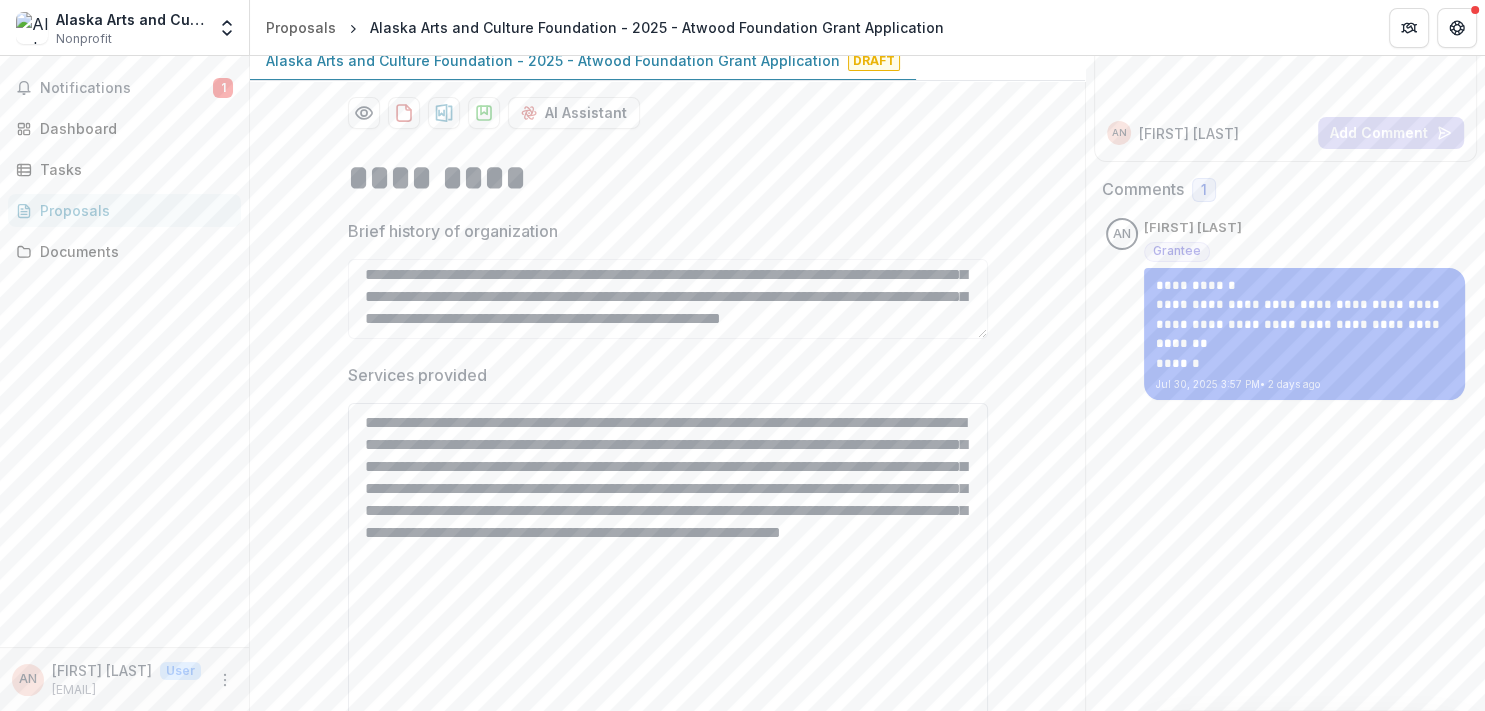 scroll, scrollTop: 460, scrollLeft: 0, axis: vertical 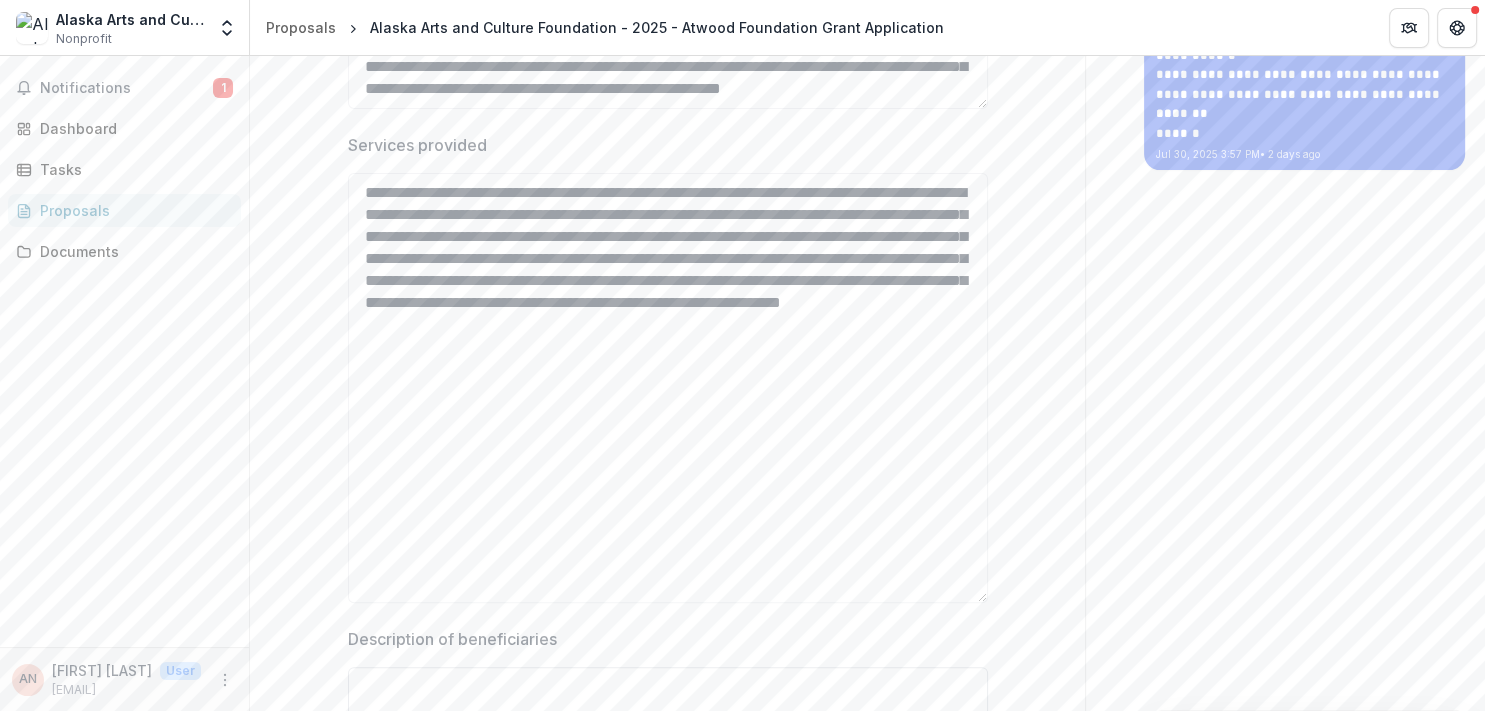 type on "**********" 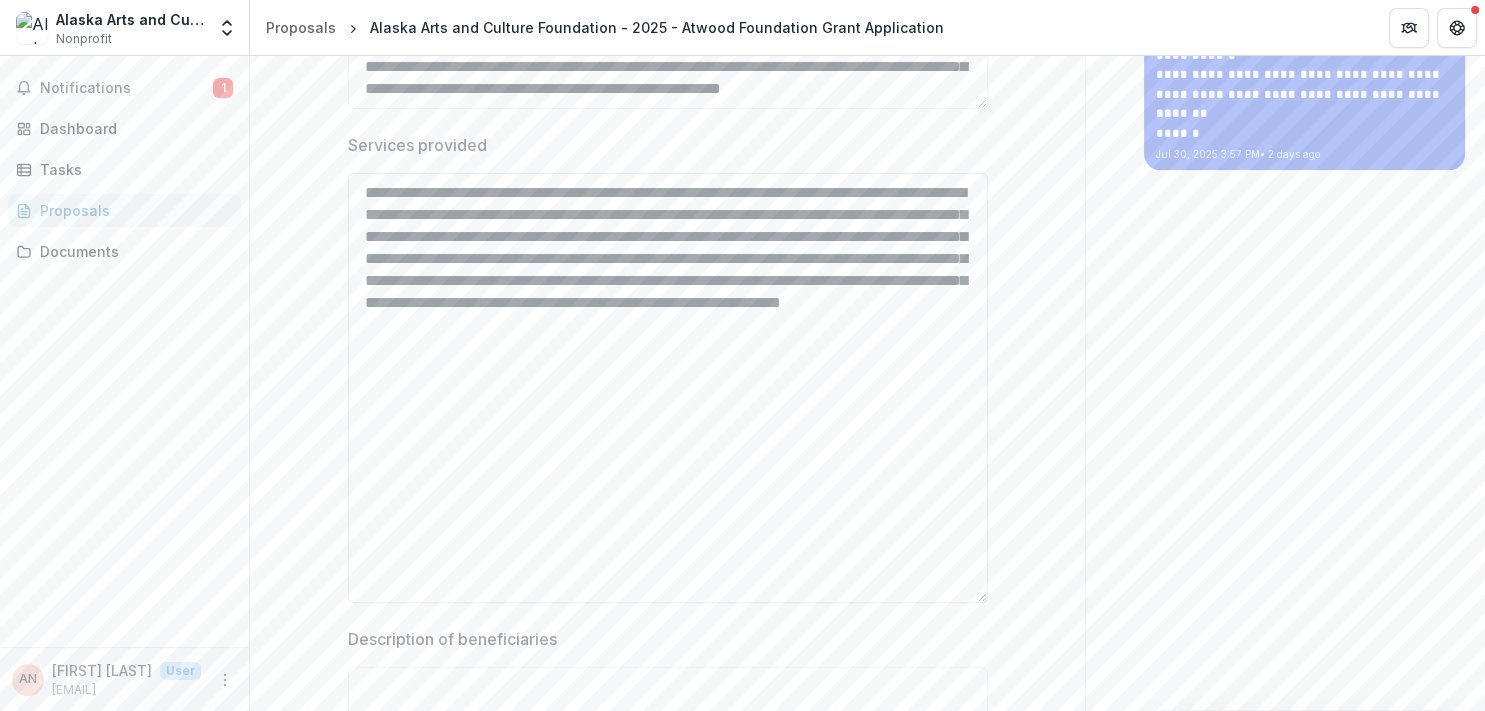scroll, scrollTop: 115, scrollLeft: 0, axis: vertical 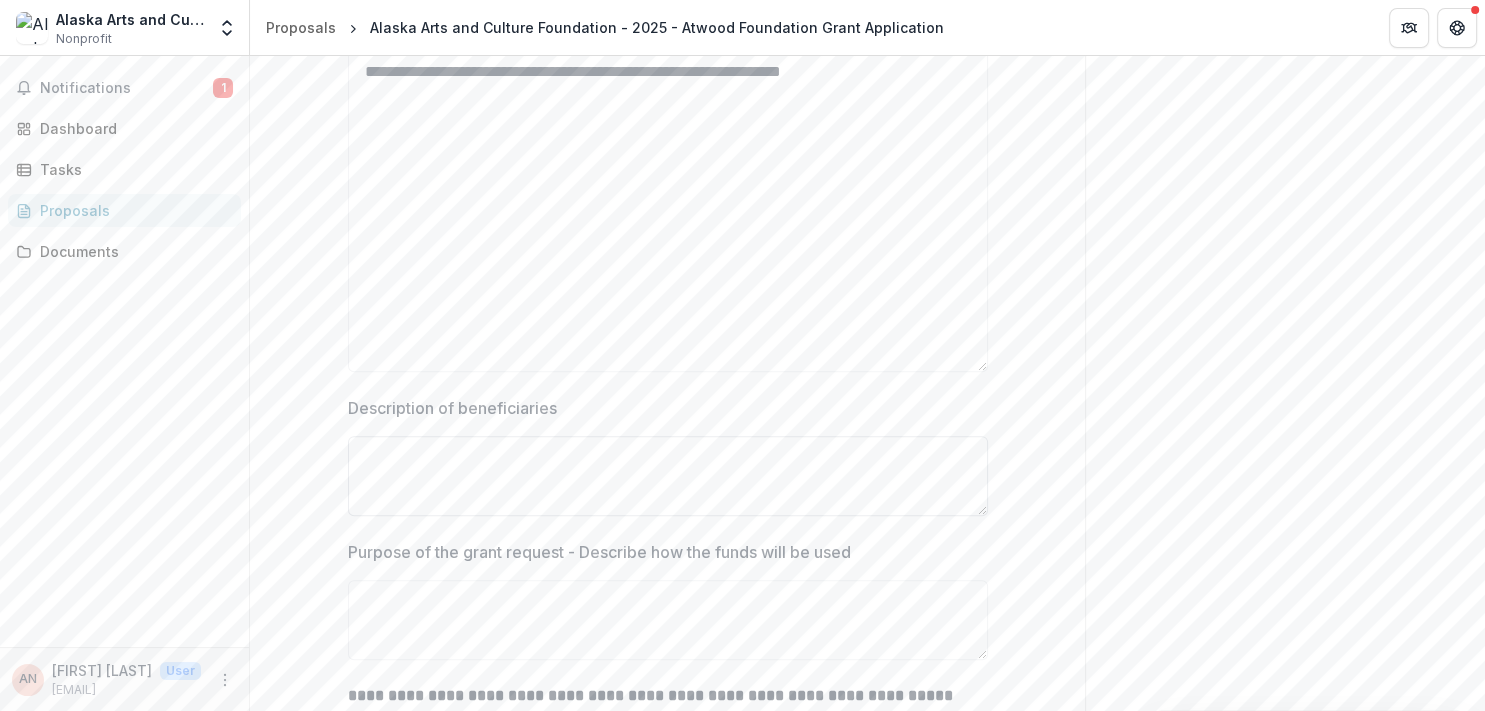 click on "Description of beneficiaries" at bounding box center (668, 476) 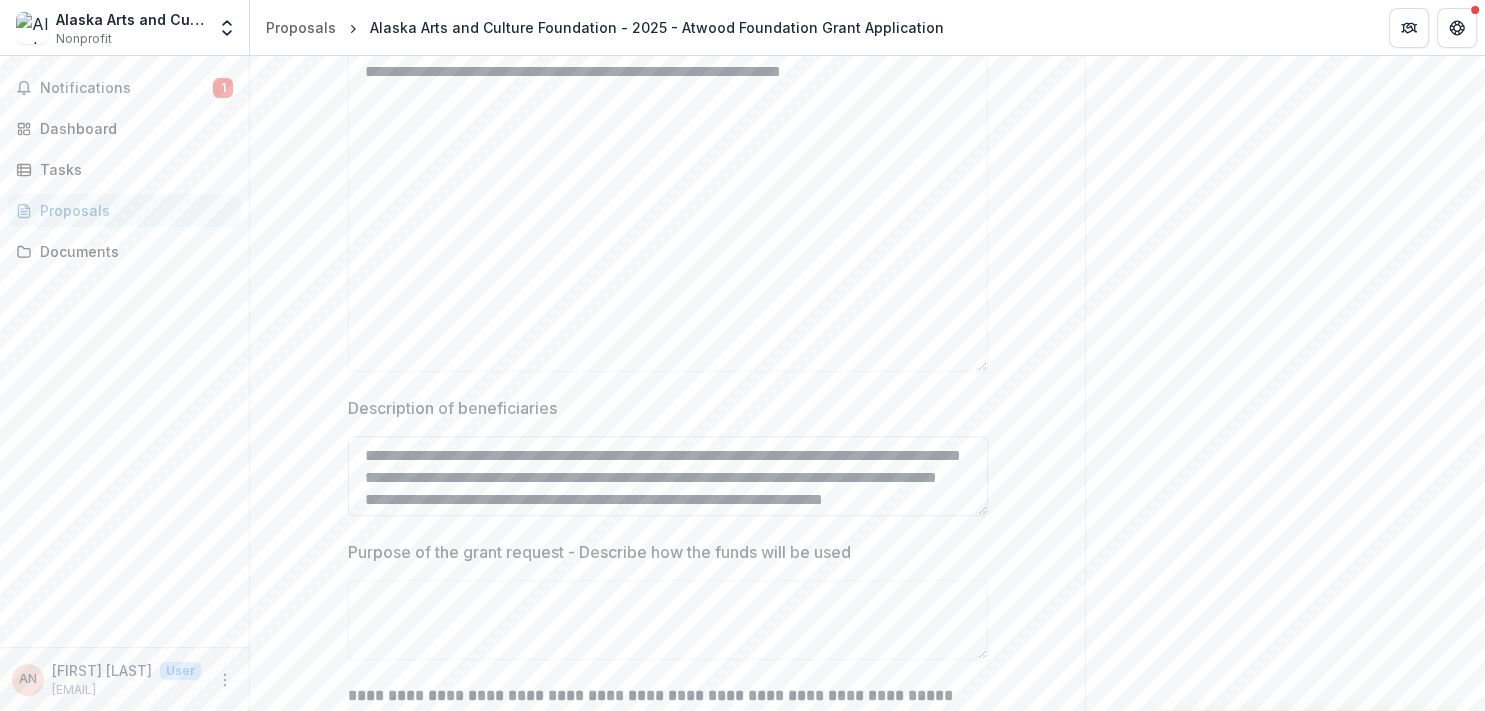 scroll, scrollTop: 148, scrollLeft: 0, axis: vertical 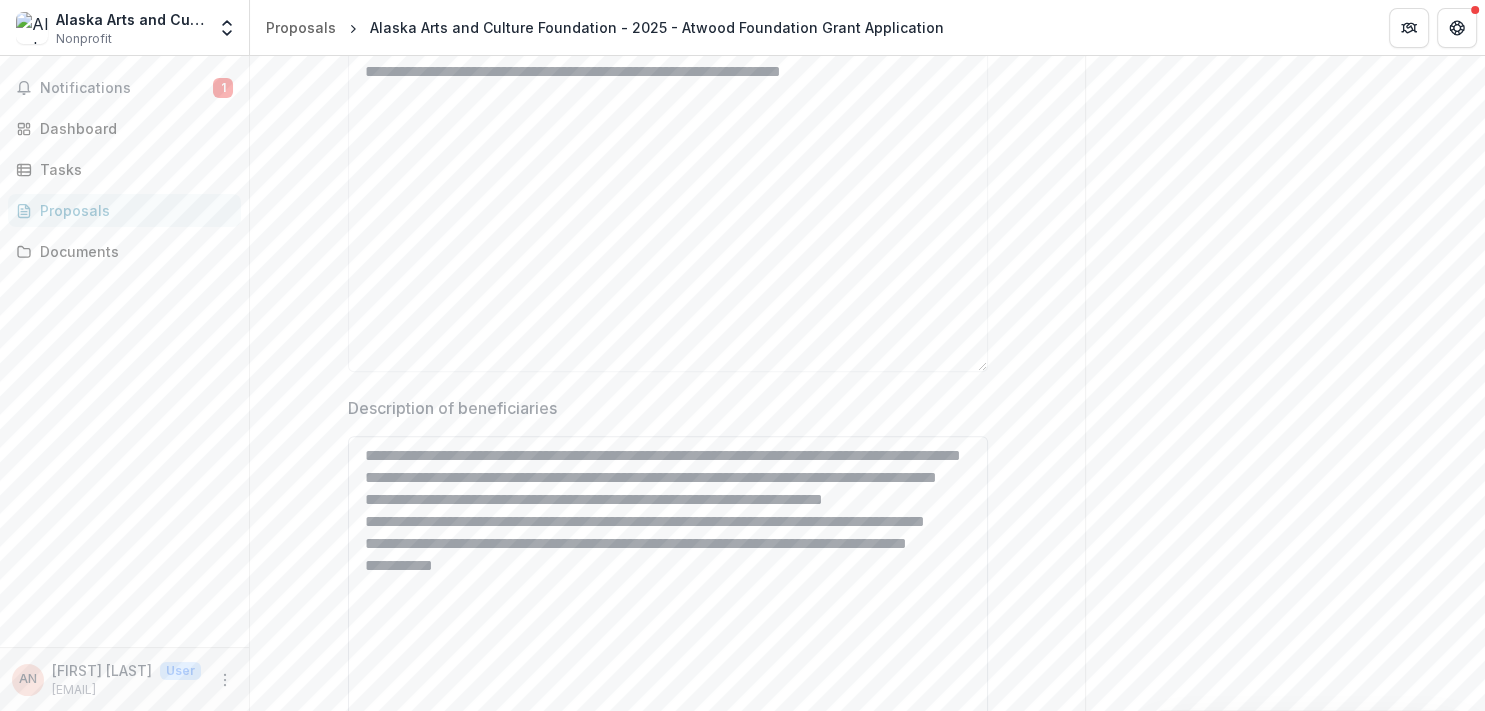 drag, startPoint x: 971, startPoint y: 507, endPoint x: 1025, endPoint y: 750, distance: 248.9277 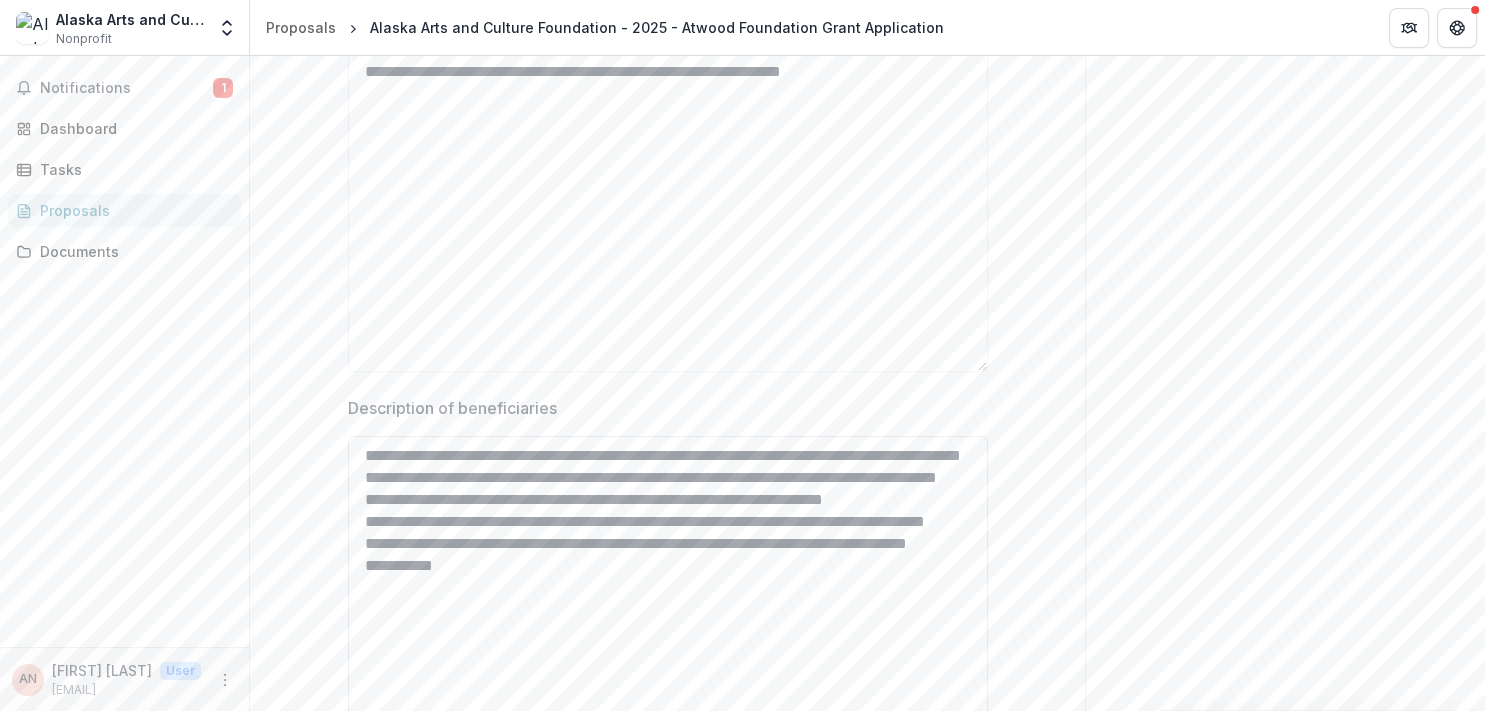 click on "**********" at bounding box center (668, 597) 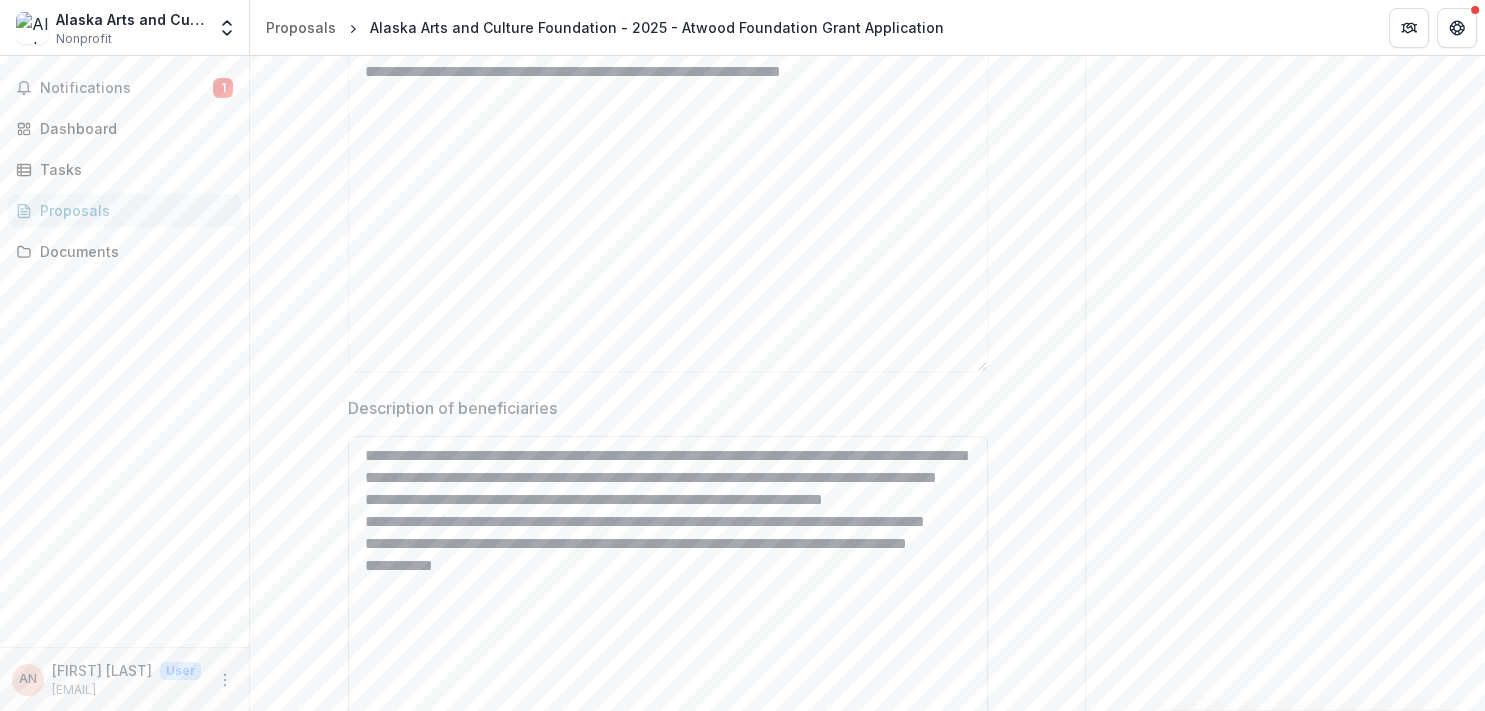 click on "**********" at bounding box center (668, 597) 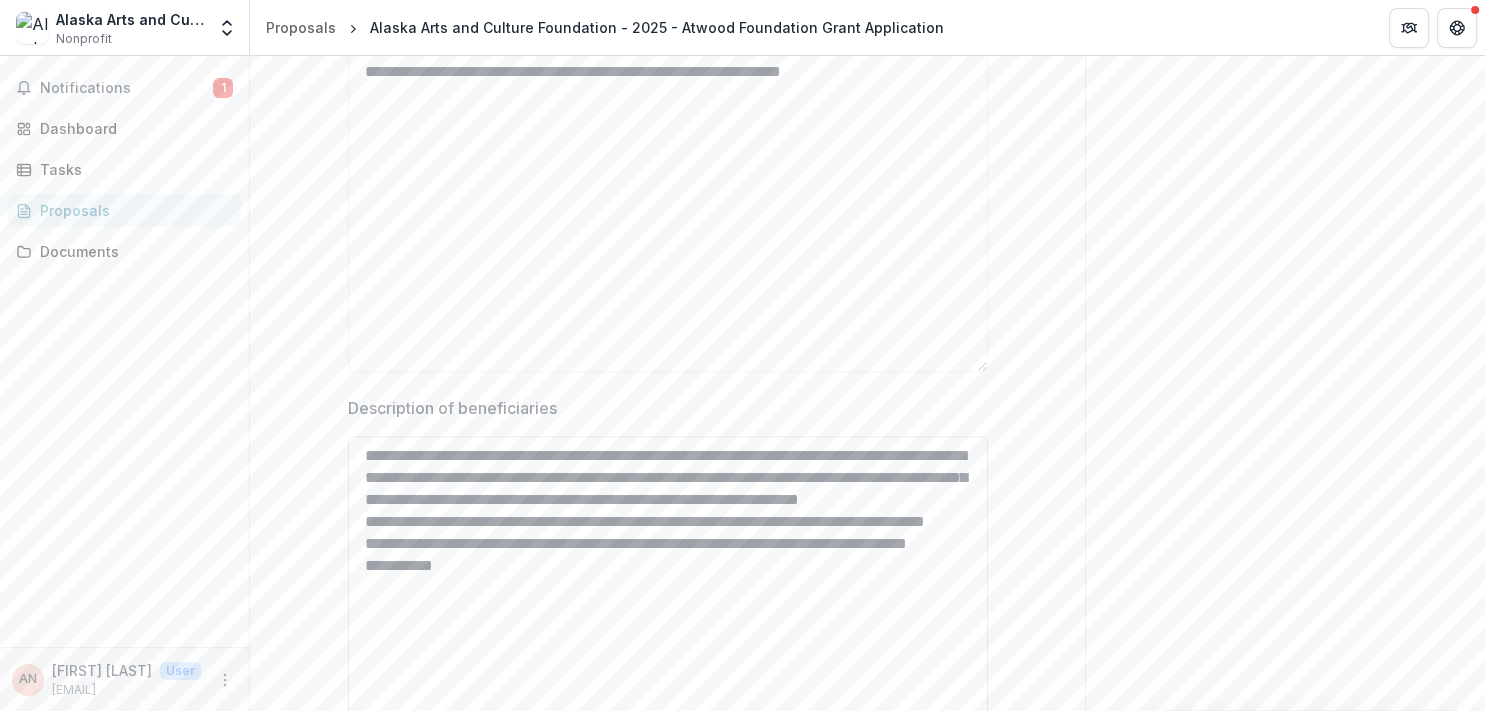 click on "**********" at bounding box center (668, 597) 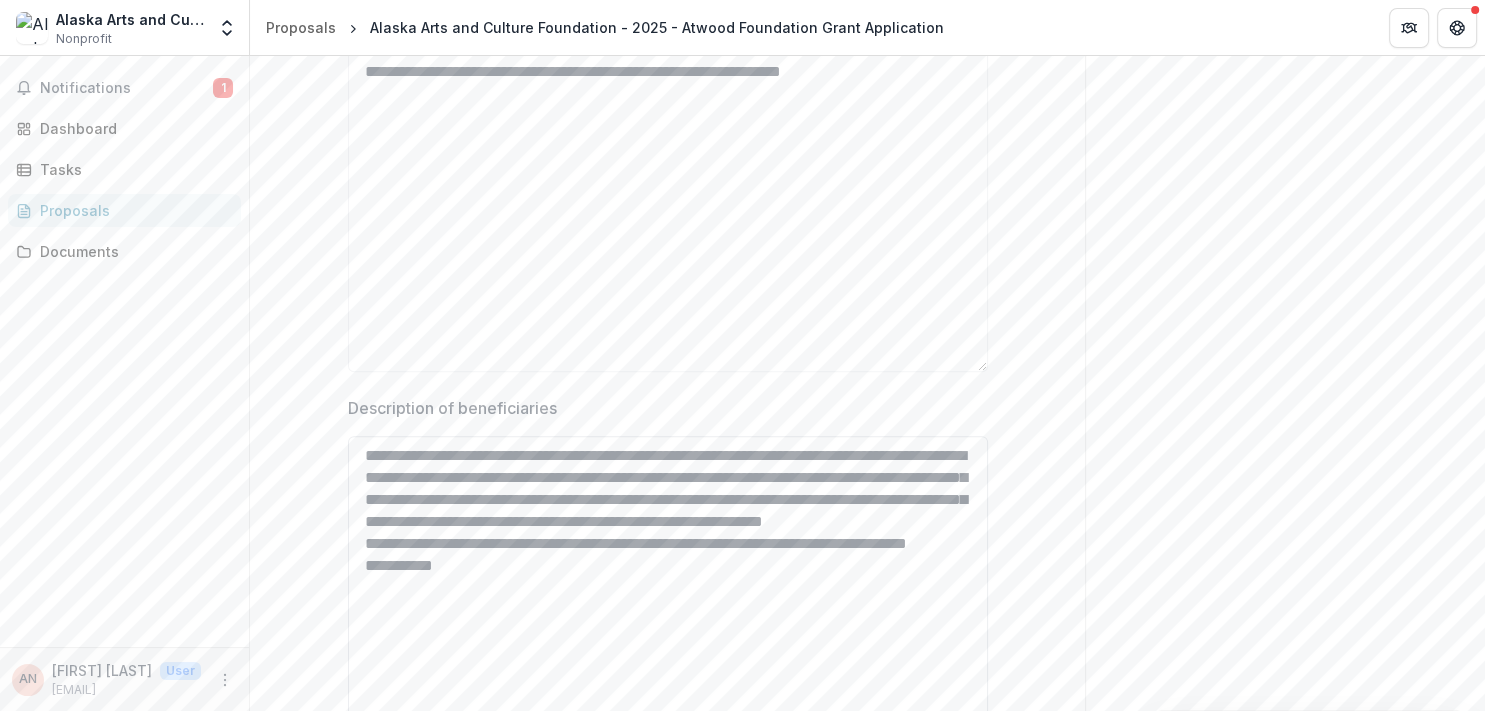 click on "**********" at bounding box center (668, 597) 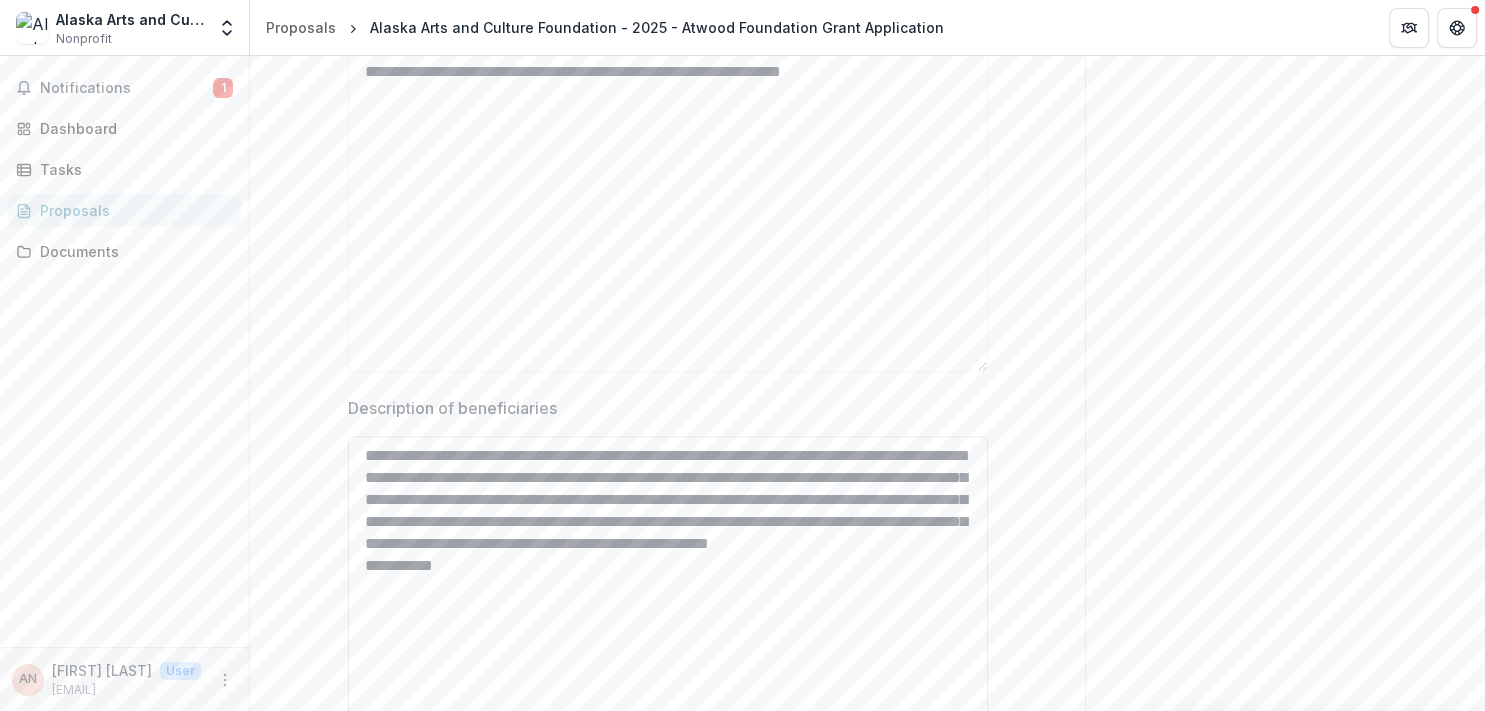 click on "**********" at bounding box center (668, 597) 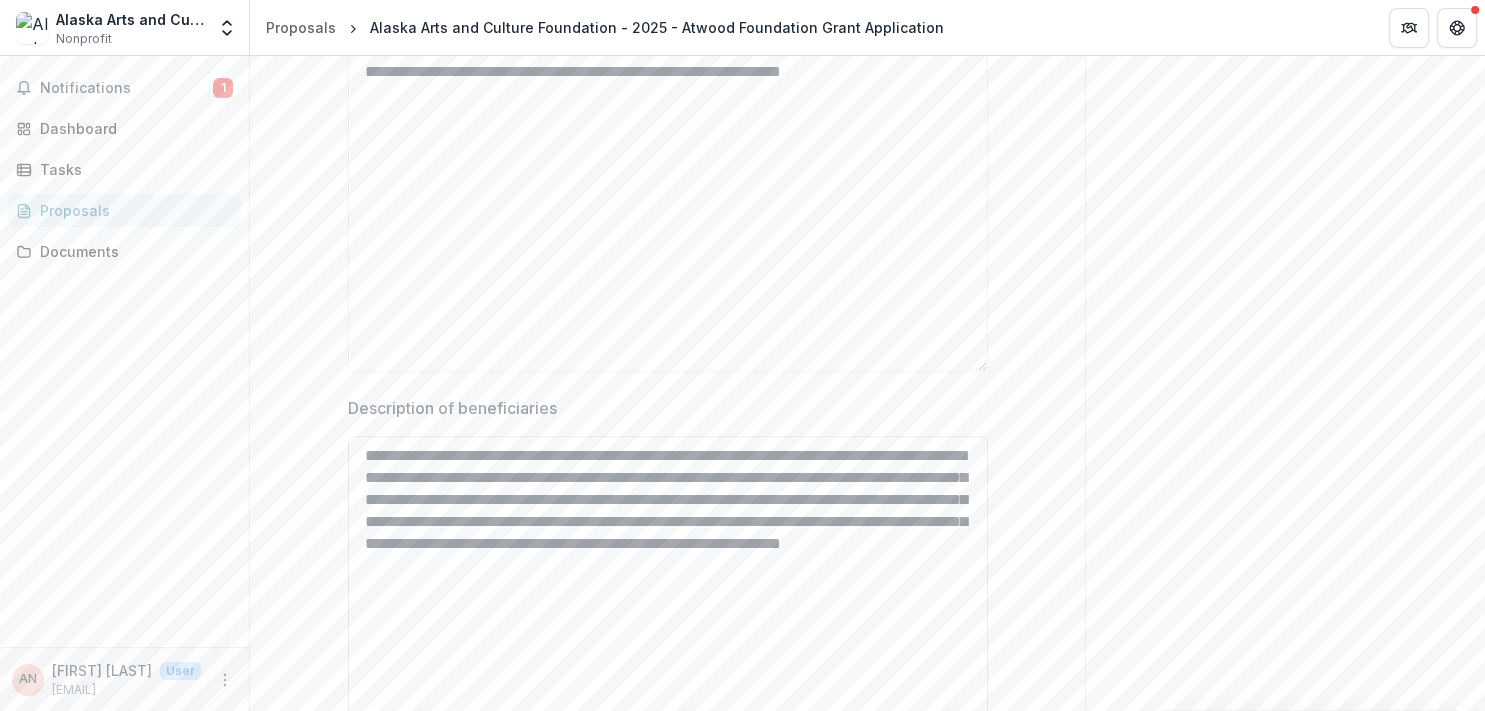 scroll, scrollTop: 1036, scrollLeft: 0, axis: vertical 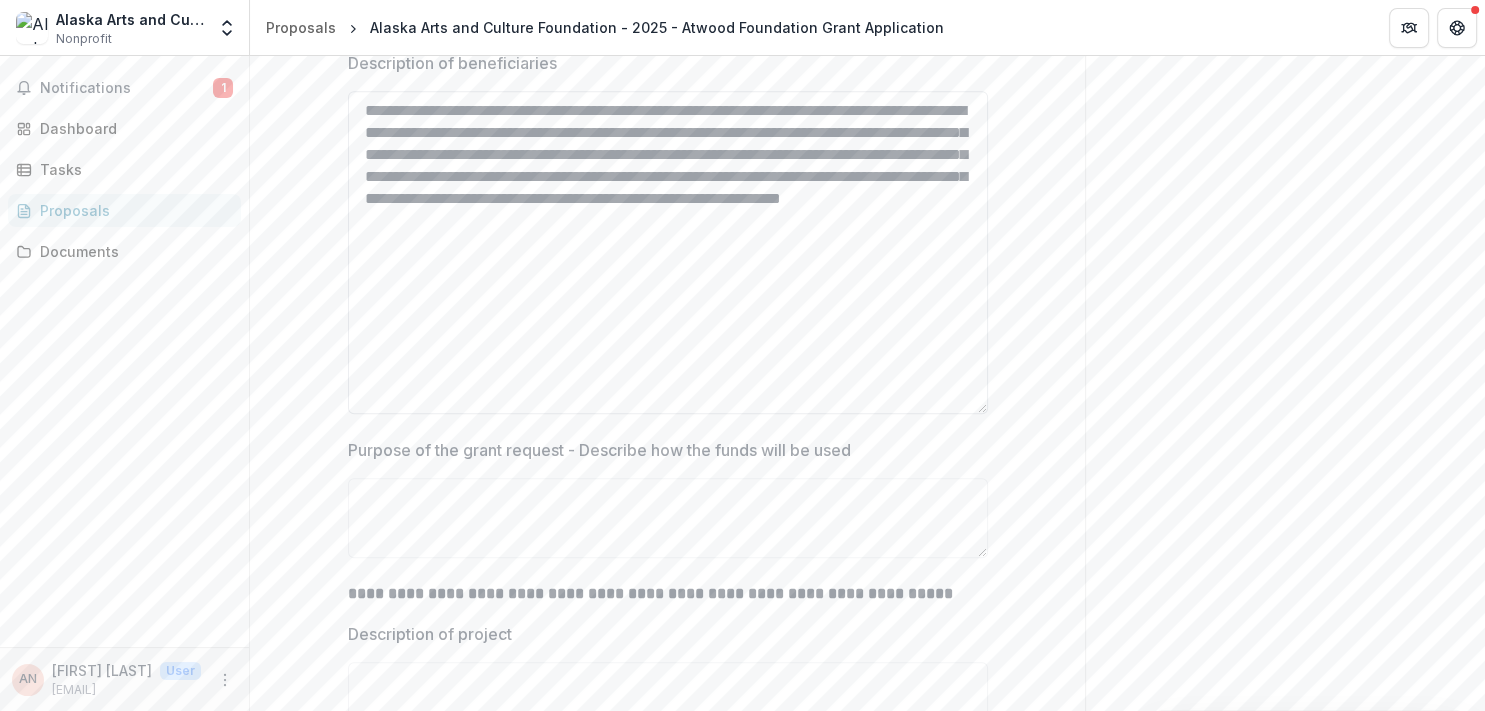 click on "**********" at bounding box center (668, 252) 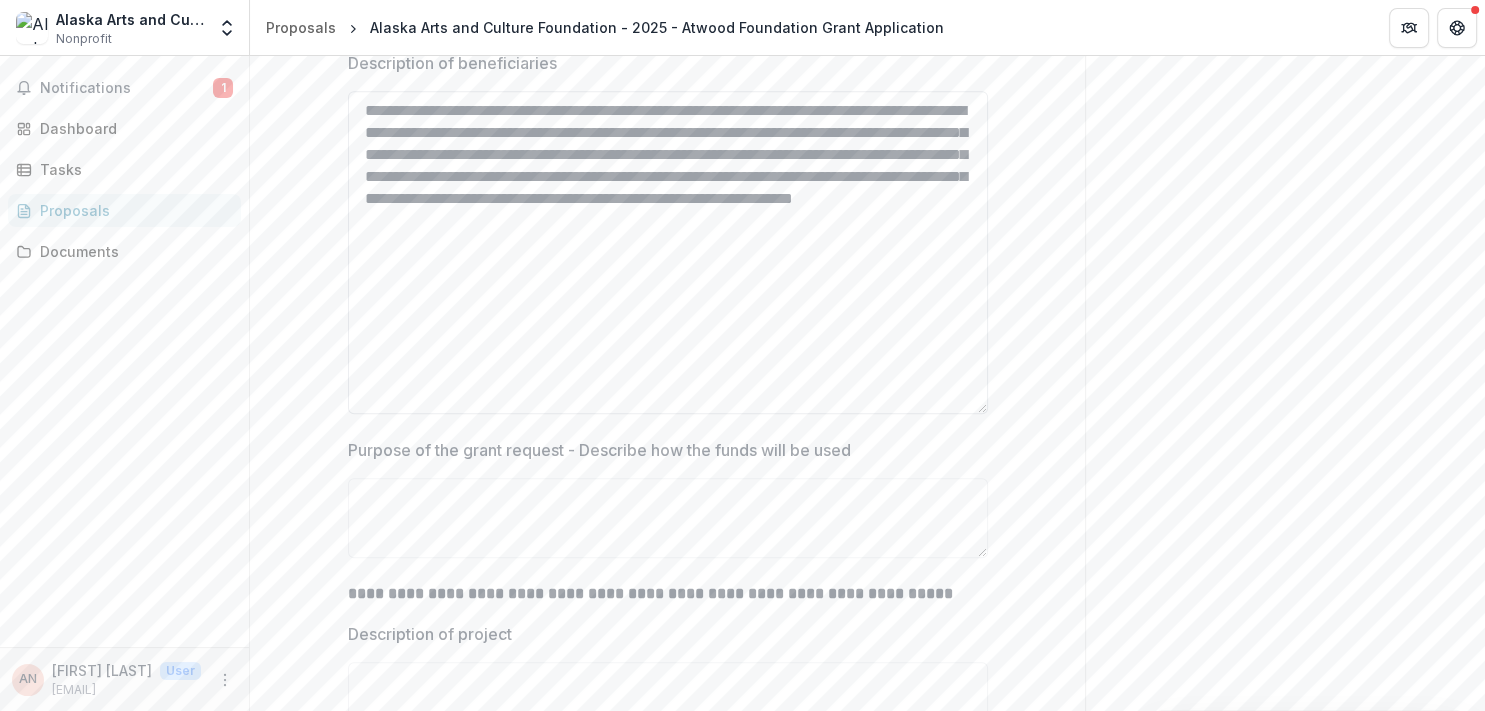 paste on "**********" 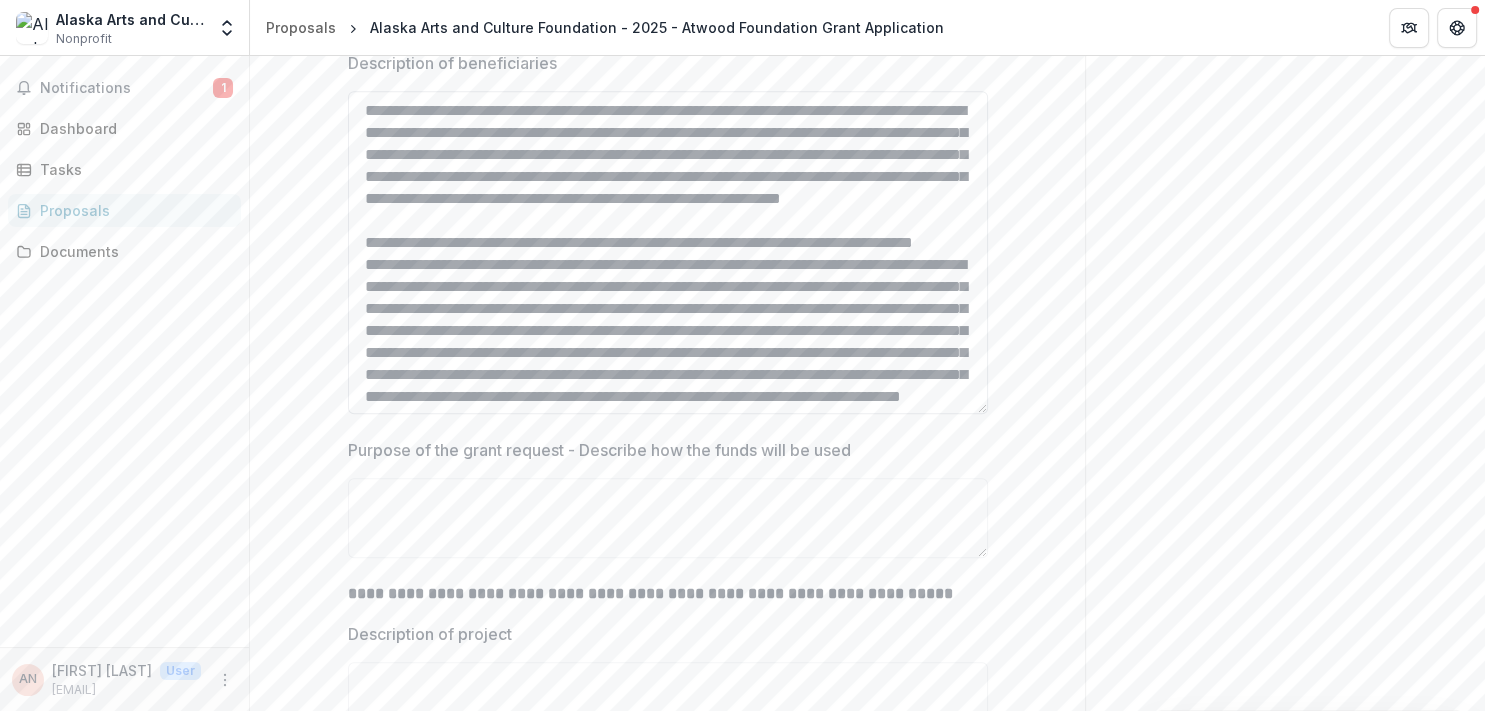 scroll, scrollTop: 655, scrollLeft: 0, axis: vertical 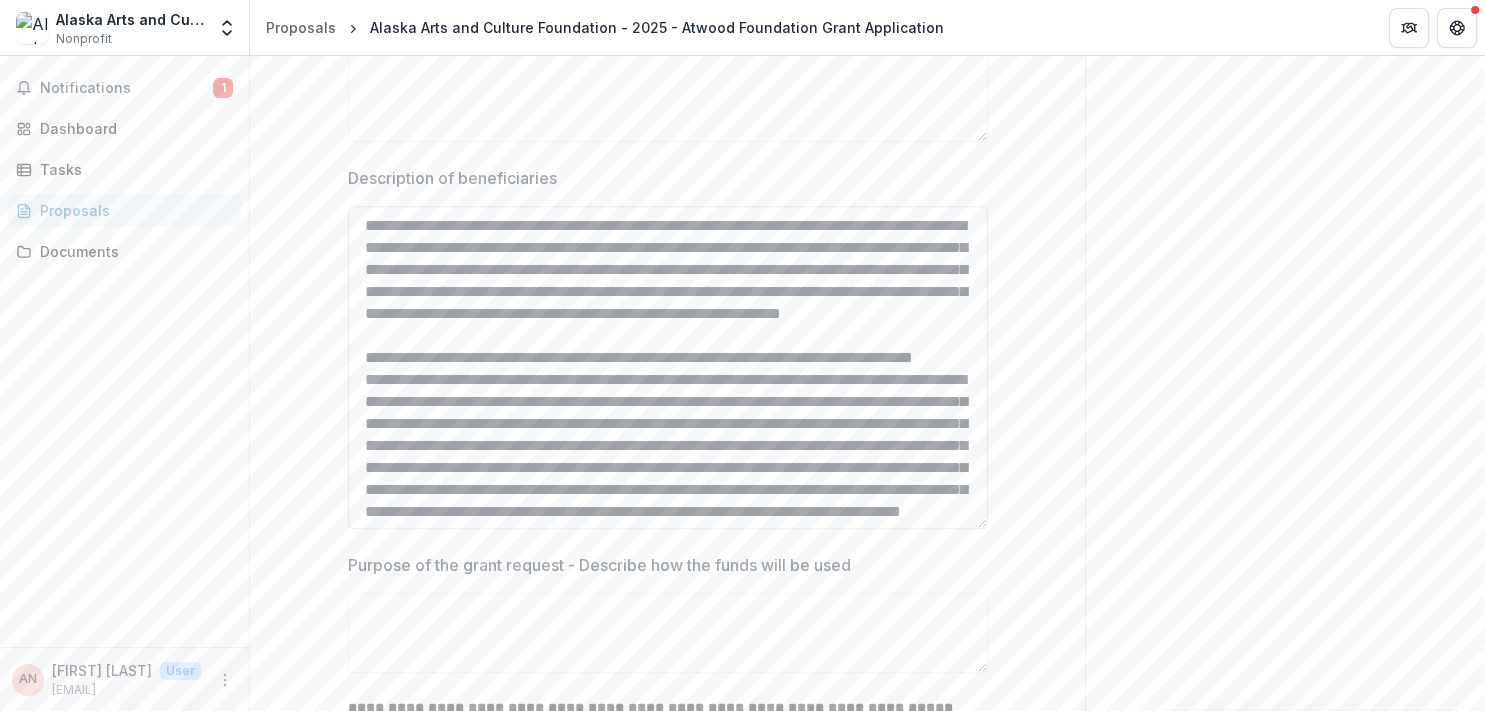 click on "Description of beneficiaries" at bounding box center (668, 367) 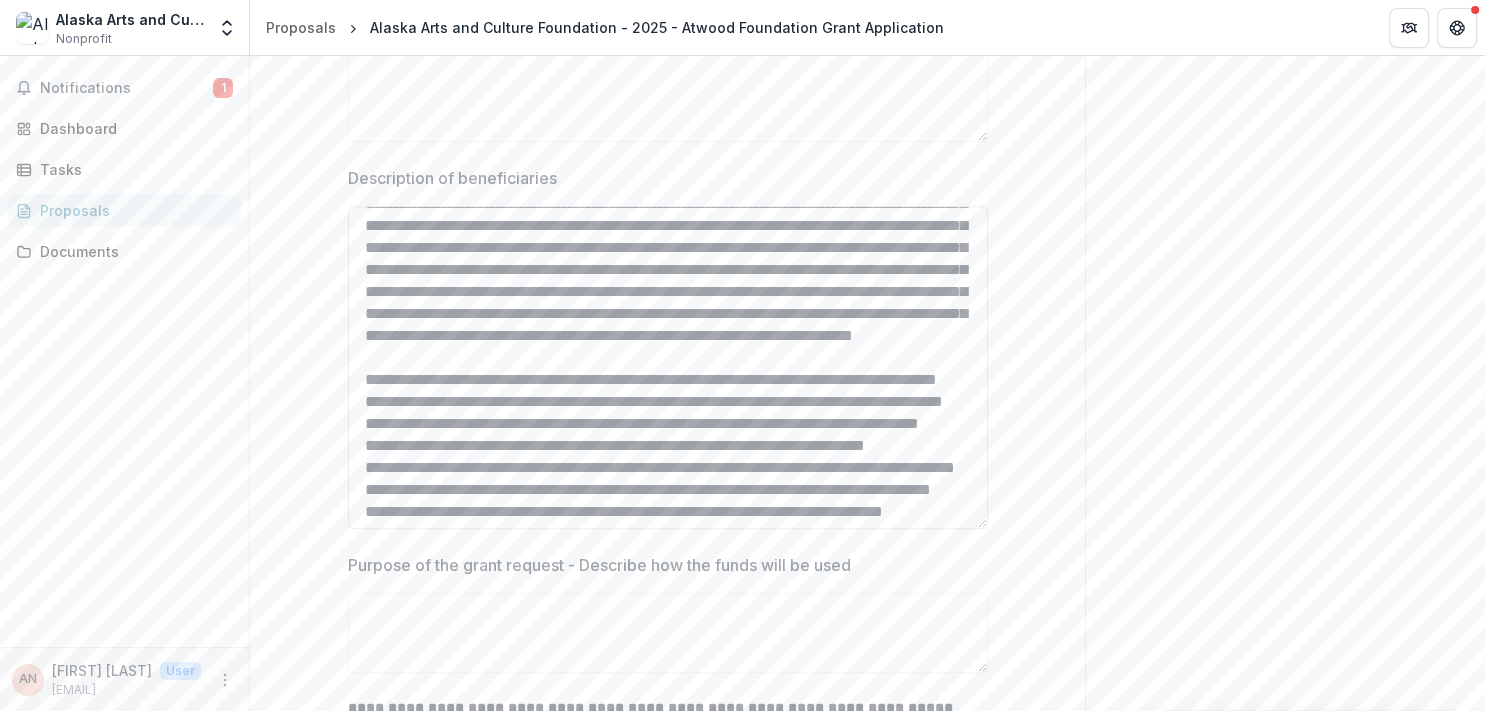 scroll, scrollTop: 230, scrollLeft: 0, axis: vertical 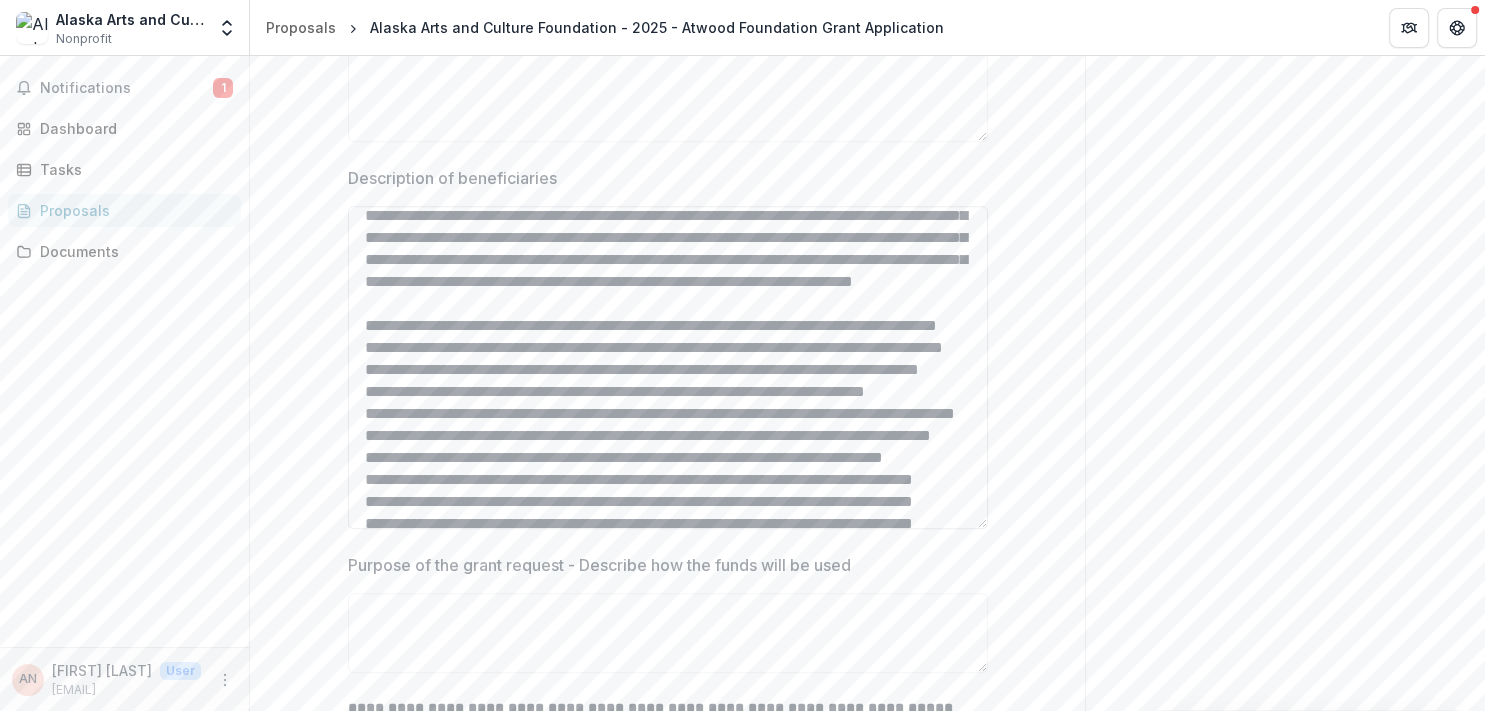 click on "Description of beneficiaries" at bounding box center [668, 367] 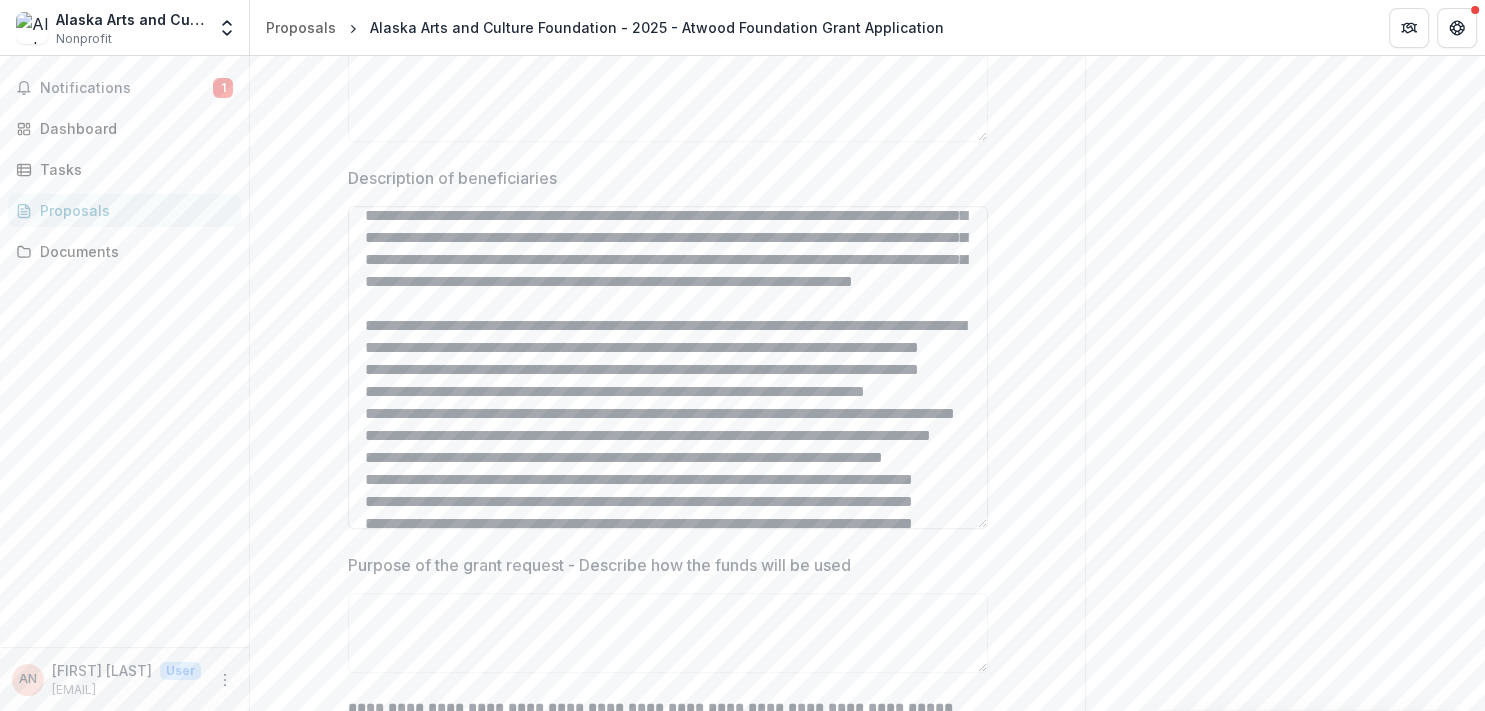 click on "Description of beneficiaries" at bounding box center [668, 367] 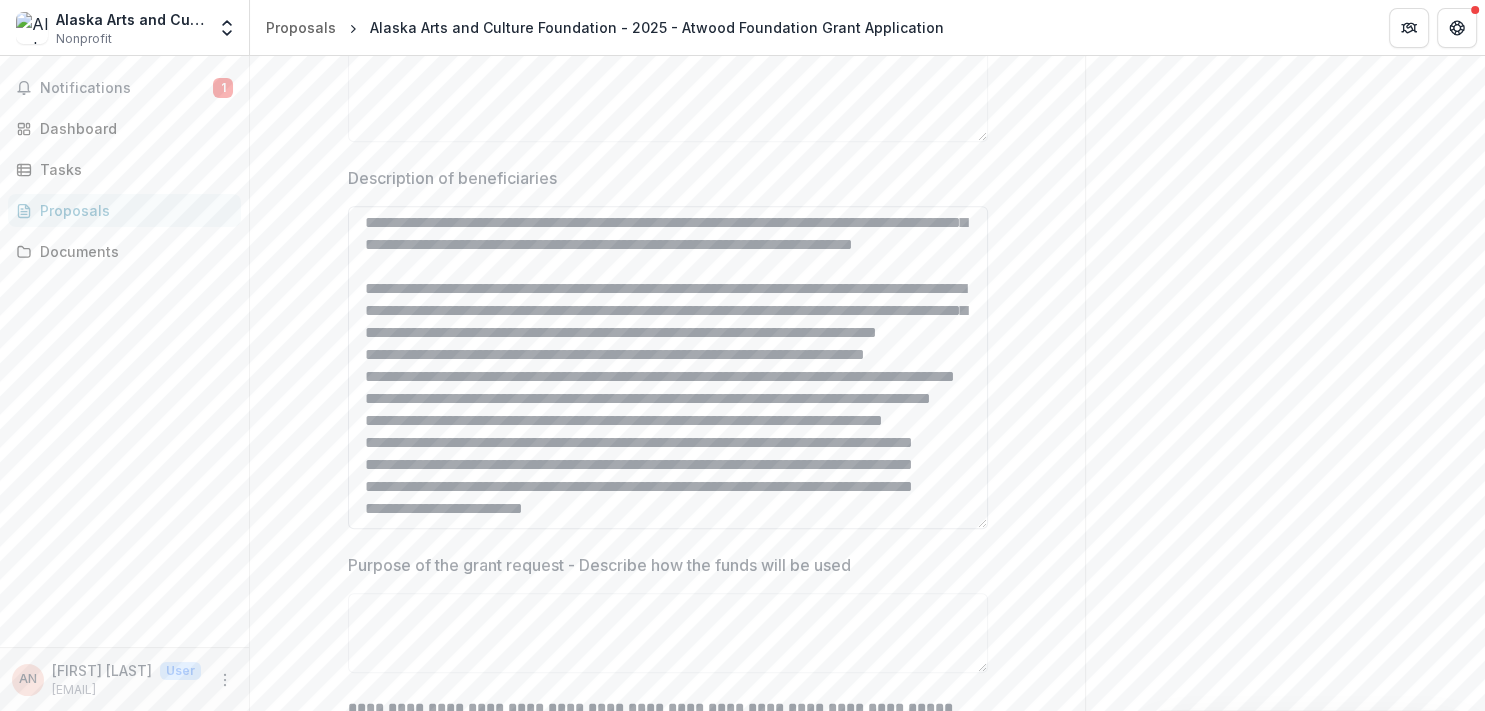 scroll, scrollTop: 345, scrollLeft: 0, axis: vertical 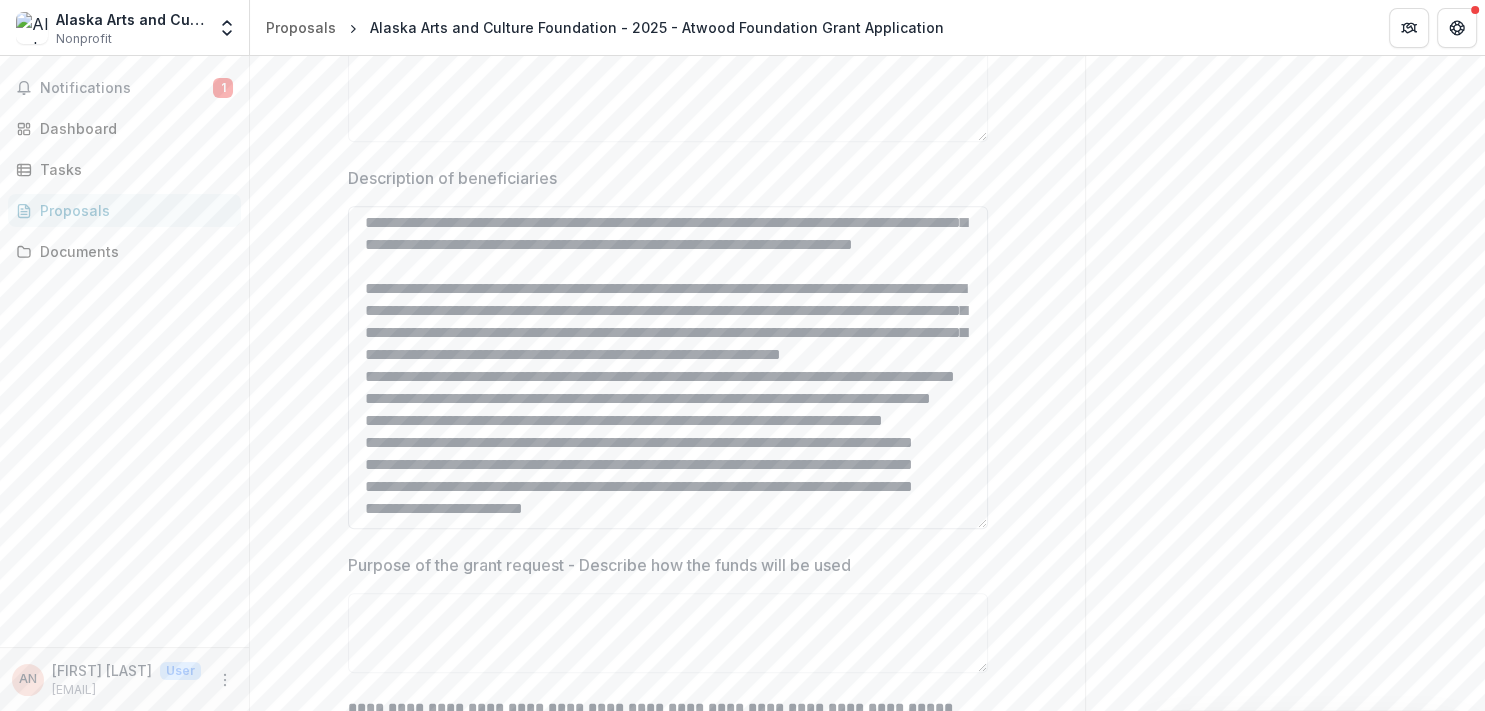 click on "Description of beneficiaries" at bounding box center (668, 367) 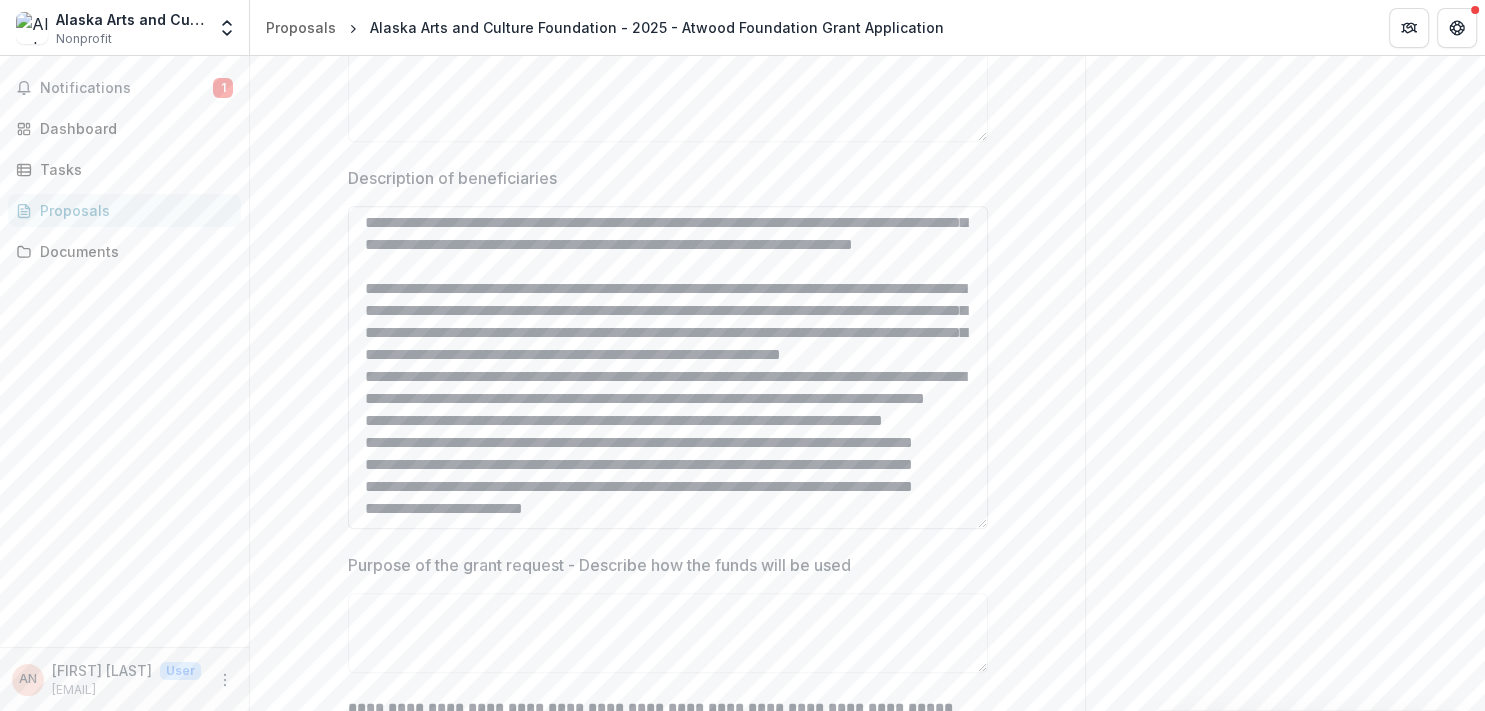 scroll, scrollTop: 460, scrollLeft: 0, axis: vertical 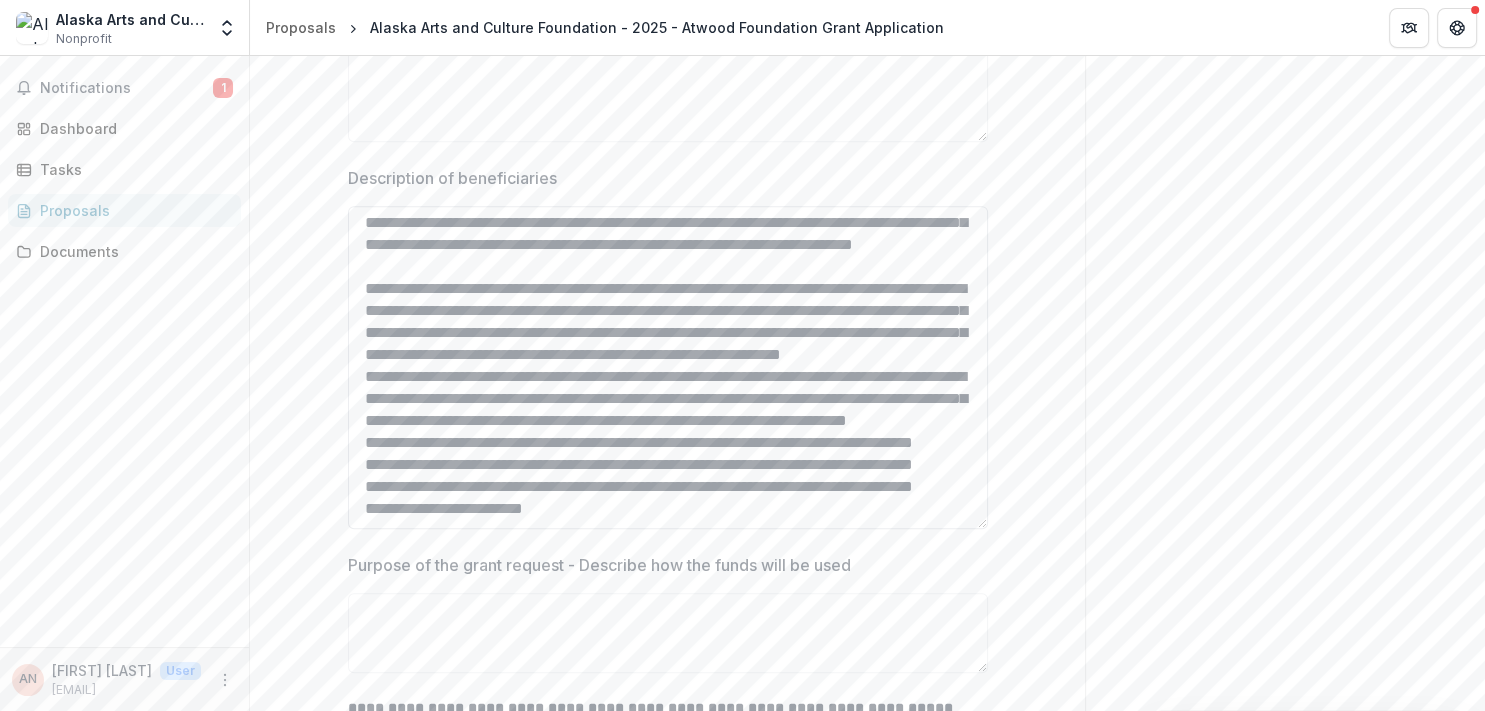 click on "Description of beneficiaries" at bounding box center (668, 367) 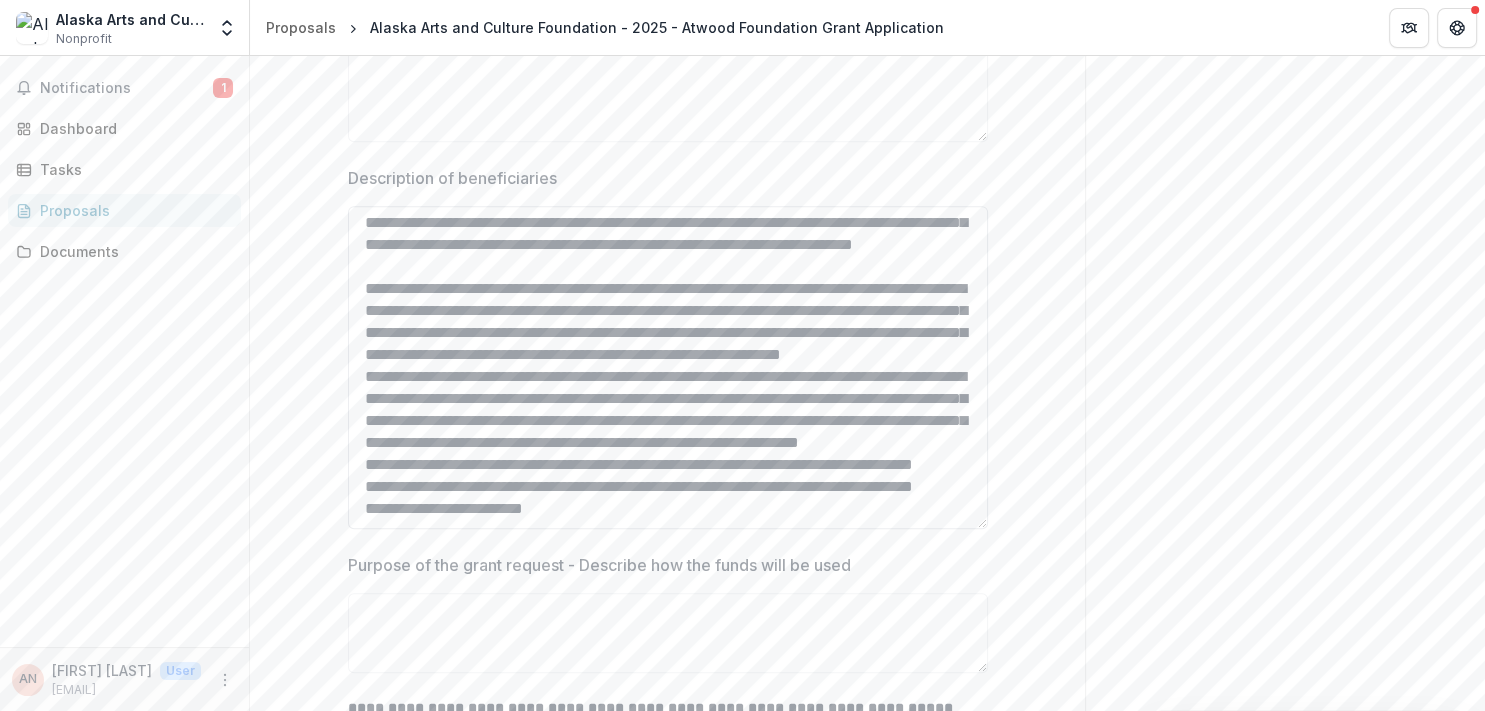 click on "Description of beneficiaries" at bounding box center (668, 367) 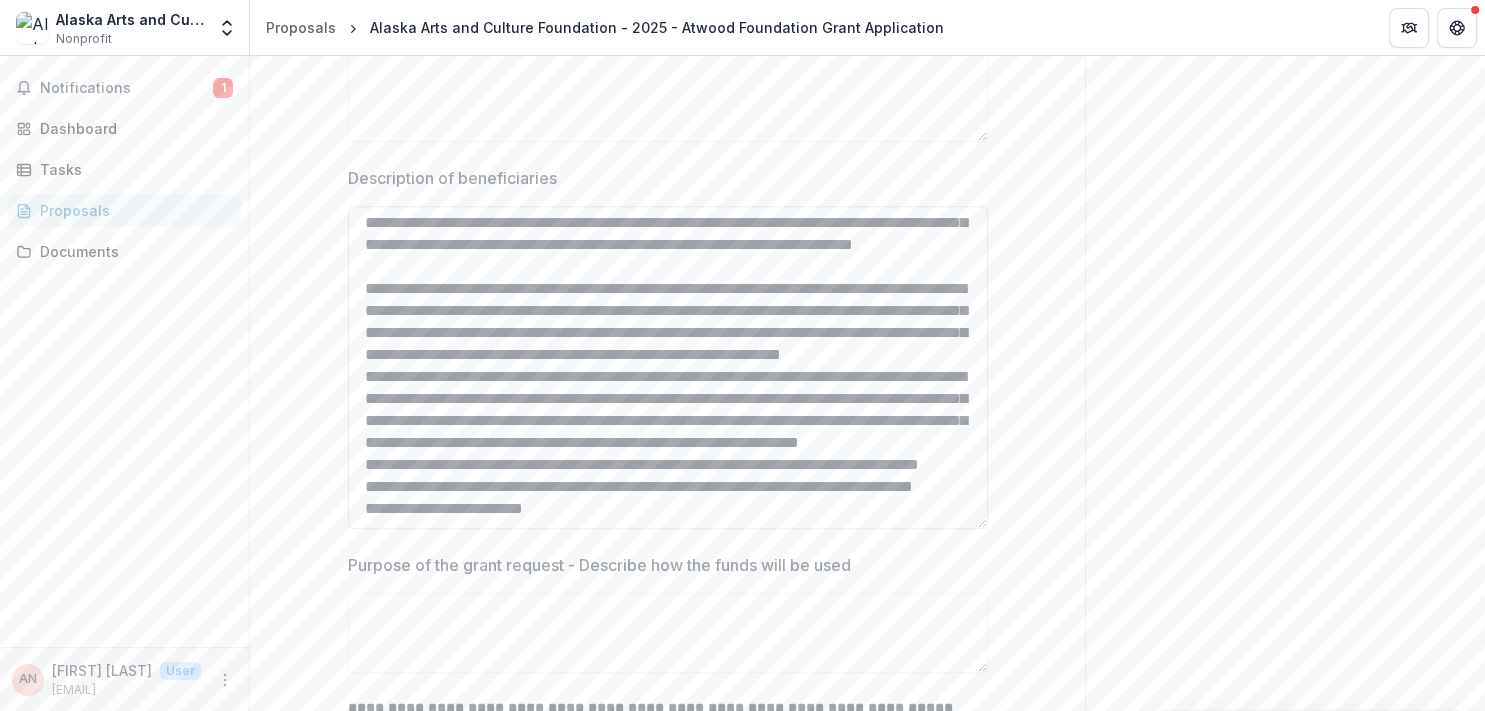 click on "Description of beneficiaries" at bounding box center [668, 367] 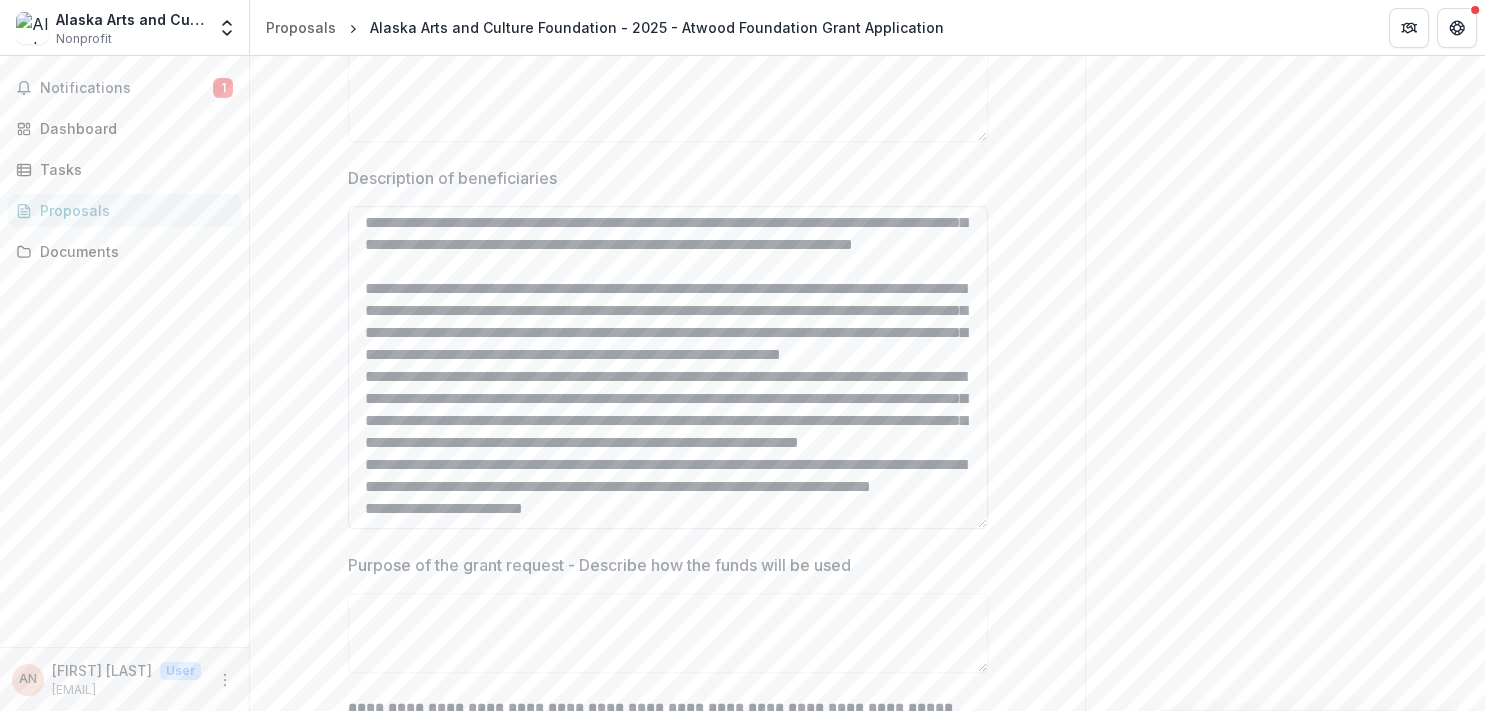 click on "Description of beneficiaries" at bounding box center (668, 367) 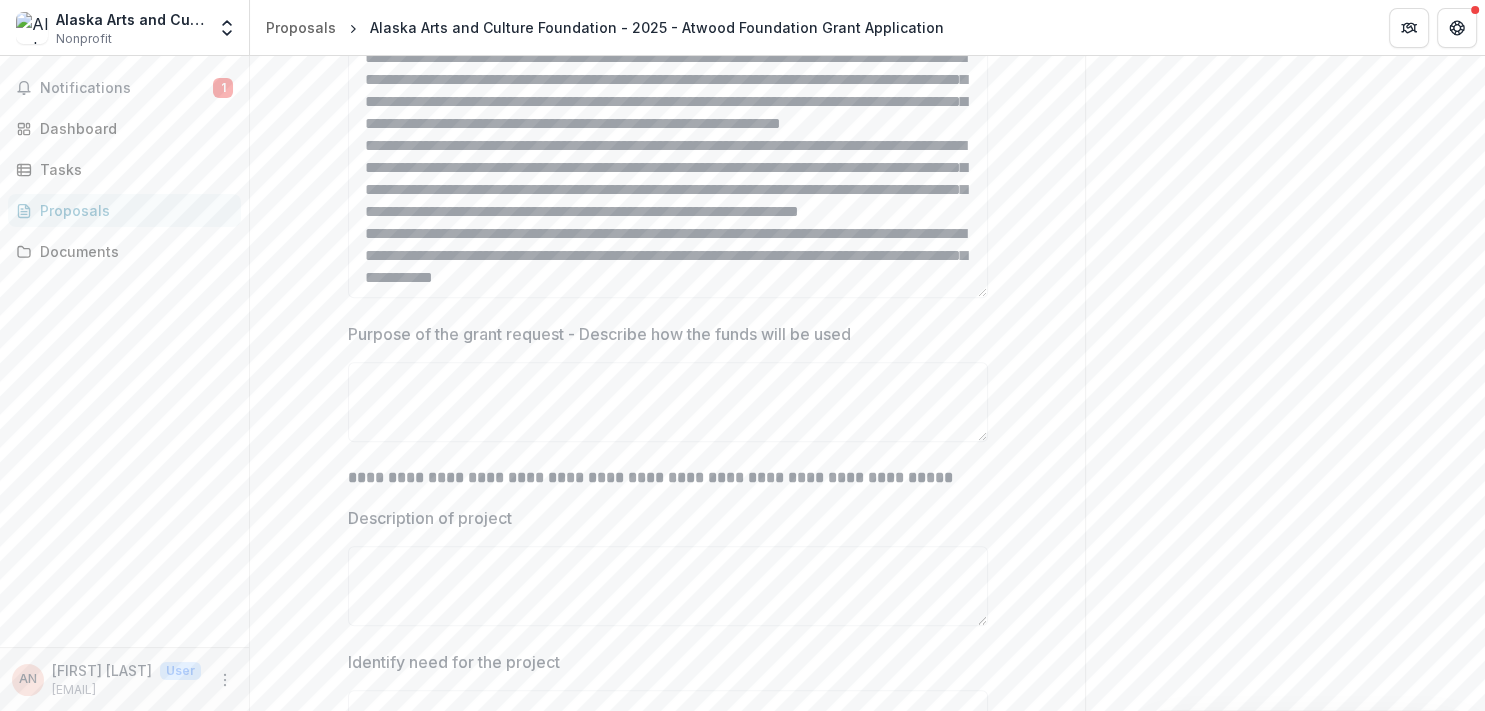 scroll, scrollTop: 806, scrollLeft: 0, axis: vertical 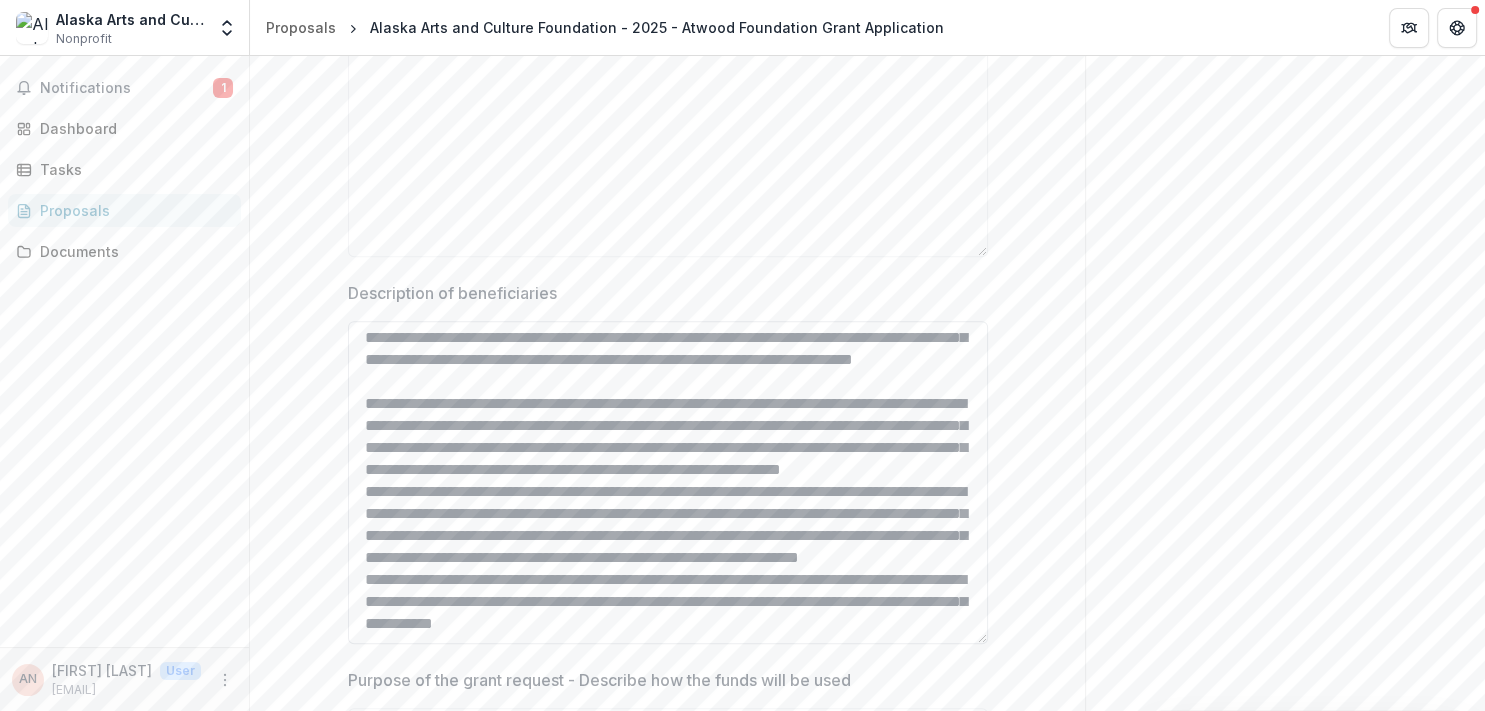 drag, startPoint x: 358, startPoint y: 513, endPoint x: 890, endPoint y: 647, distance: 548.61646 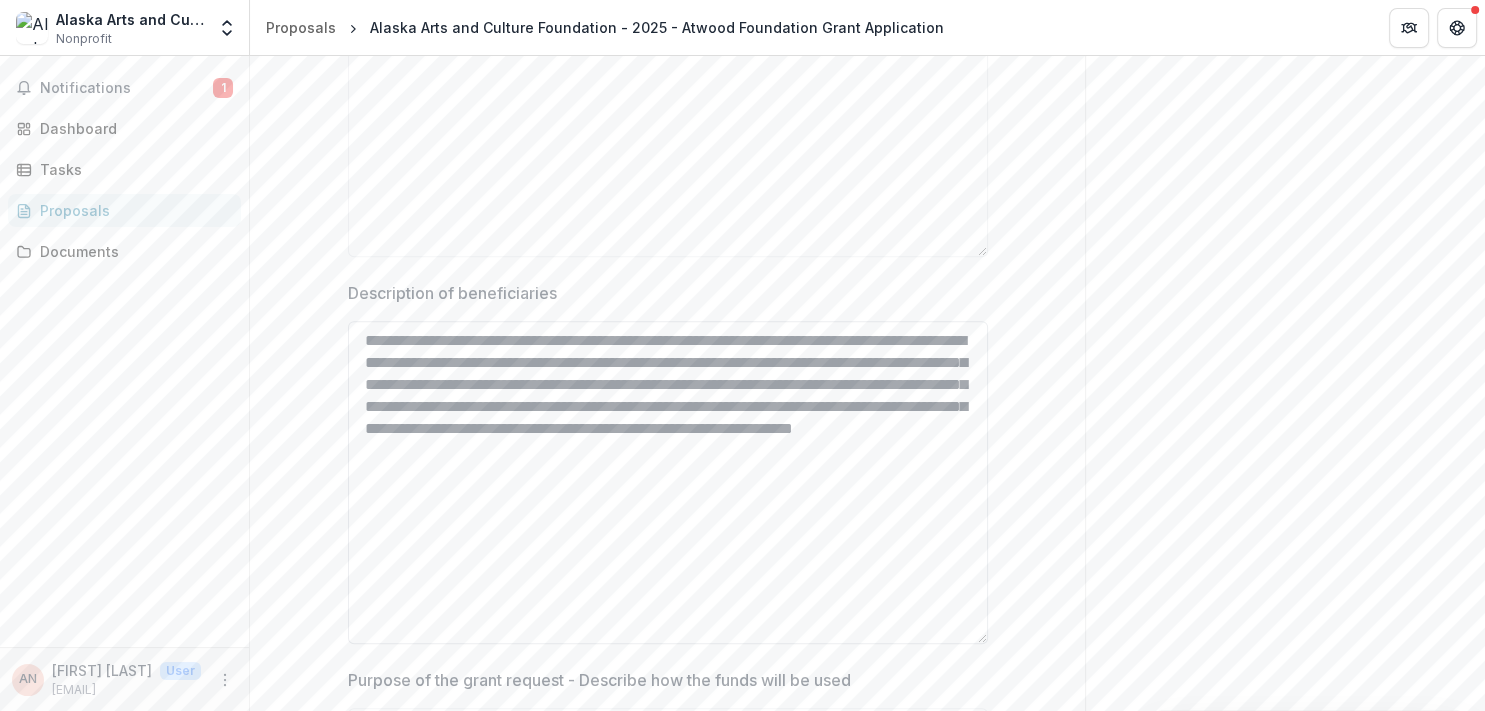 scroll, scrollTop: 0, scrollLeft: 0, axis: both 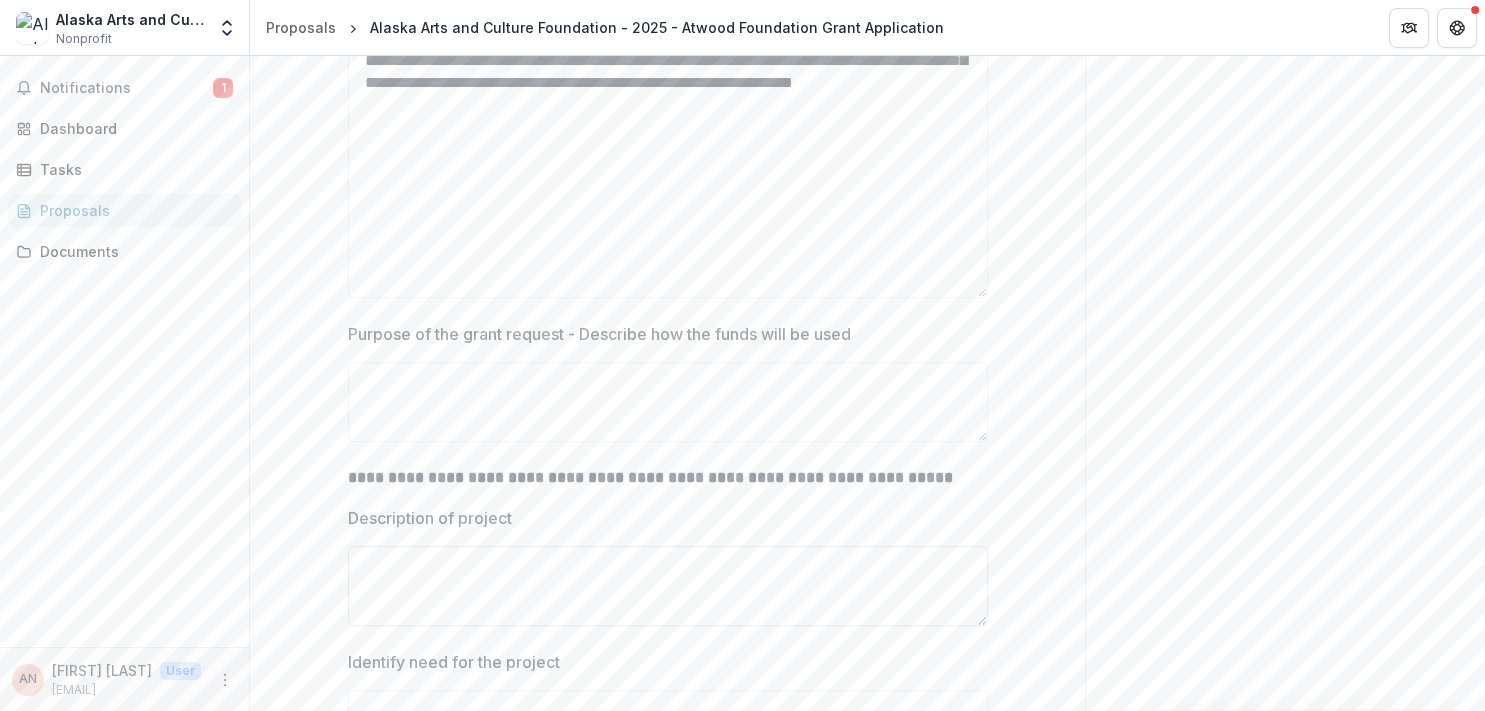 type on "**********" 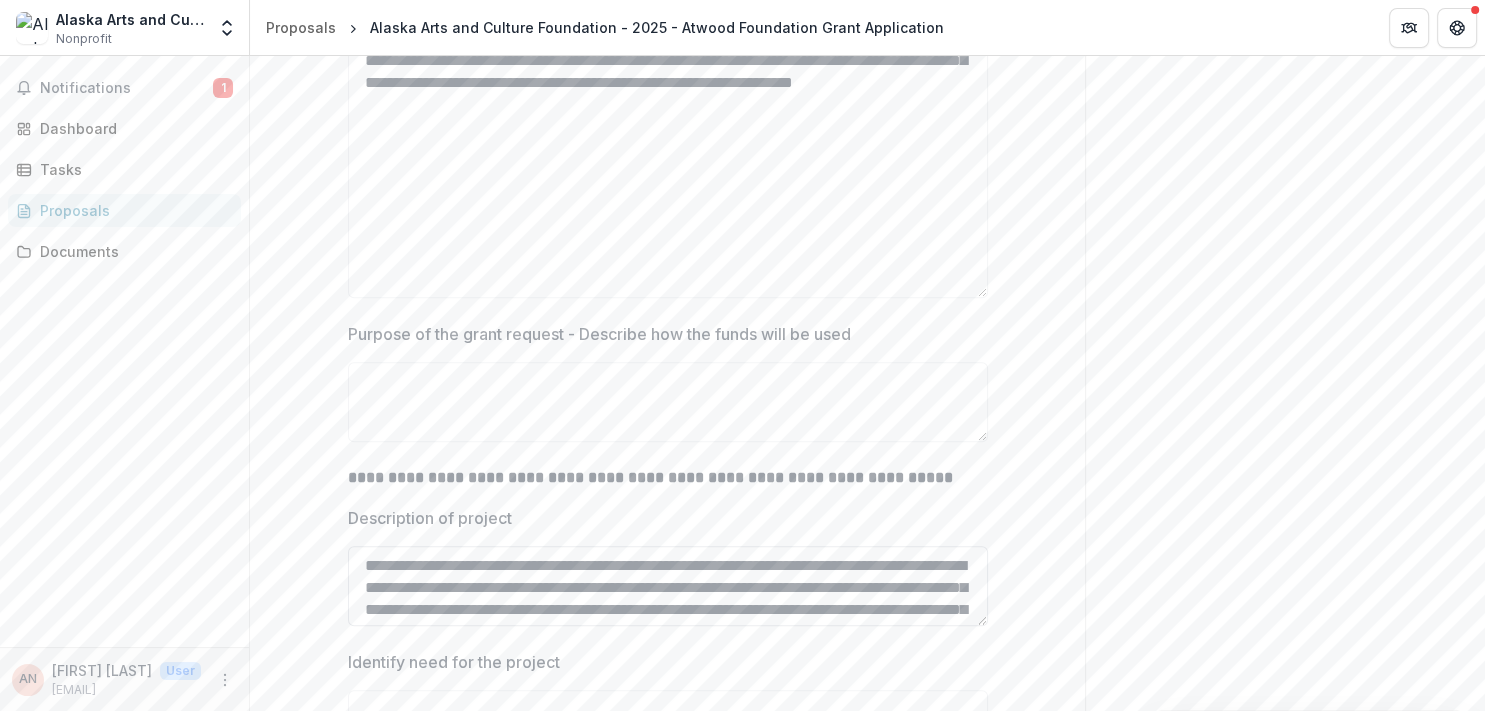 scroll, scrollTop: 524, scrollLeft: 0, axis: vertical 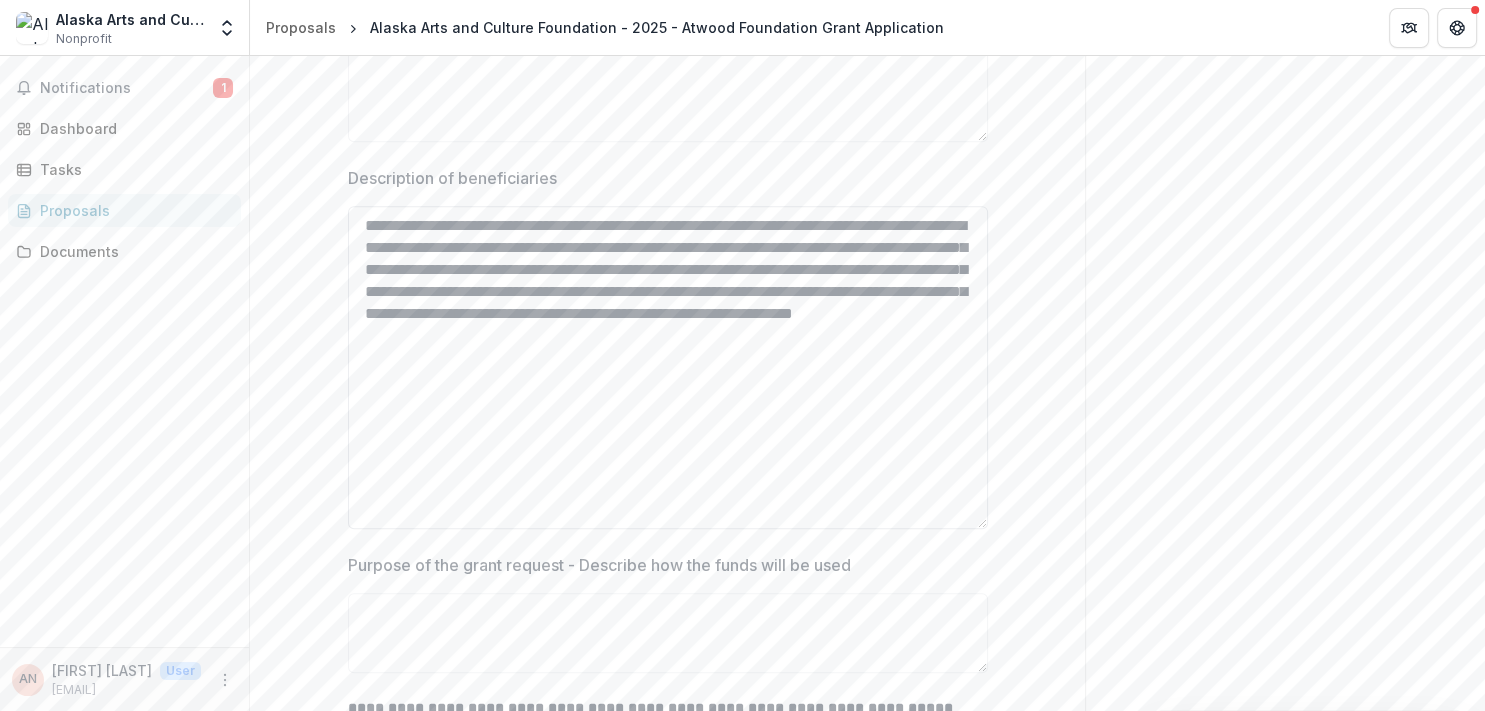 type on "**********" 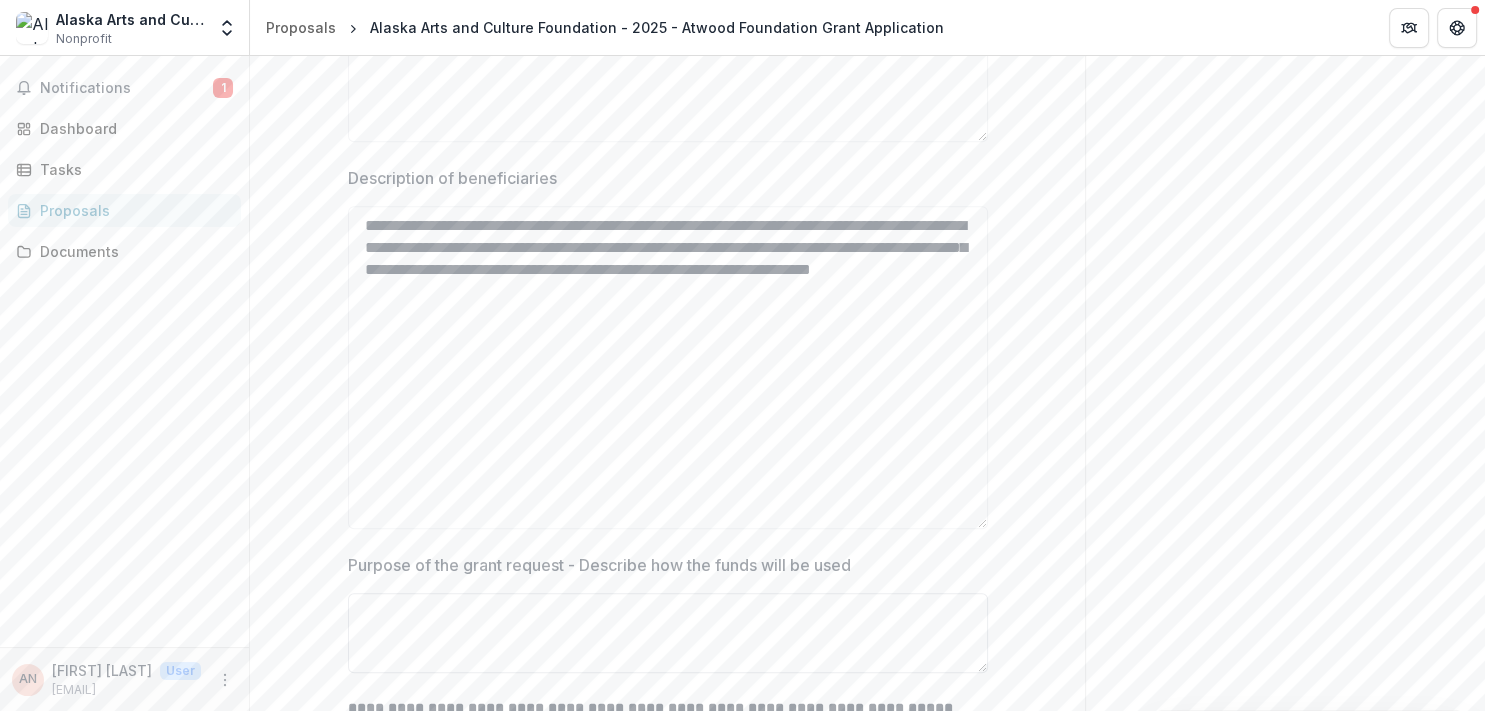 type on "**********" 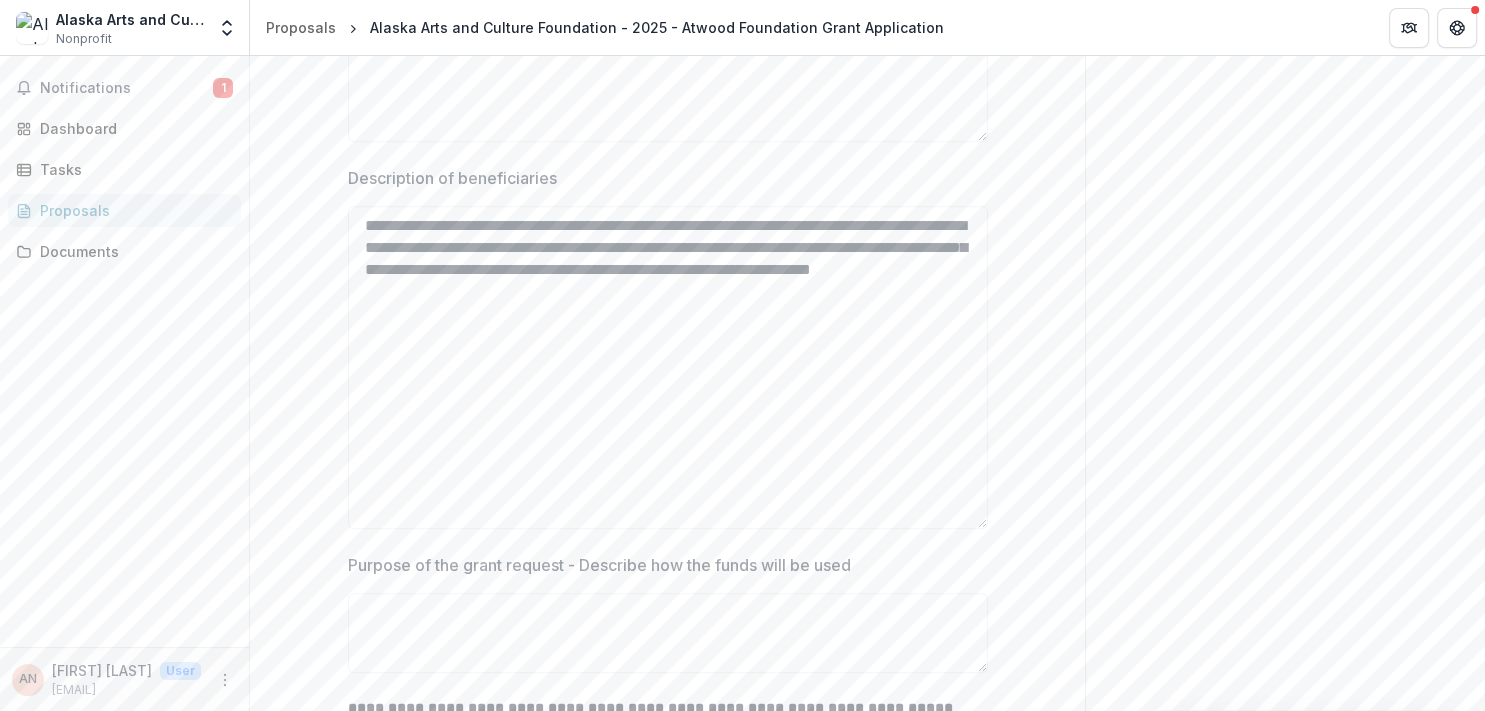 paste on "**********" 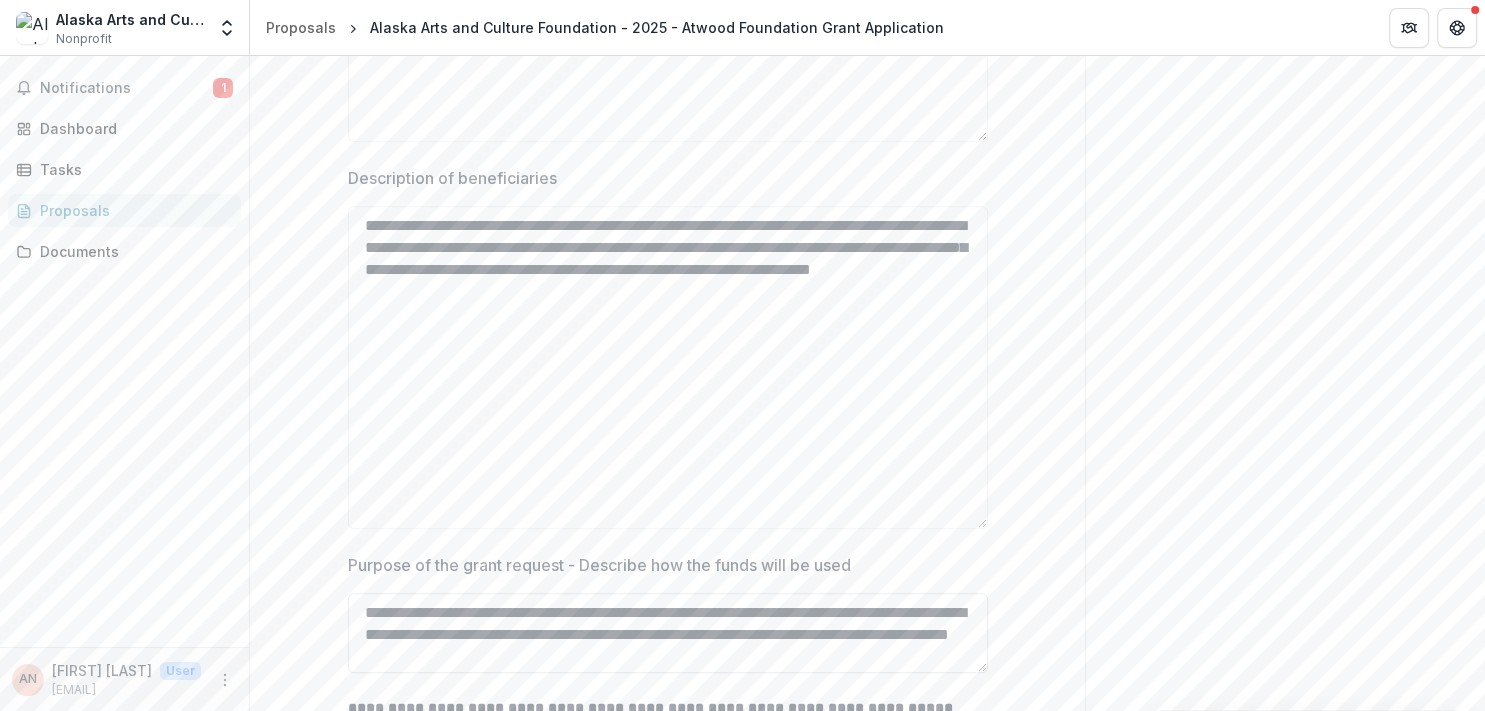 scroll, scrollTop: 25, scrollLeft: 0, axis: vertical 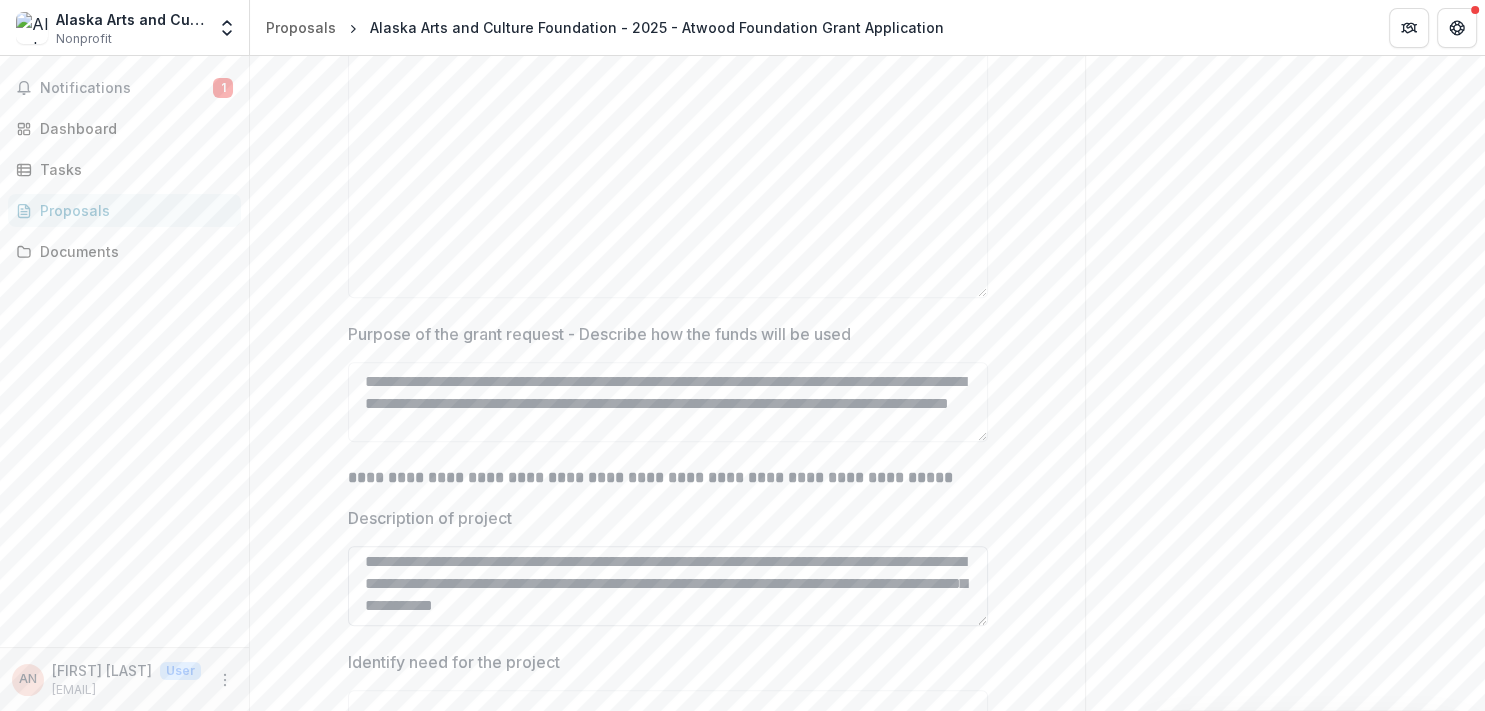 type on "**********" 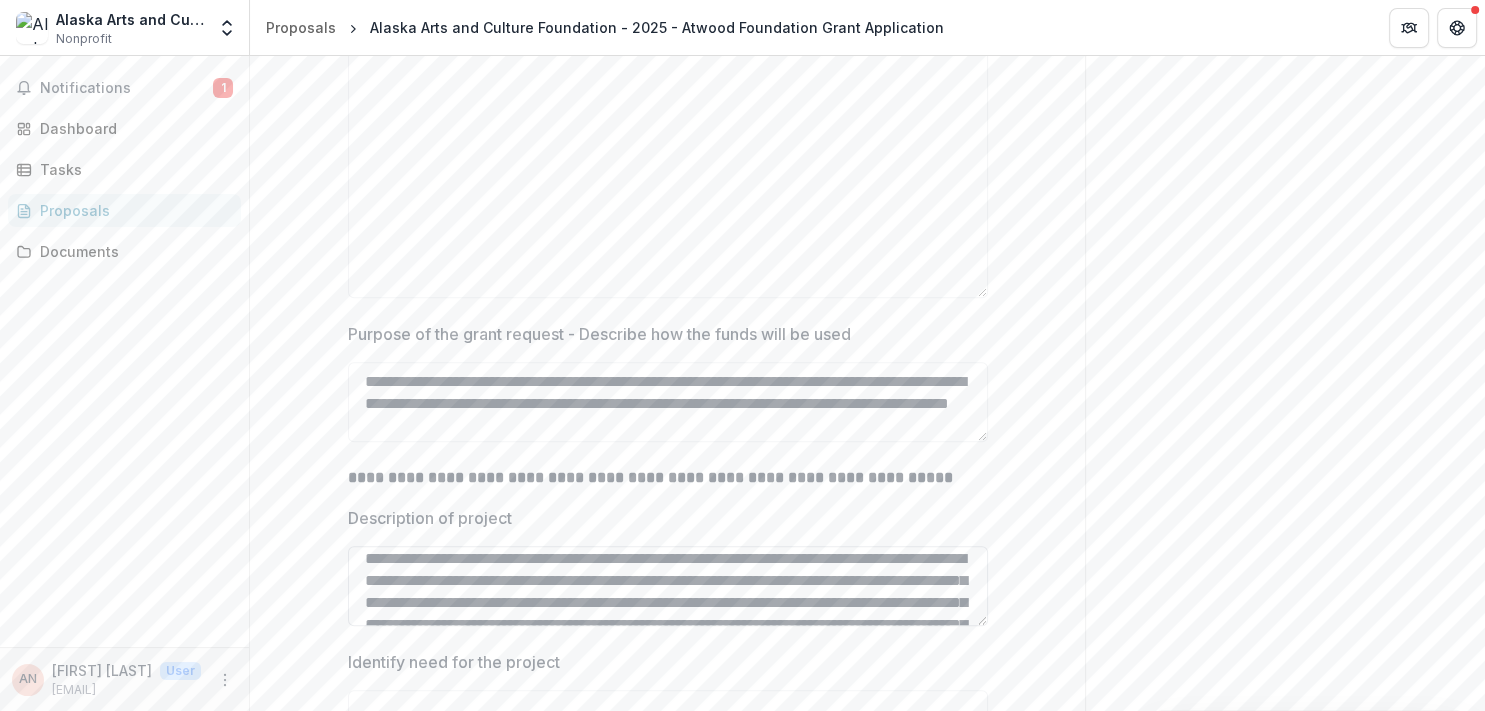 scroll, scrollTop: 0, scrollLeft: 0, axis: both 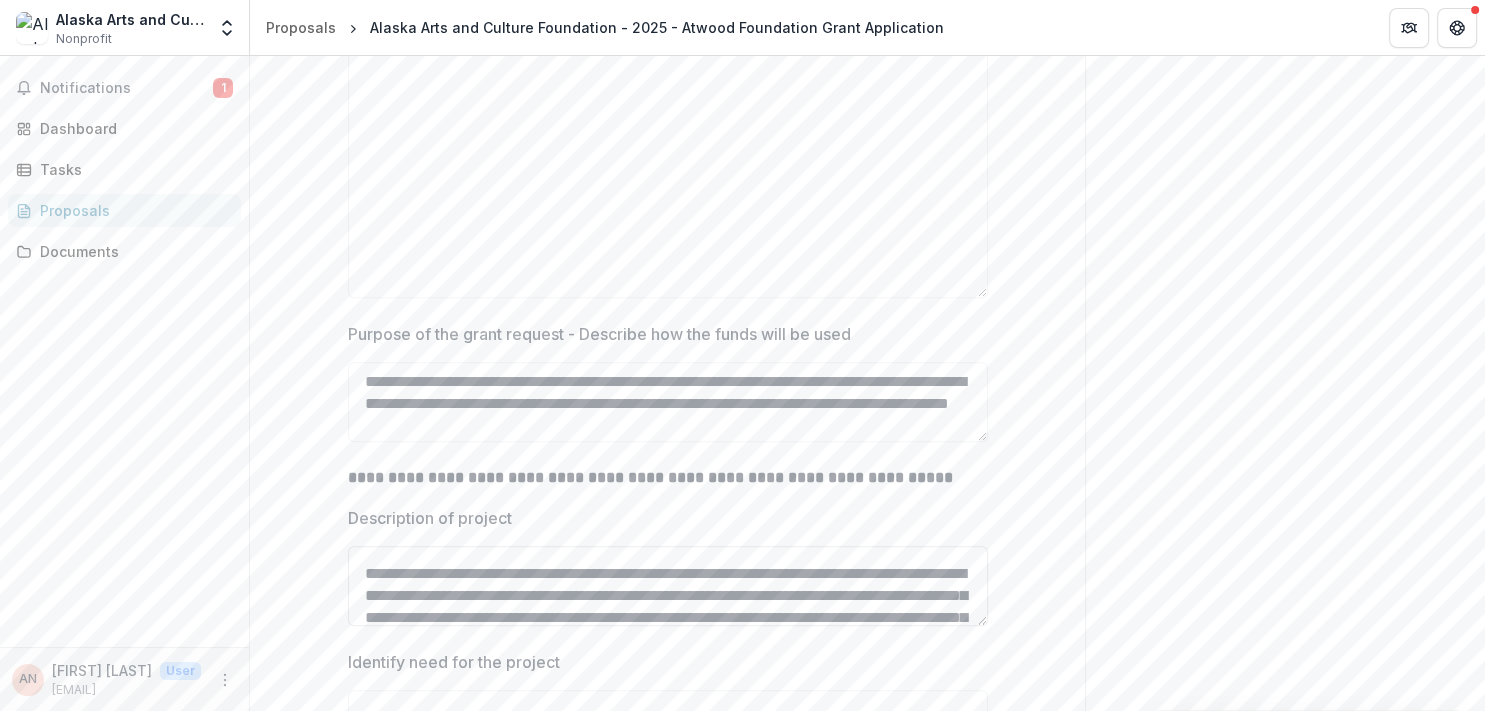 drag, startPoint x: 354, startPoint y: 561, endPoint x: 915, endPoint y: 595, distance: 562.02936 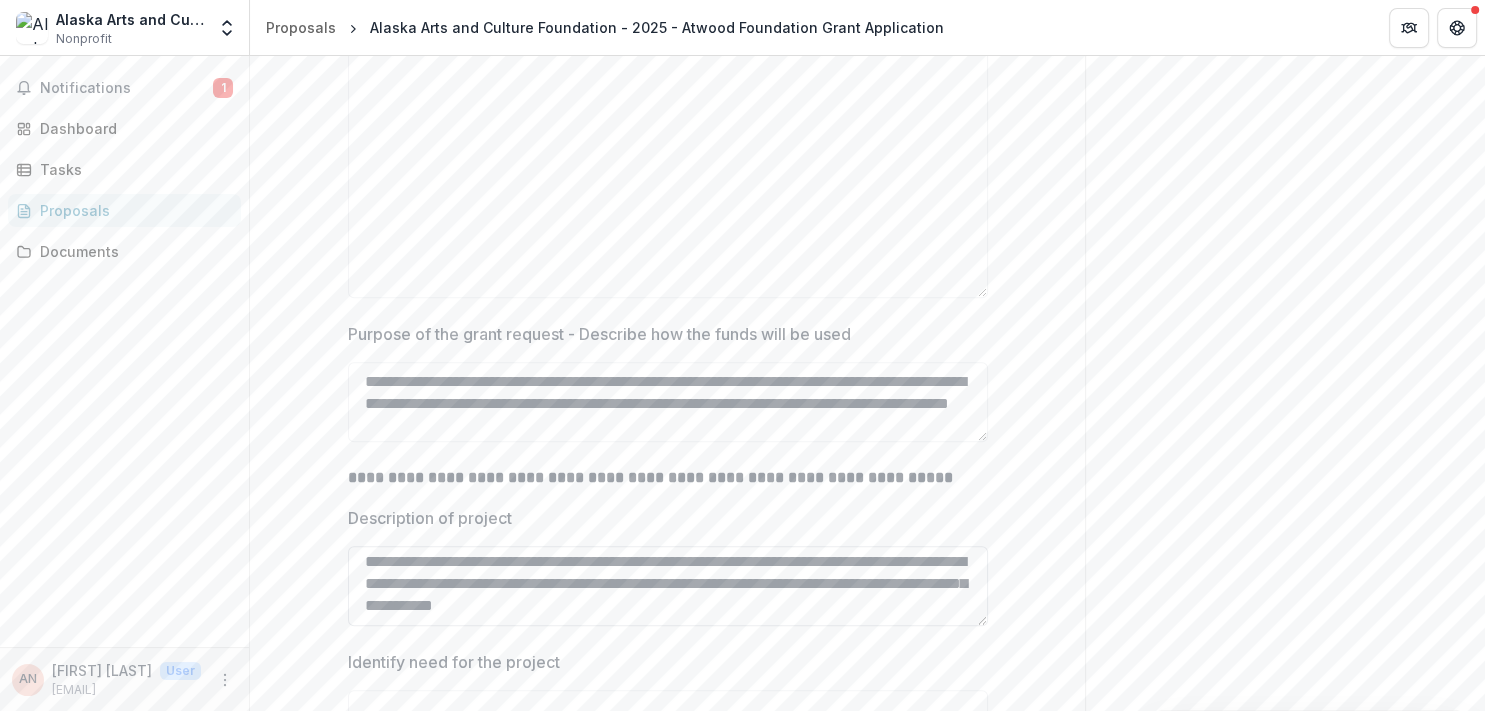 scroll, scrollTop: 8, scrollLeft: 0, axis: vertical 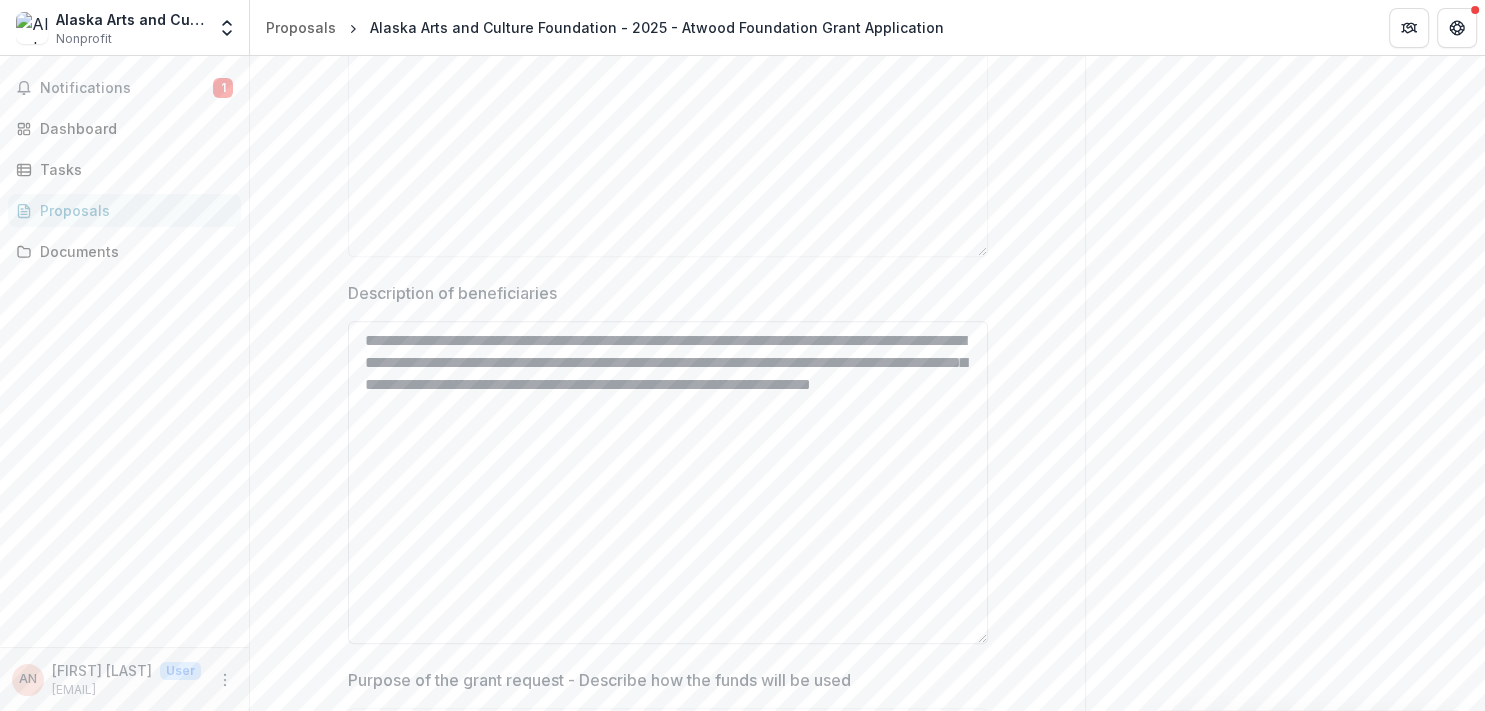 type on "**********" 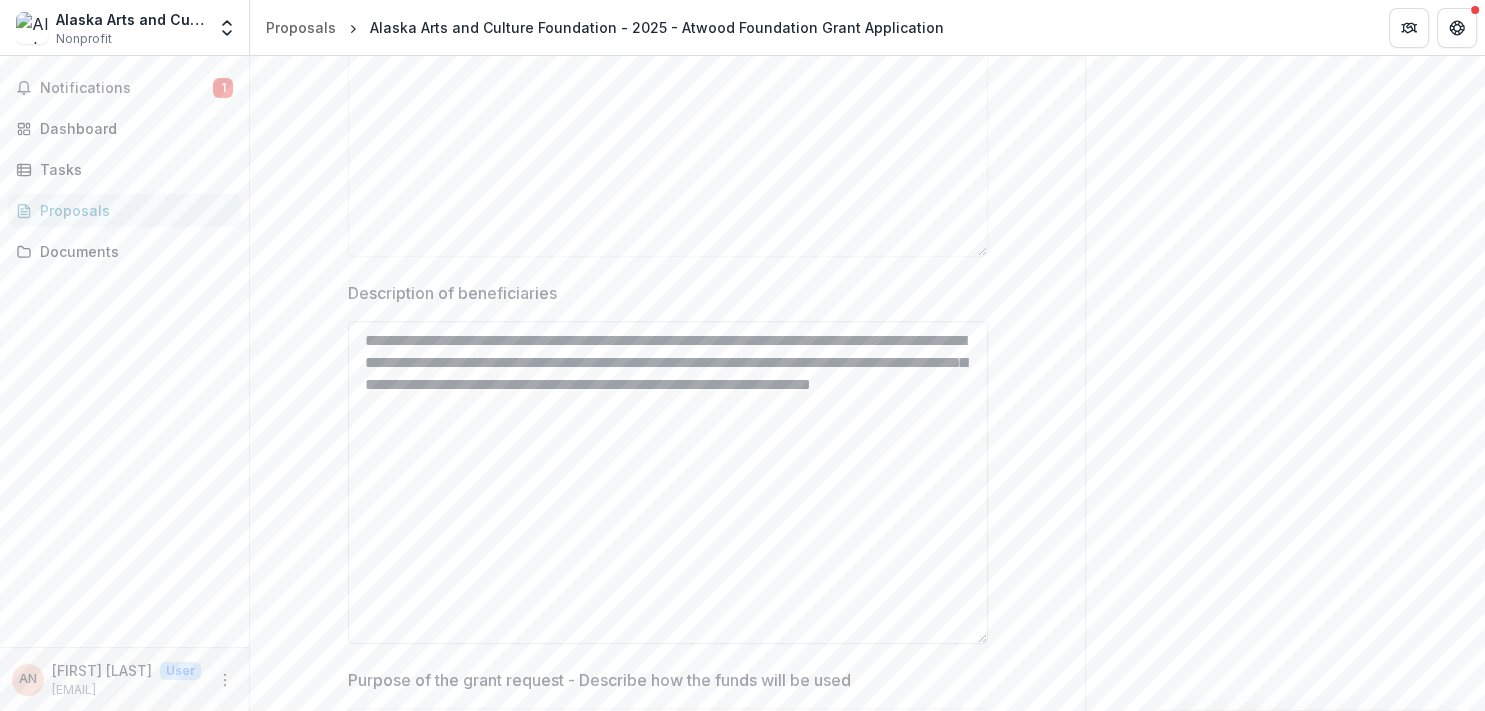 paste on "**********" 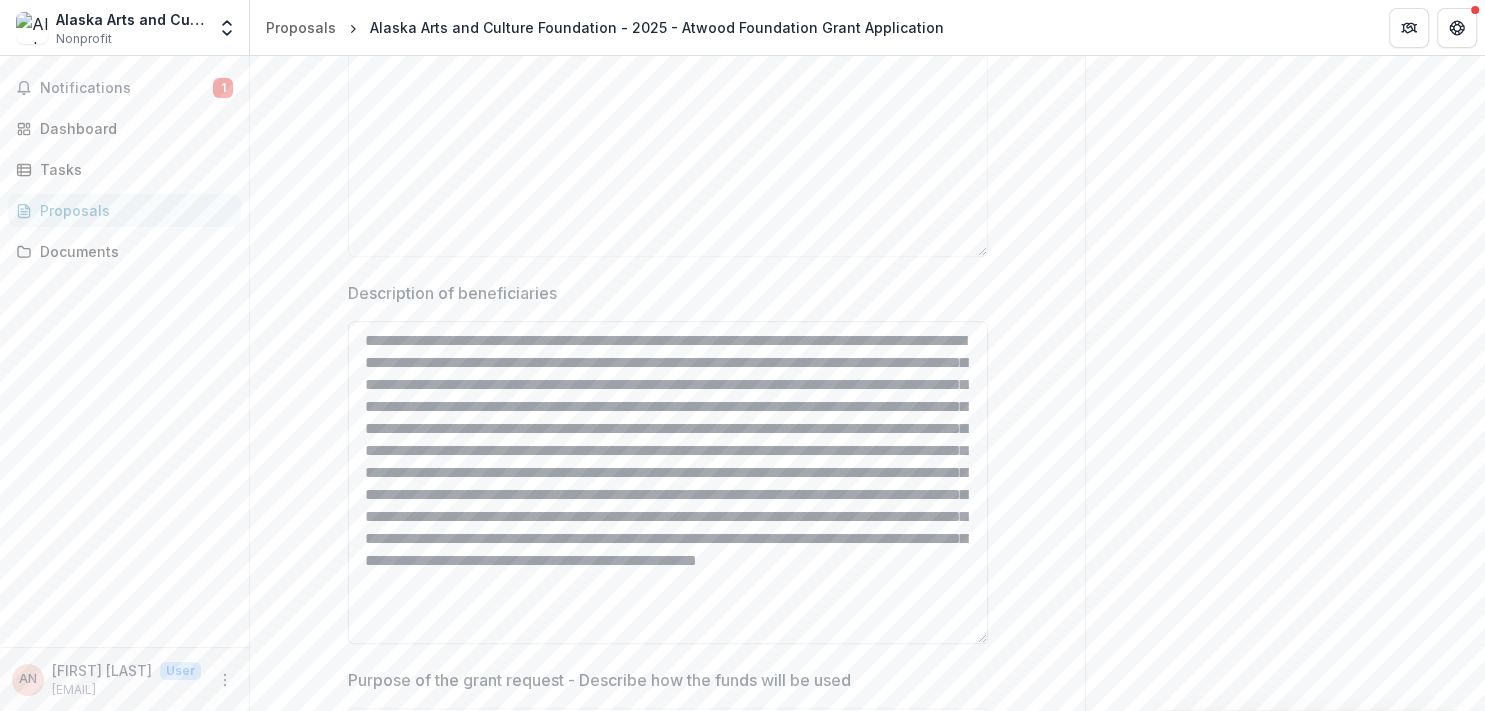 scroll, scrollTop: 15, scrollLeft: 0, axis: vertical 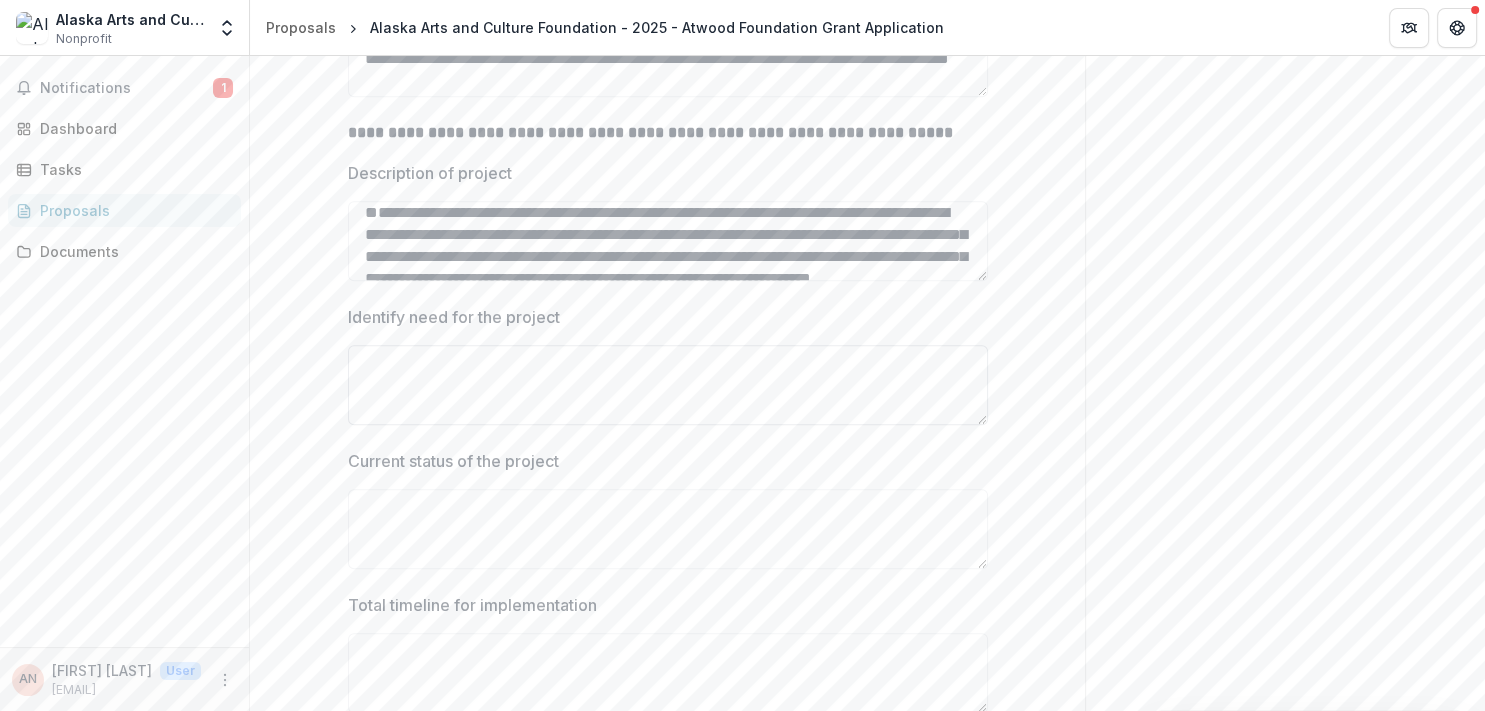 type on "**********" 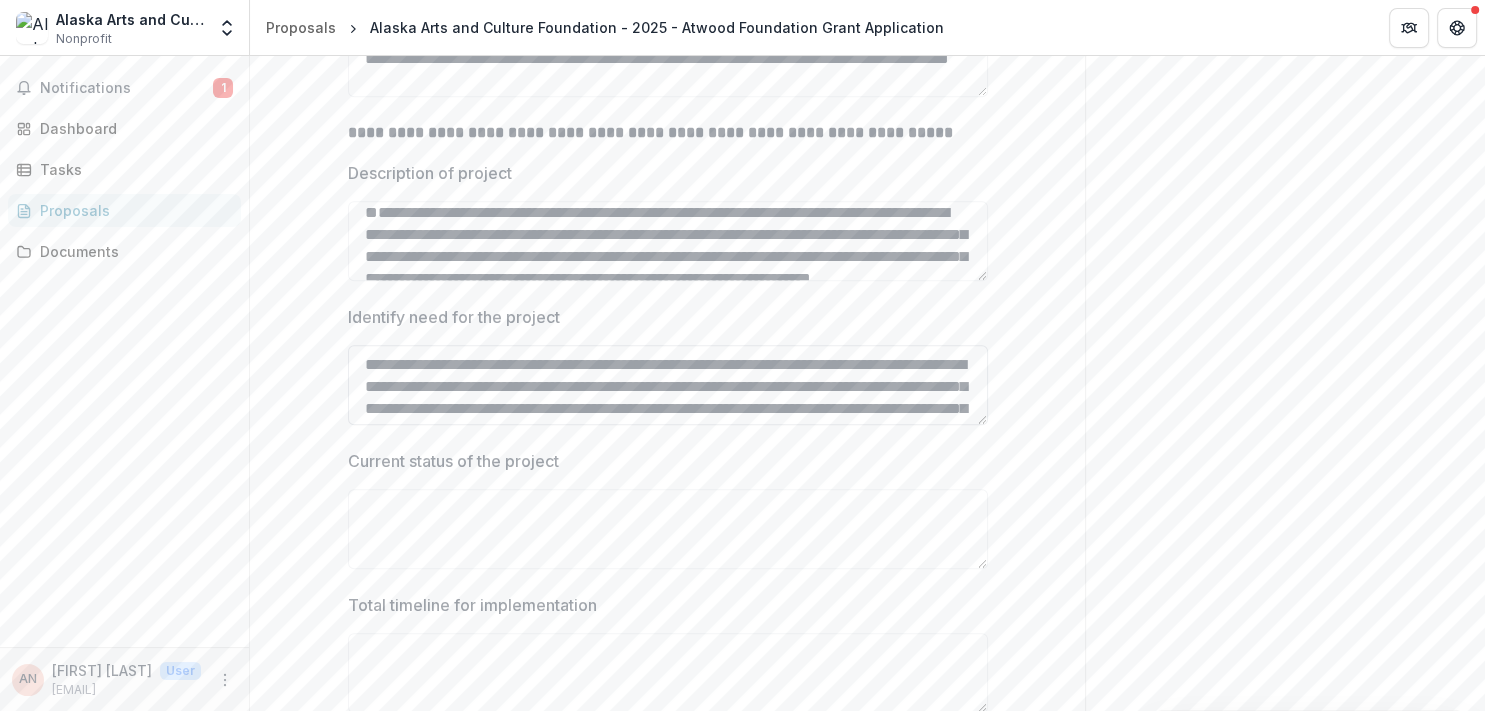 scroll, scrollTop: 105, scrollLeft: 0, axis: vertical 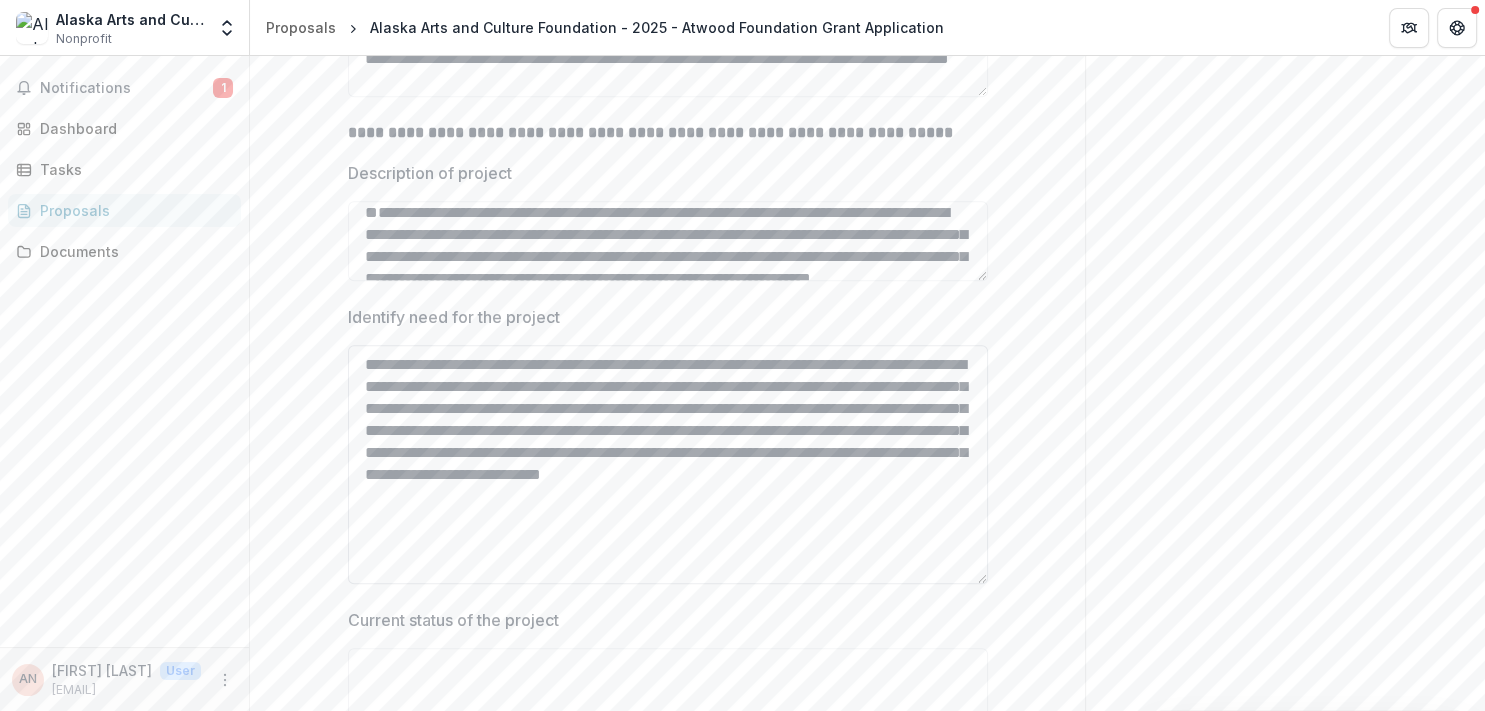 drag, startPoint x: 973, startPoint y: 420, endPoint x: 962, endPoint y: 579, distance: 159.38005 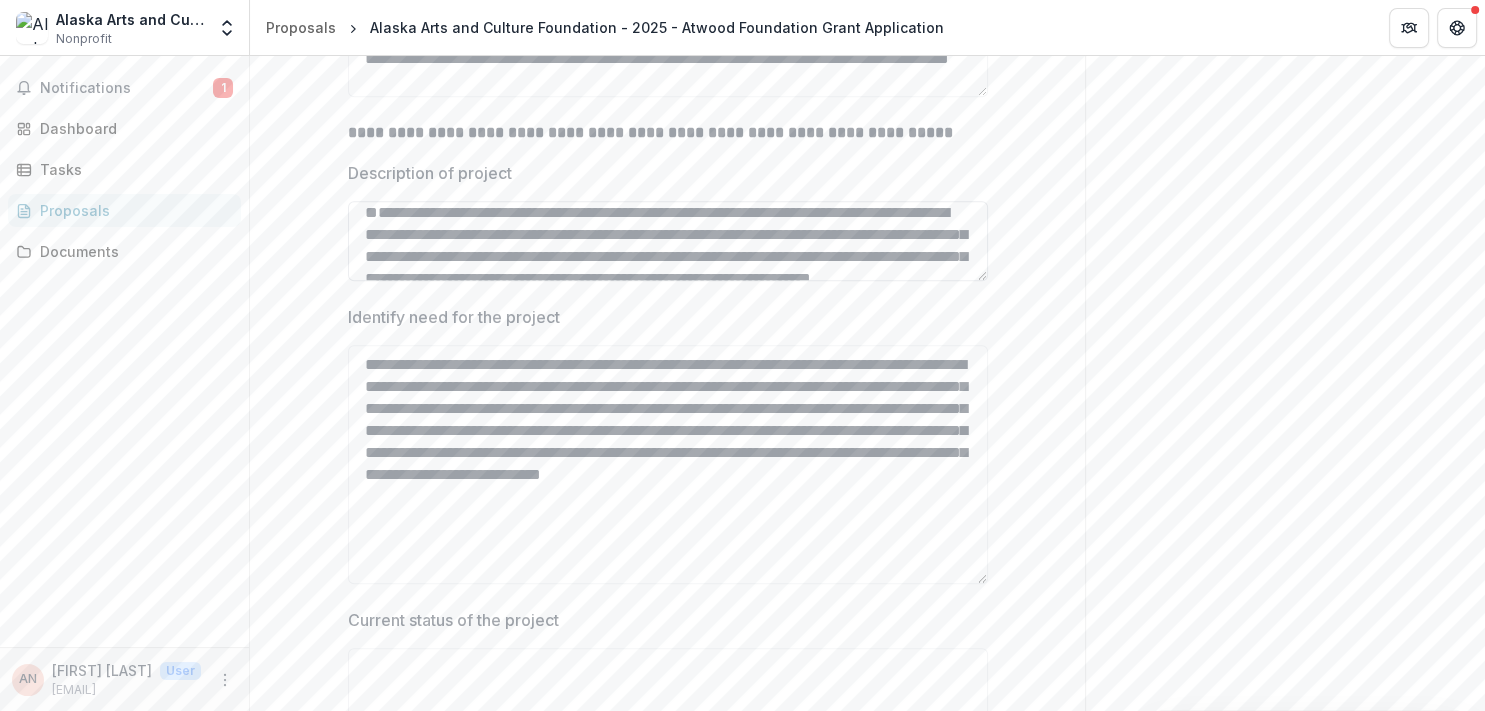 type on "**********" 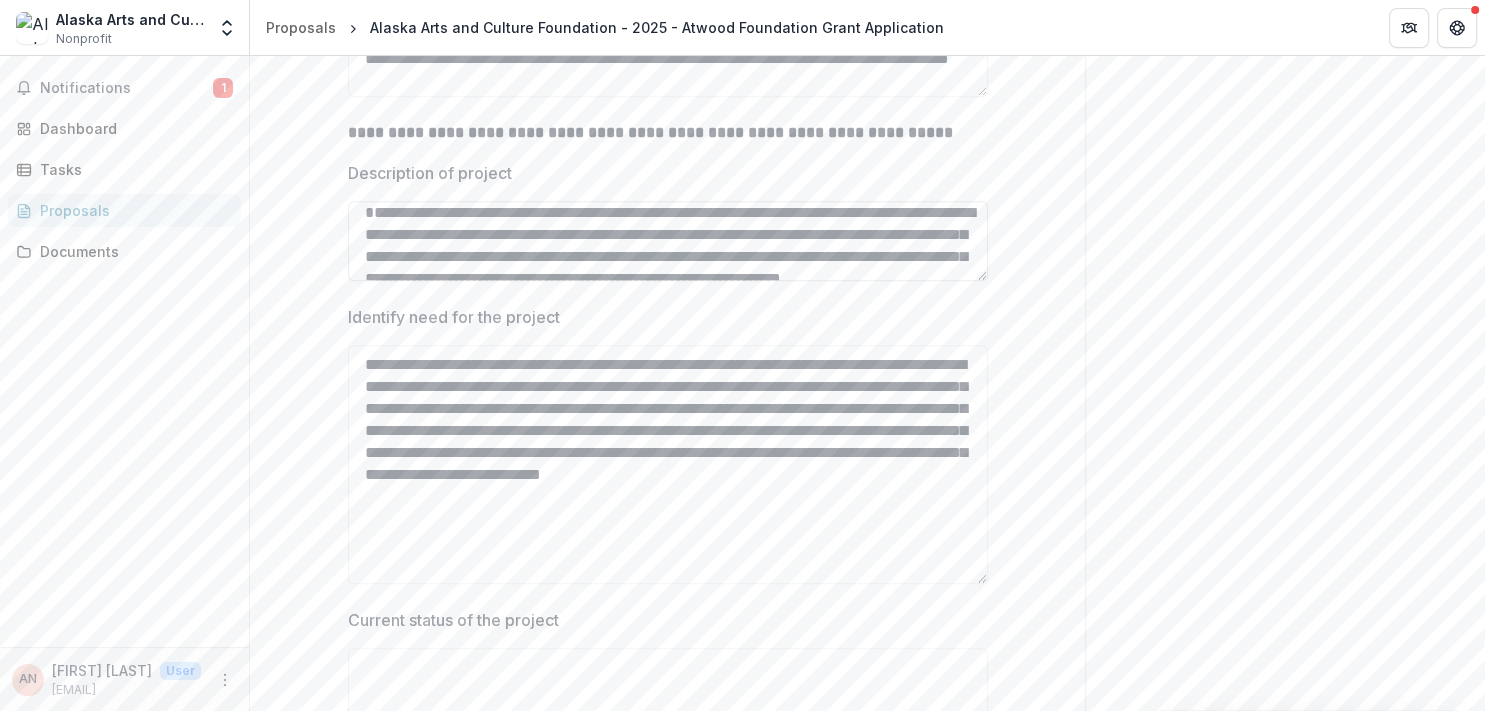 click on "**********" at bounding box center [668, 241] 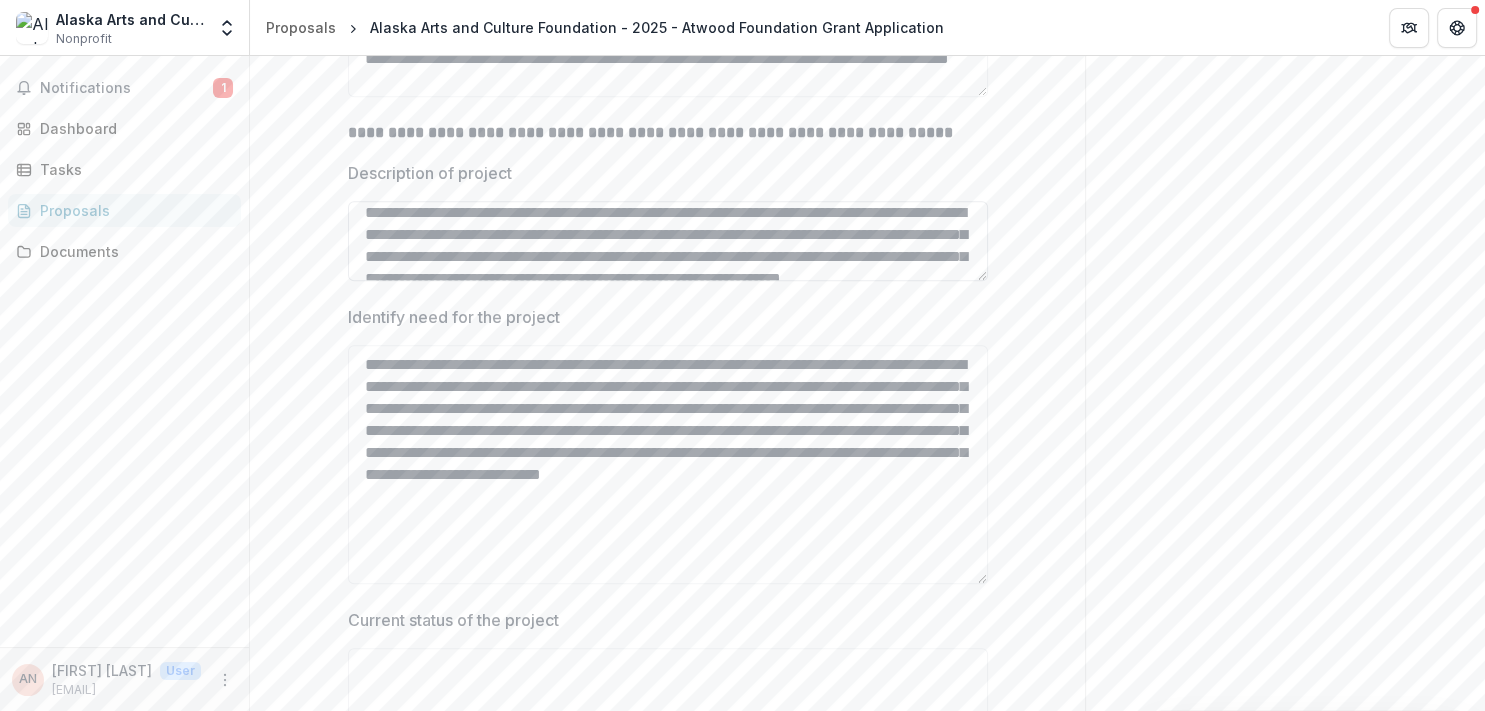 scroll, scrollTop: 0, scrollLeft: 0, axis: both 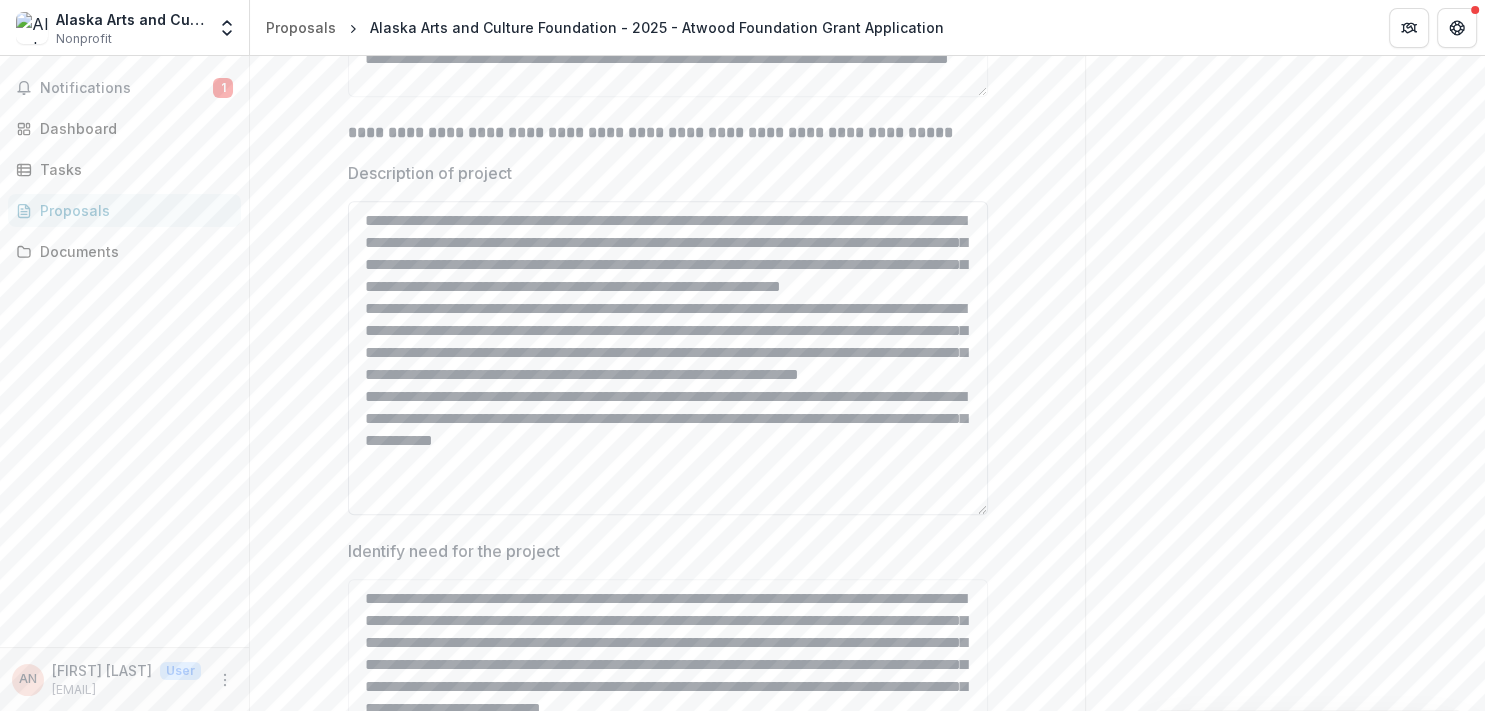 drag, startPoint x: 971, startPoint y: 273, endPoint x: 977, endPoint y: 507, distance: 234.0769 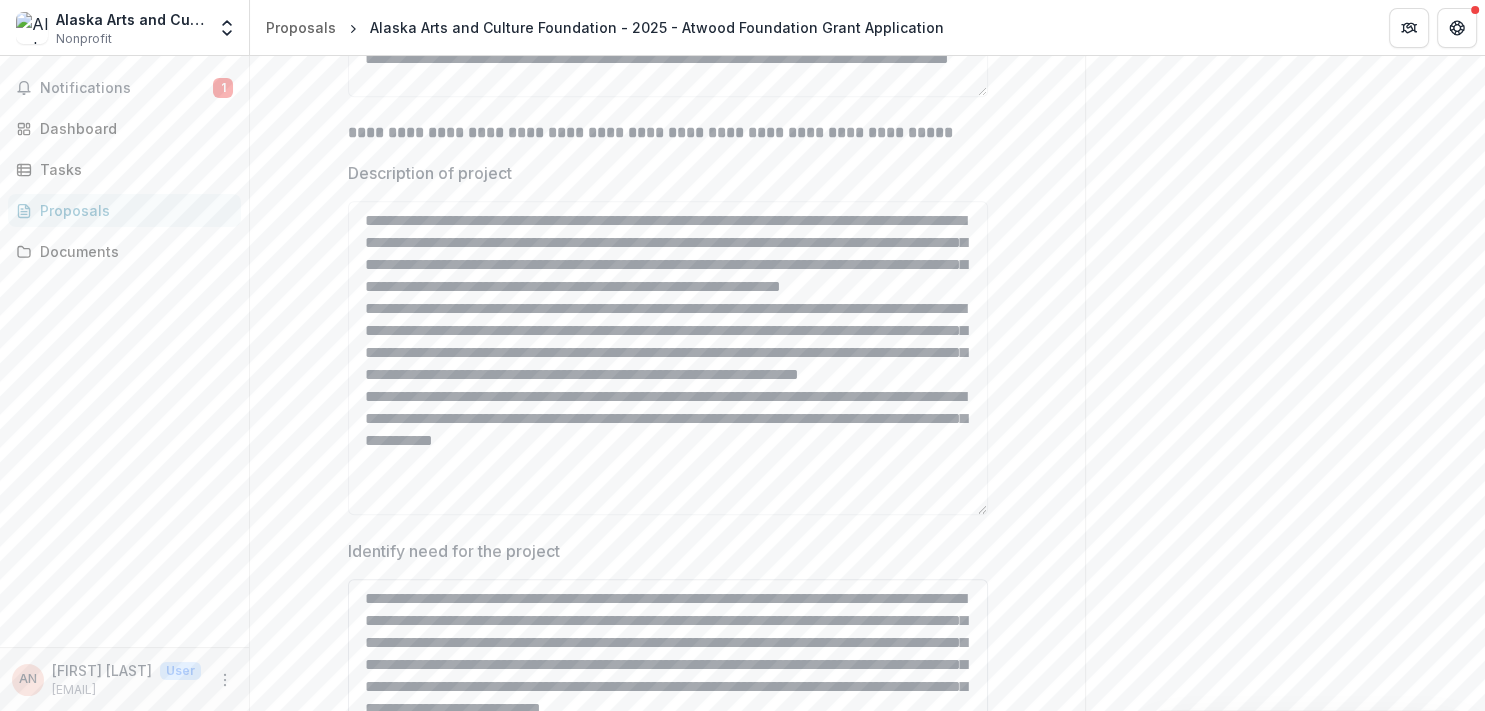 type on "**********" 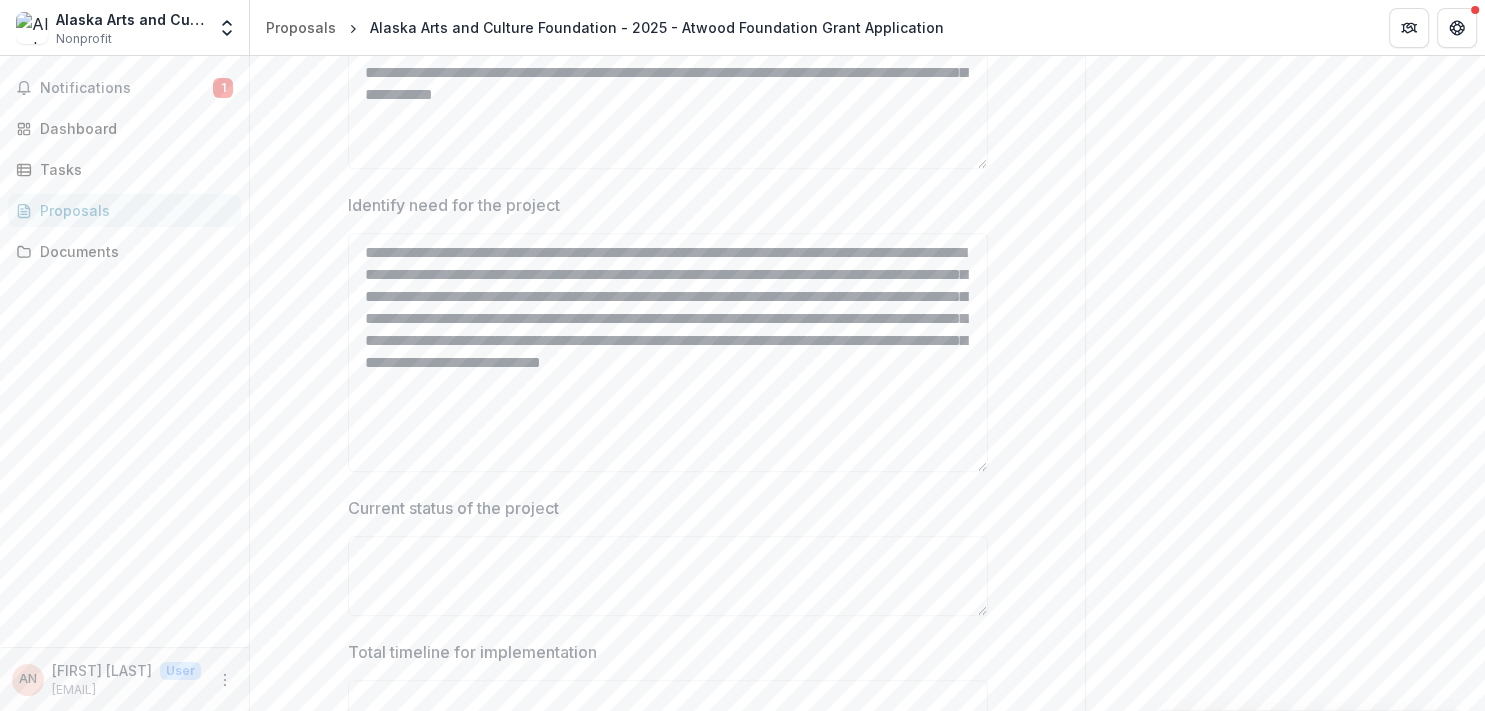 scroll, scrollTop: 2188, scrollLeft: 0, axis: vertical 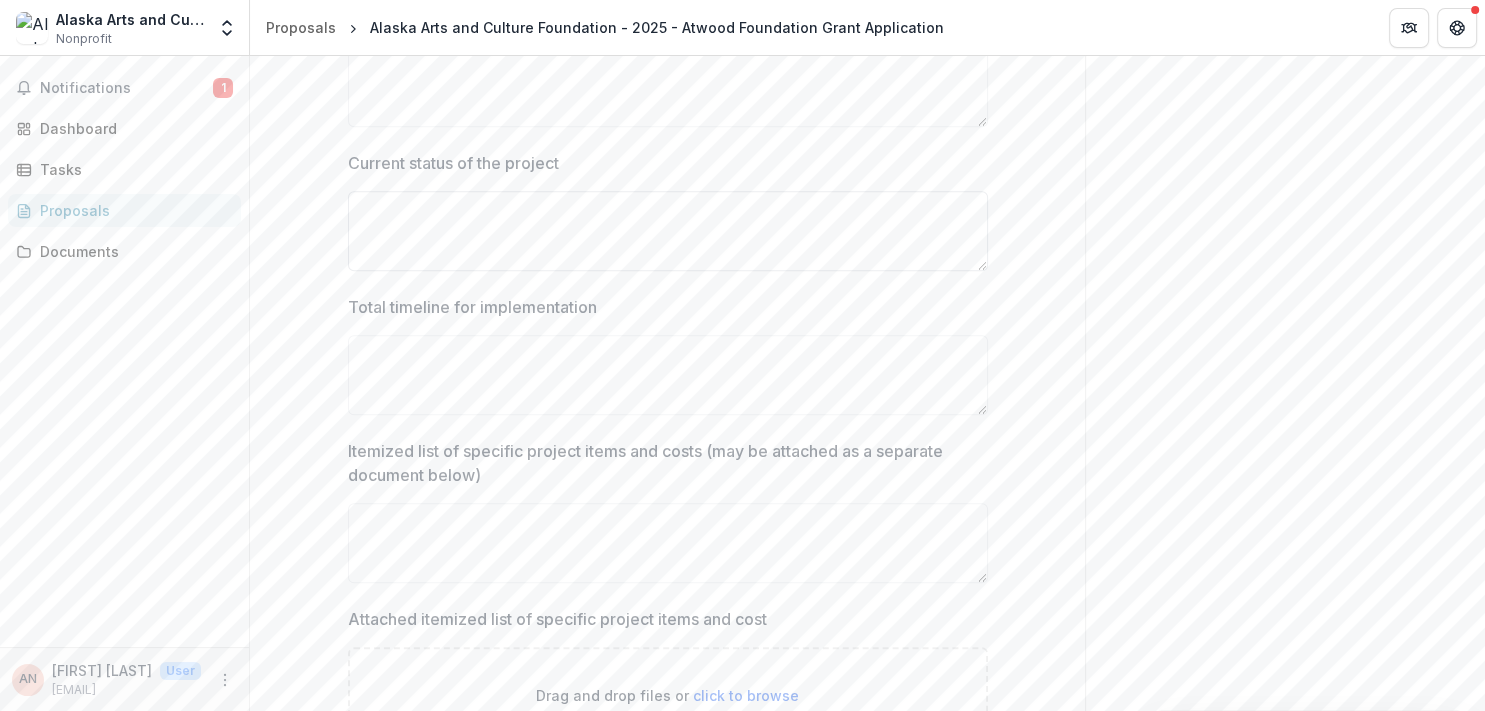 click on "Current status of the project" at bounding box center [668, 231] 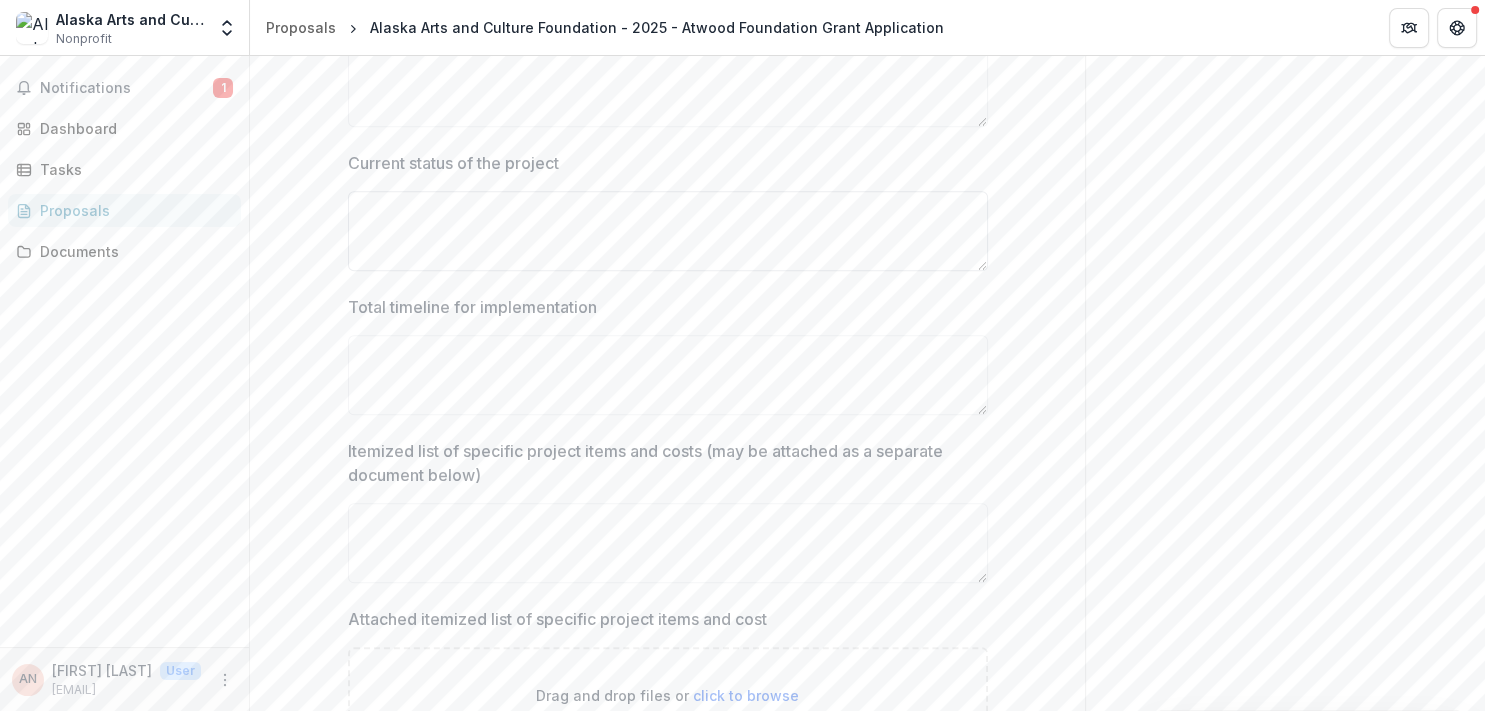 paste on "**********" 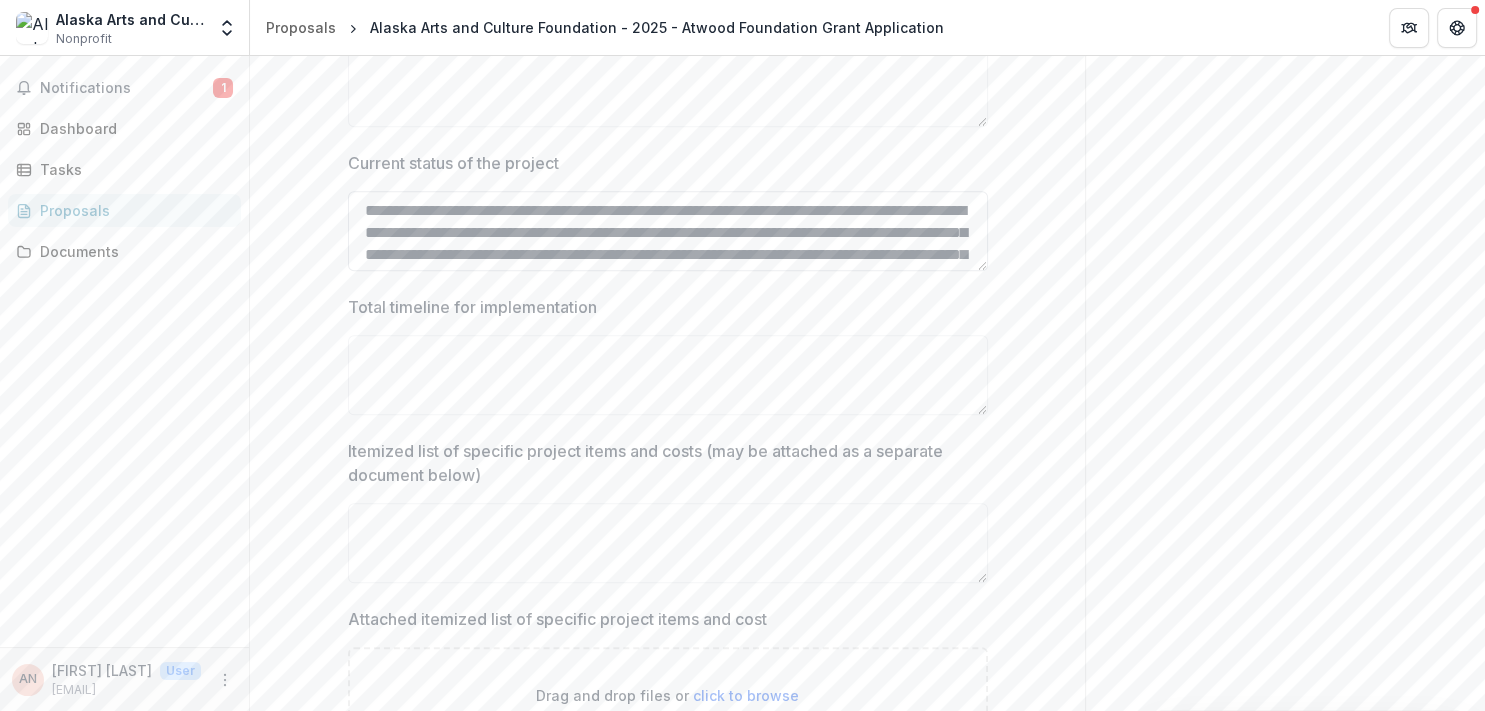 scroll, scrollTop: 369, scrollLeft: 0, axis: vertical 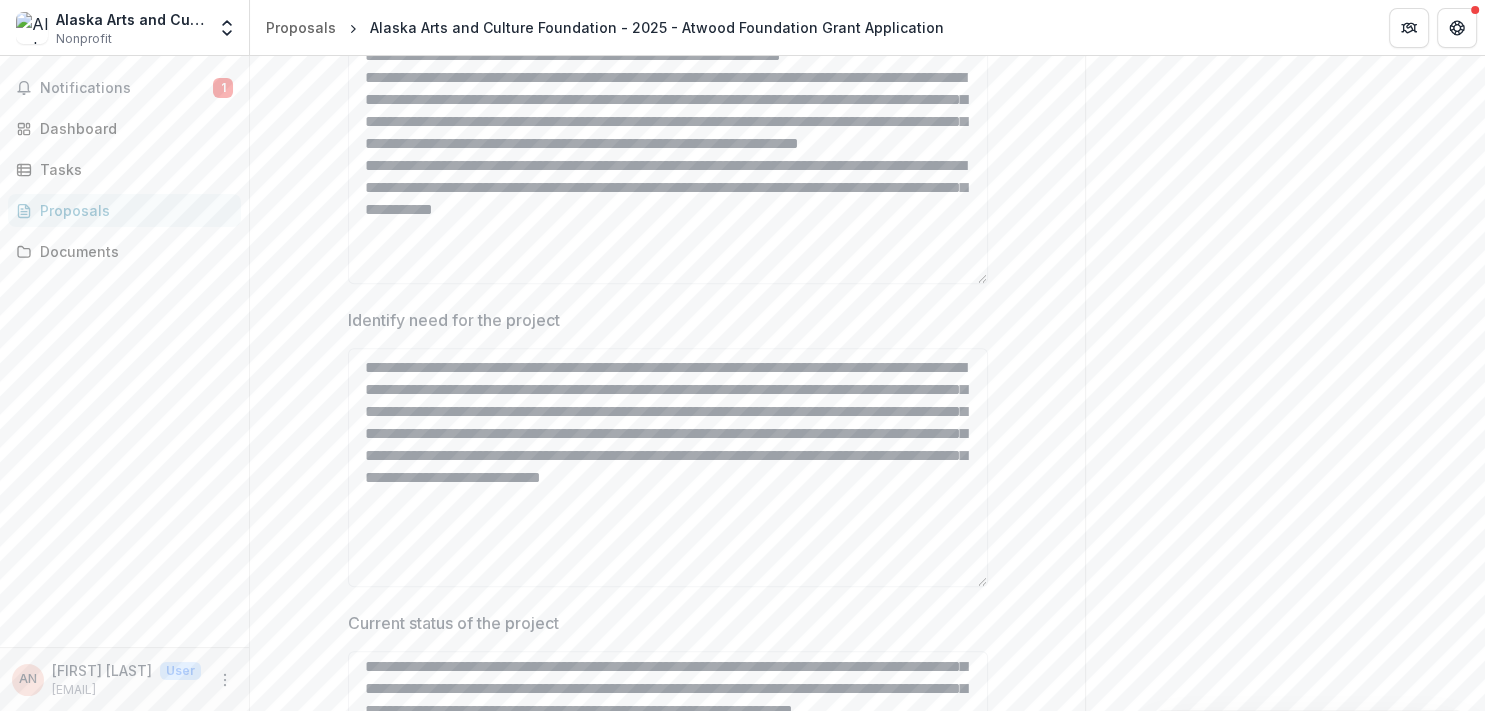 type on "**********" 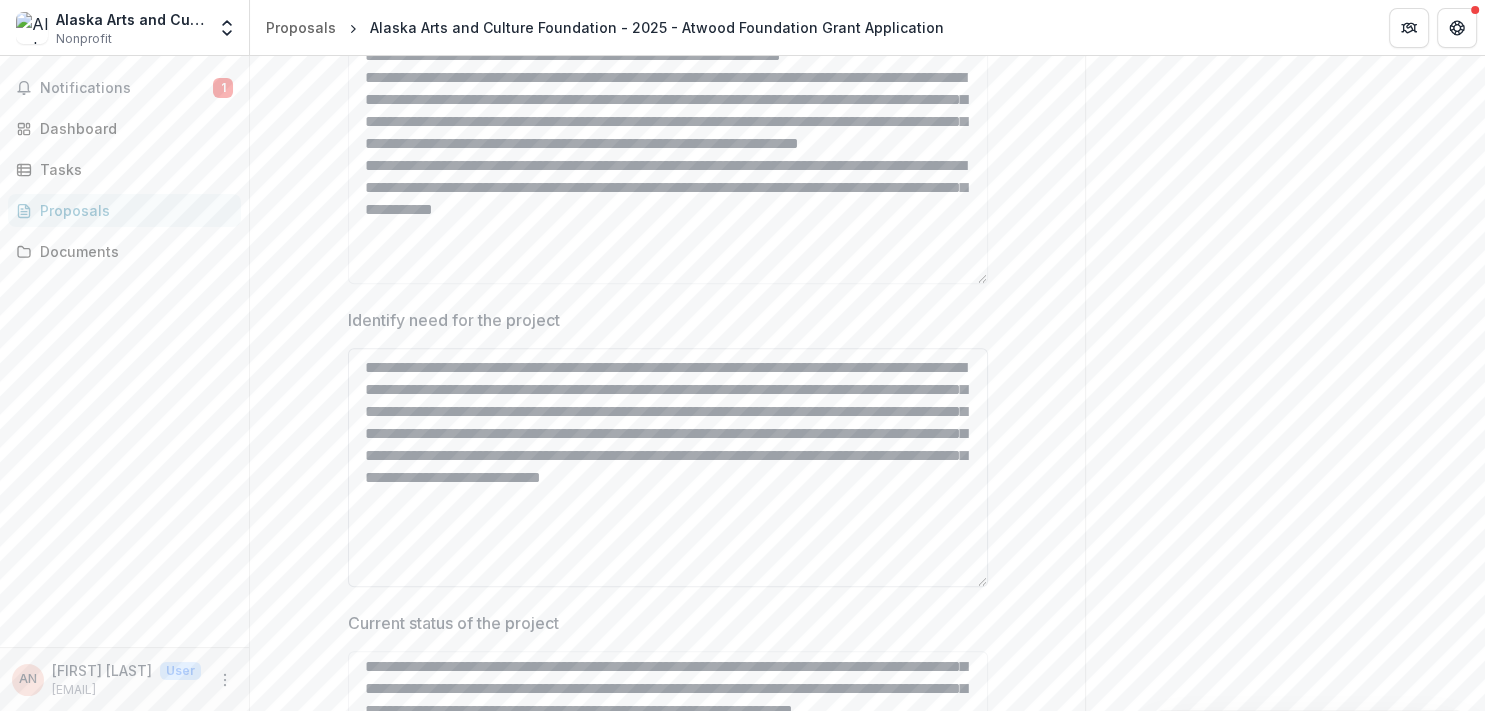 click on "**********" at bounding box center [668, 467] 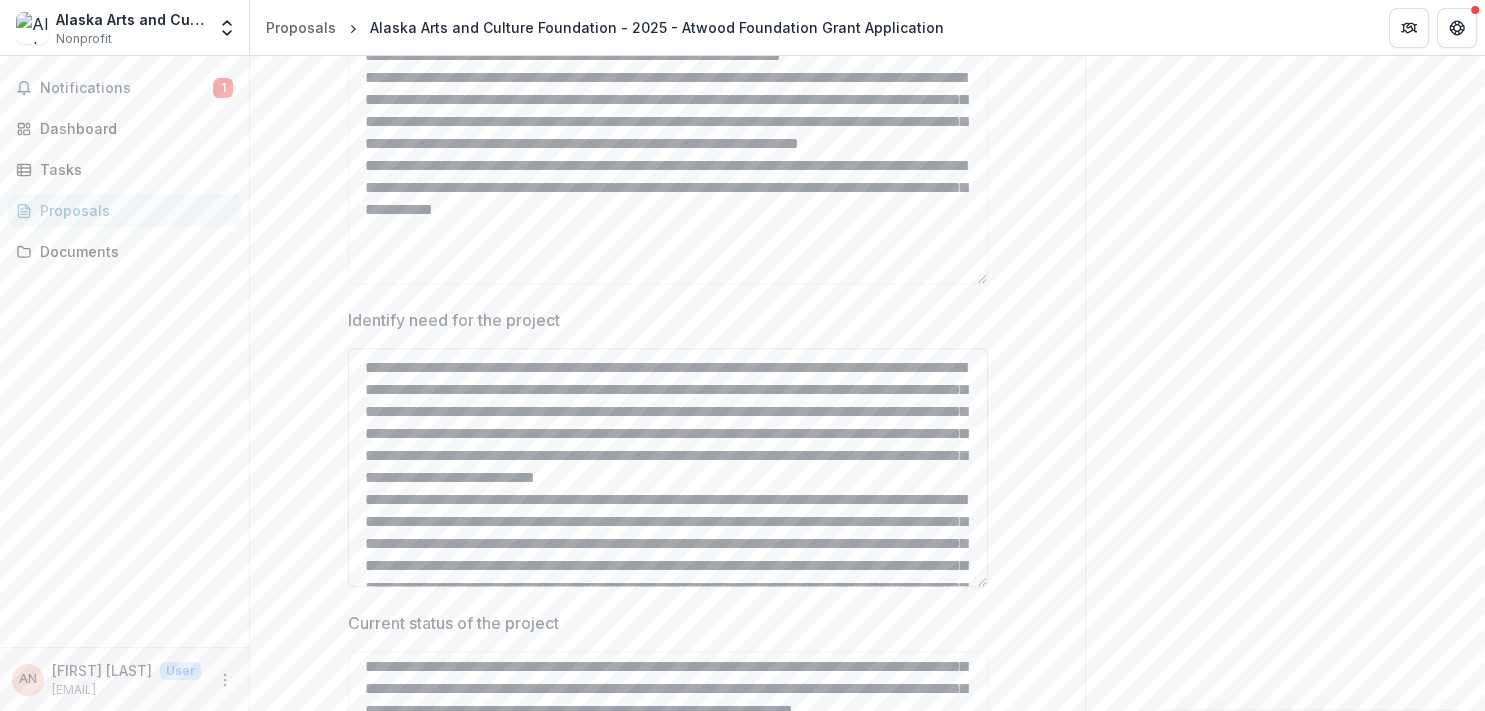 scroll, scrollTop: 1091, scrollLeft: 0, axis: vertical 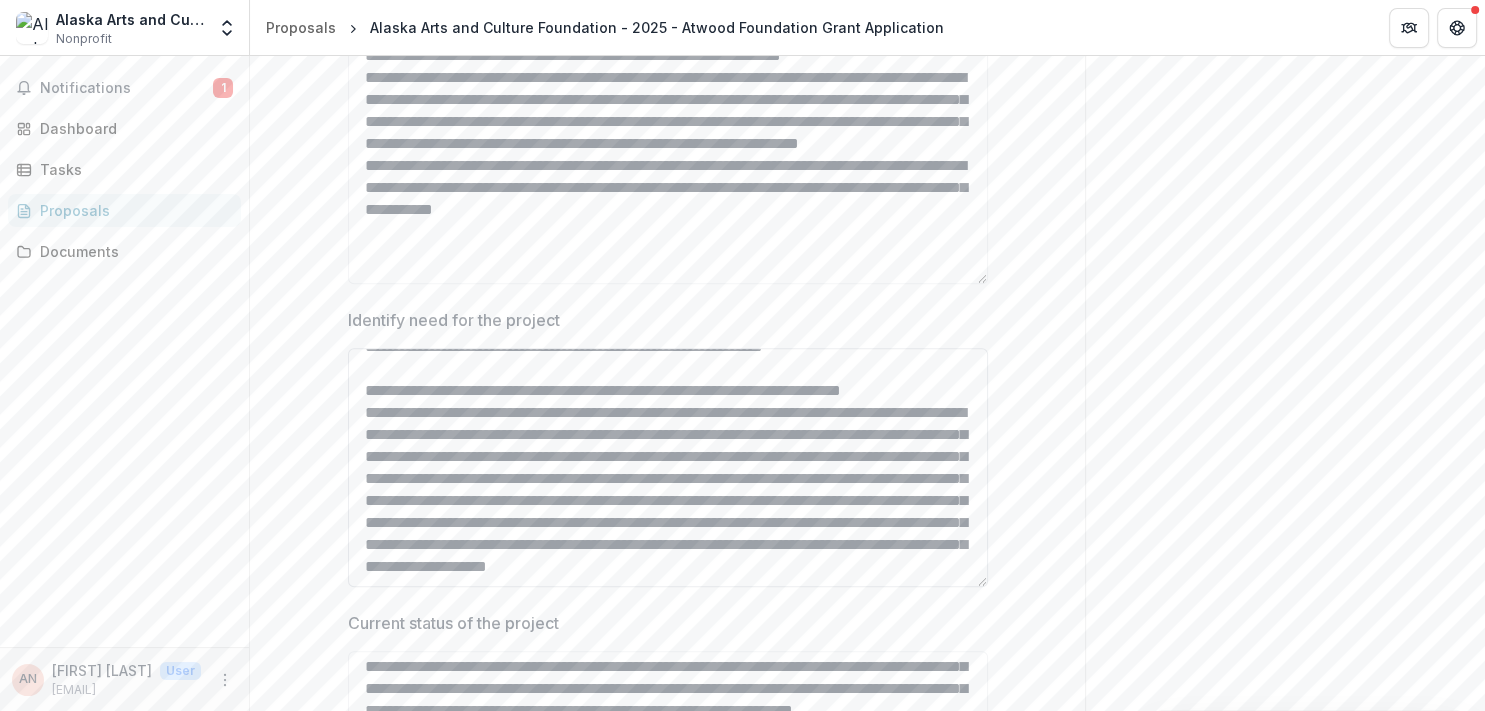 click on "Identify need for the project" at bounding box center [668, 467] 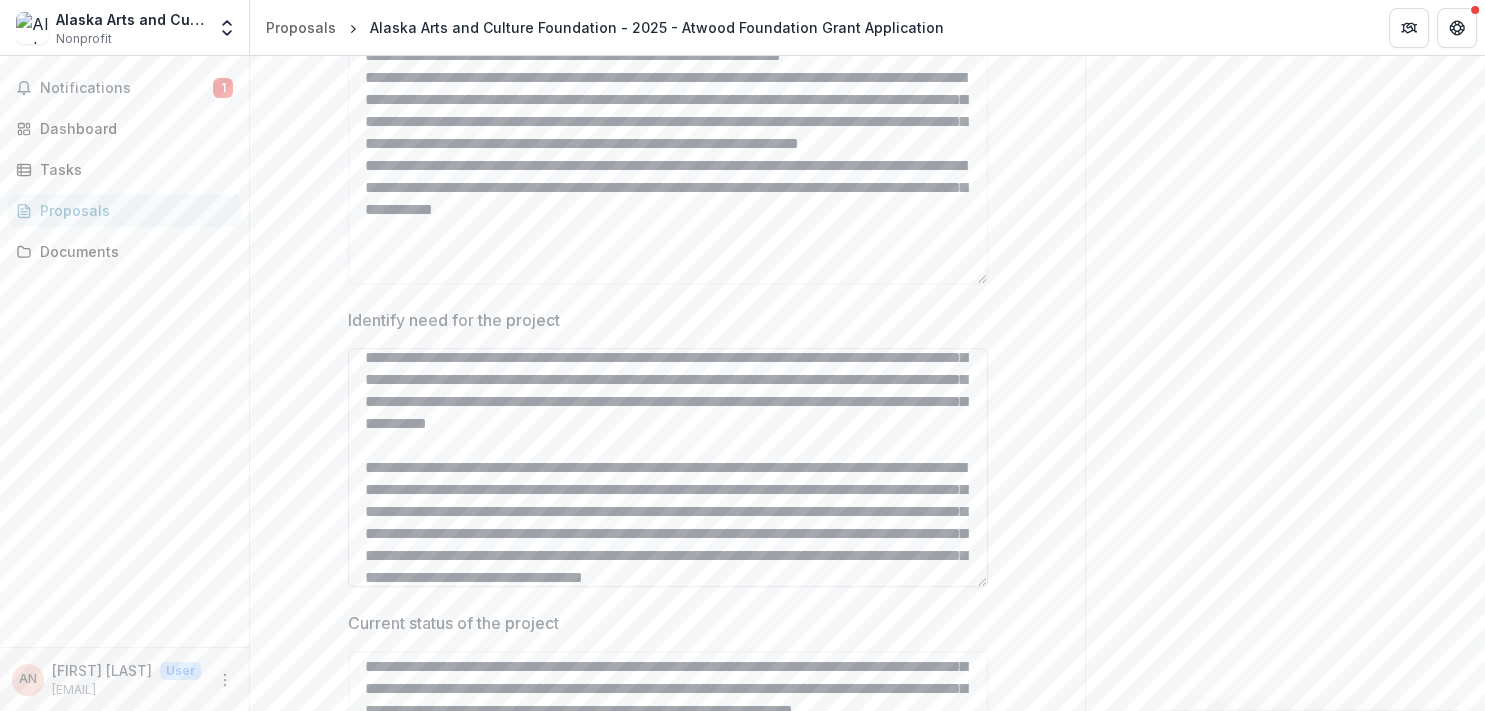 scroll, scrollTop: 345, scrollLeft: 0, axis: vertical 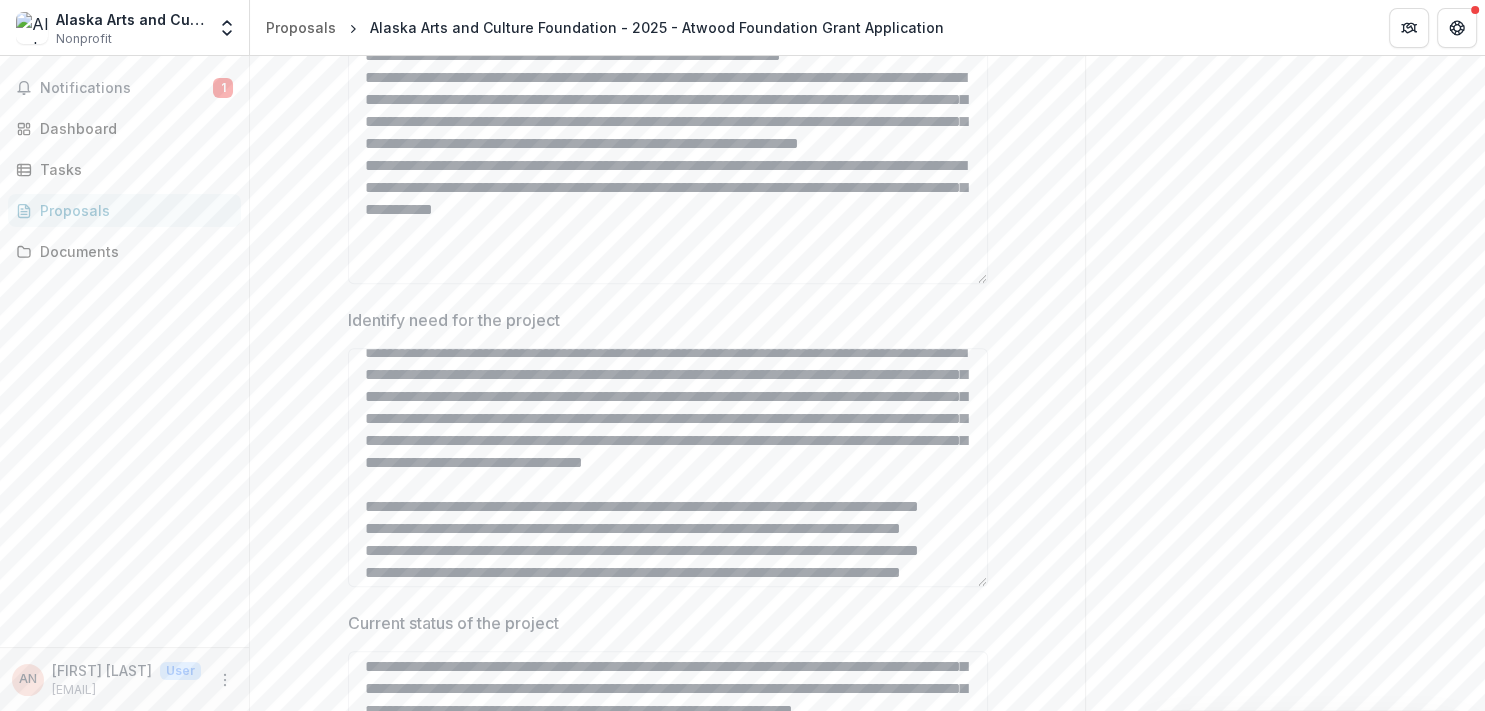 click on "**********" at bounding box center [1285, 576] 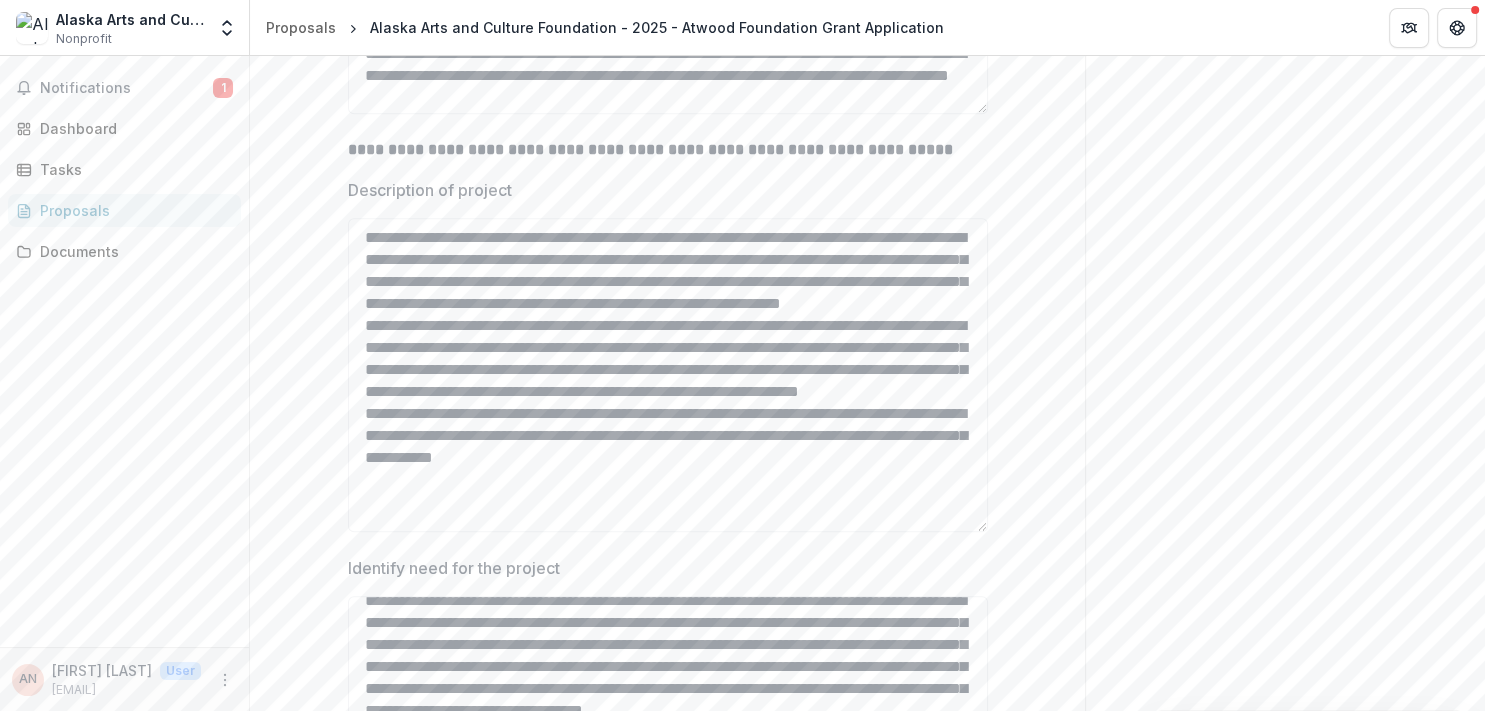 scroll, scrollTop: 1382, scrollLeft: 0, axis: vertical 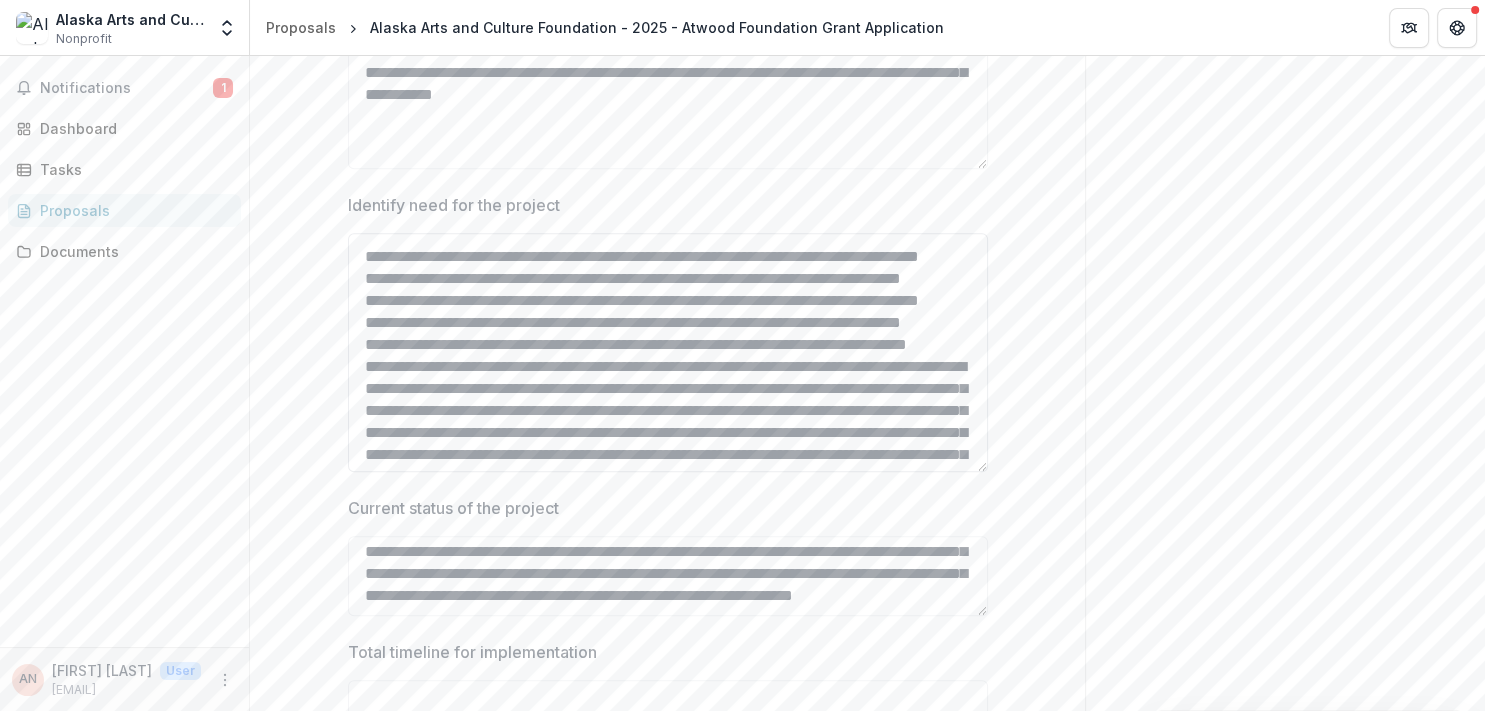click on "Identify need for the project" at bounding box center (668, 352) 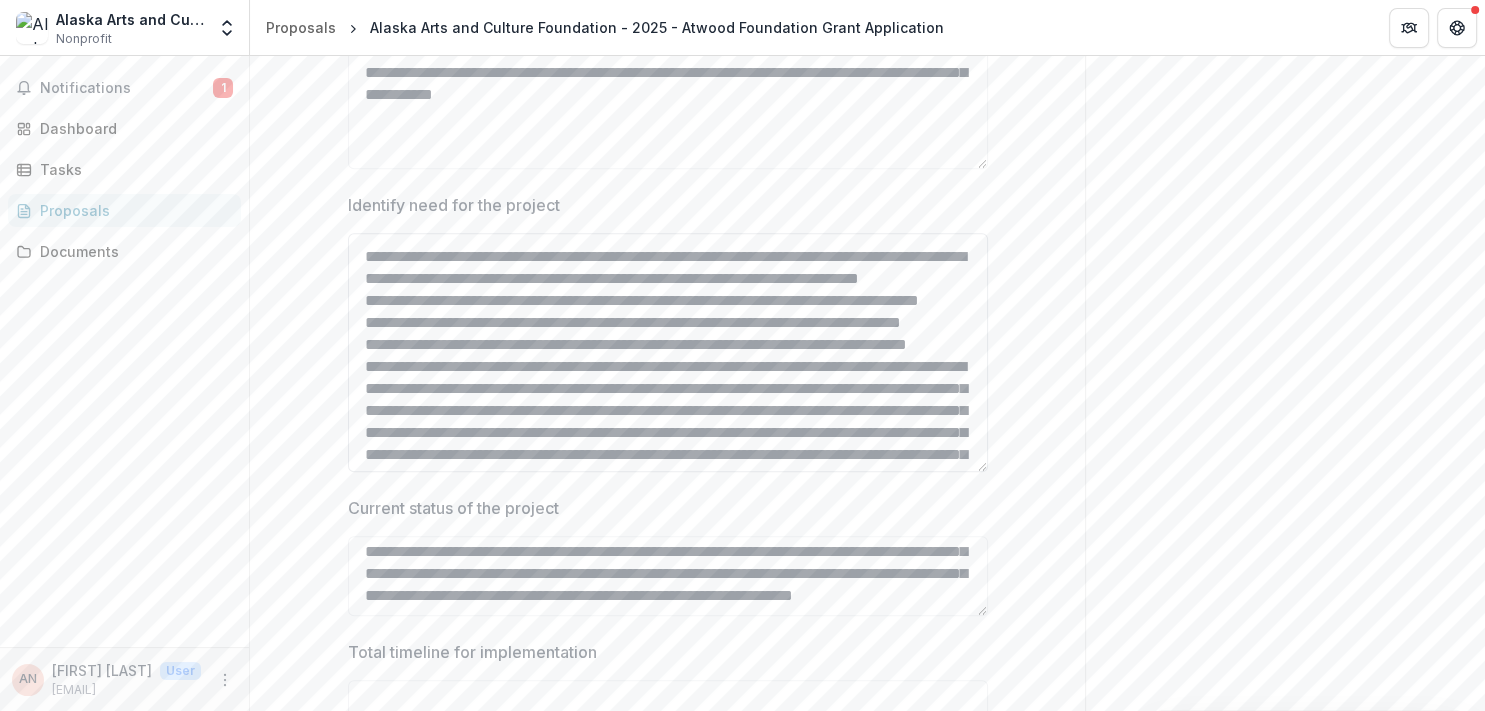 click on "Identify need for the project" at bounding box center [668, 352] 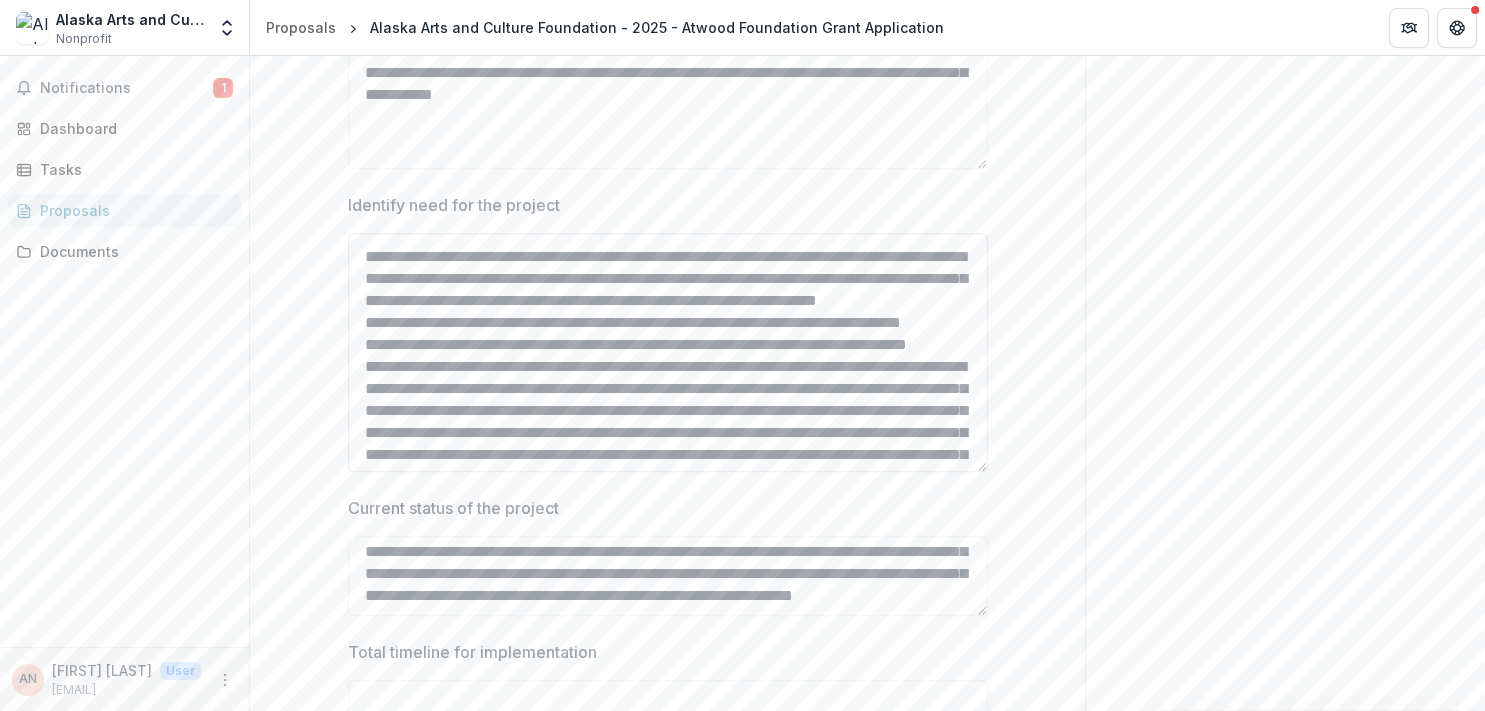 click on "Identify need for the project" at bounding box center (668, 352) 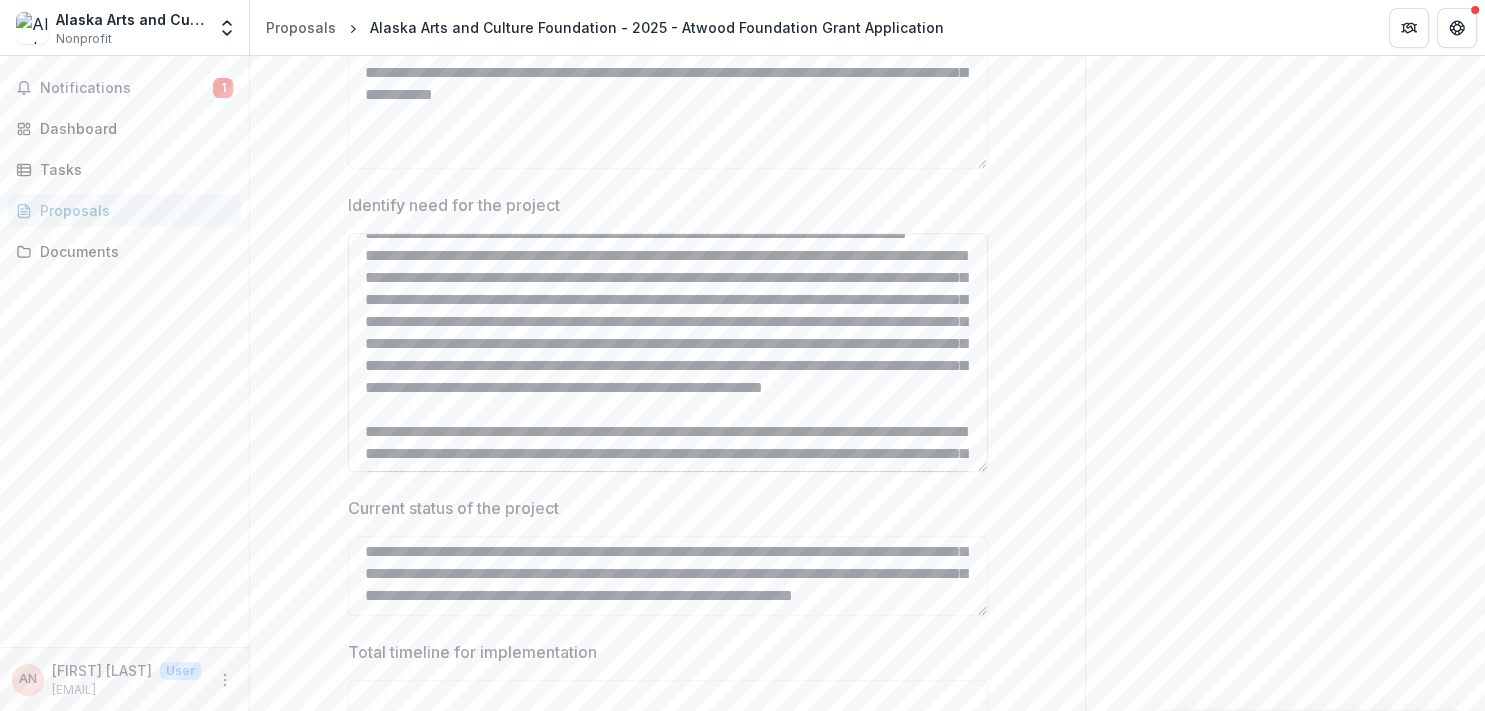 scroll, scrollTop: 595, scrollLeft: 0, axis: vertical 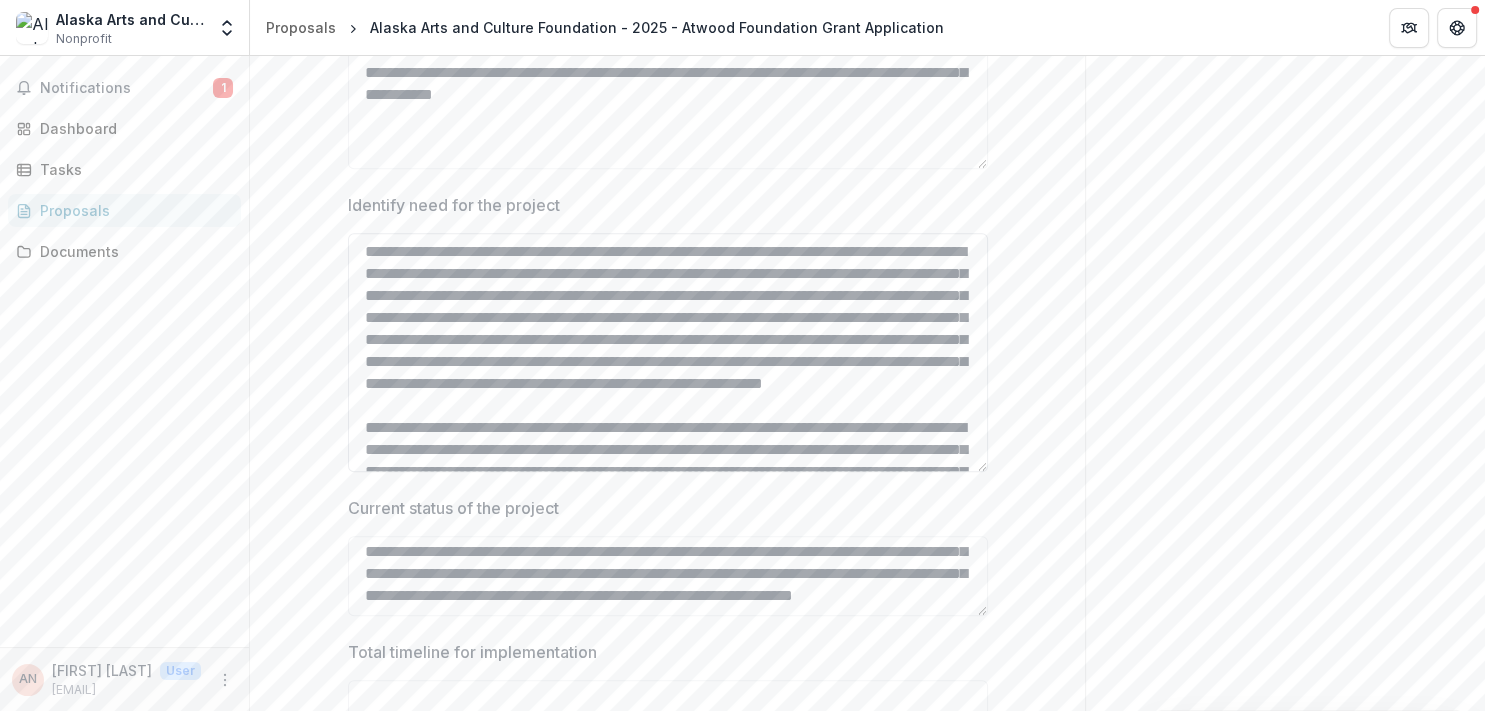 click on "Identify need for the project" at bounding box center [668, 352] 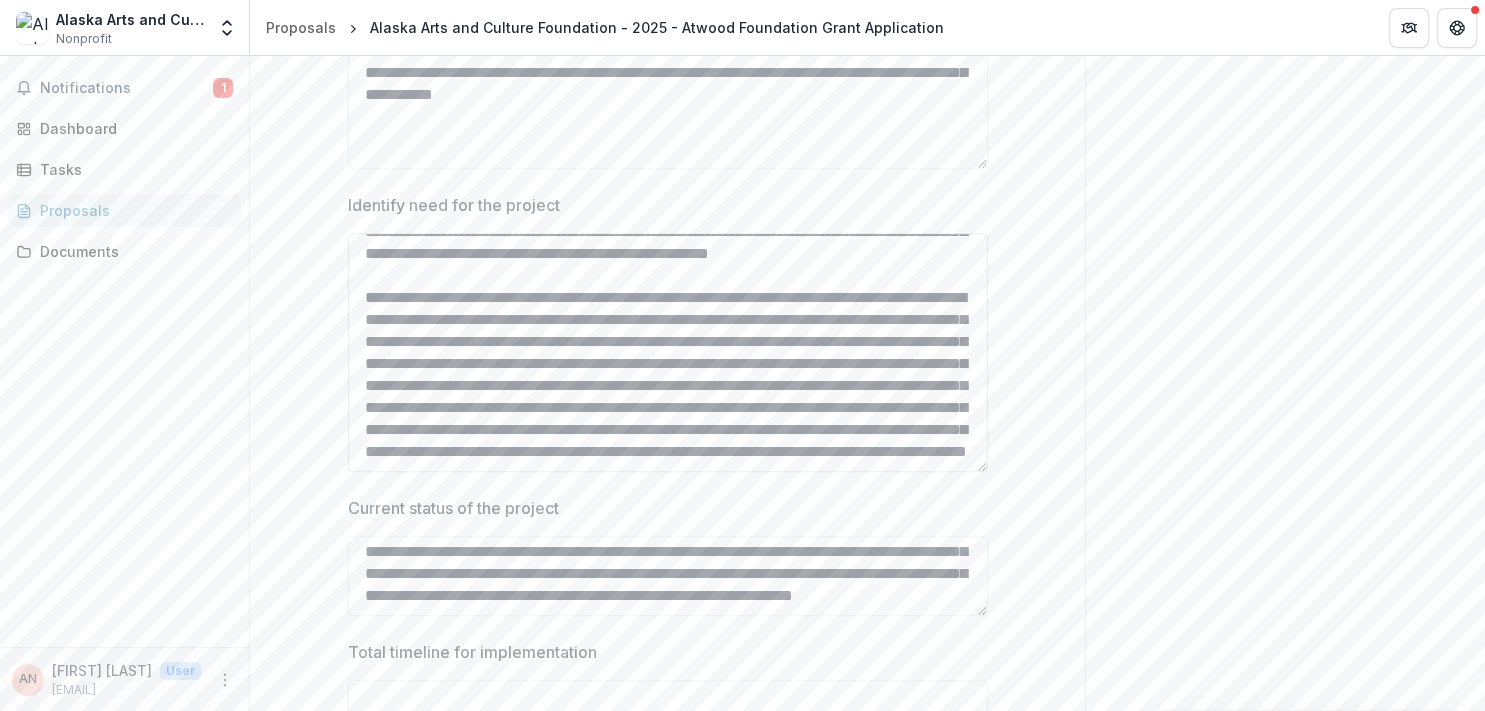 scroll, scrollTop: 1032, scrollLeft: 0, axis: vertical 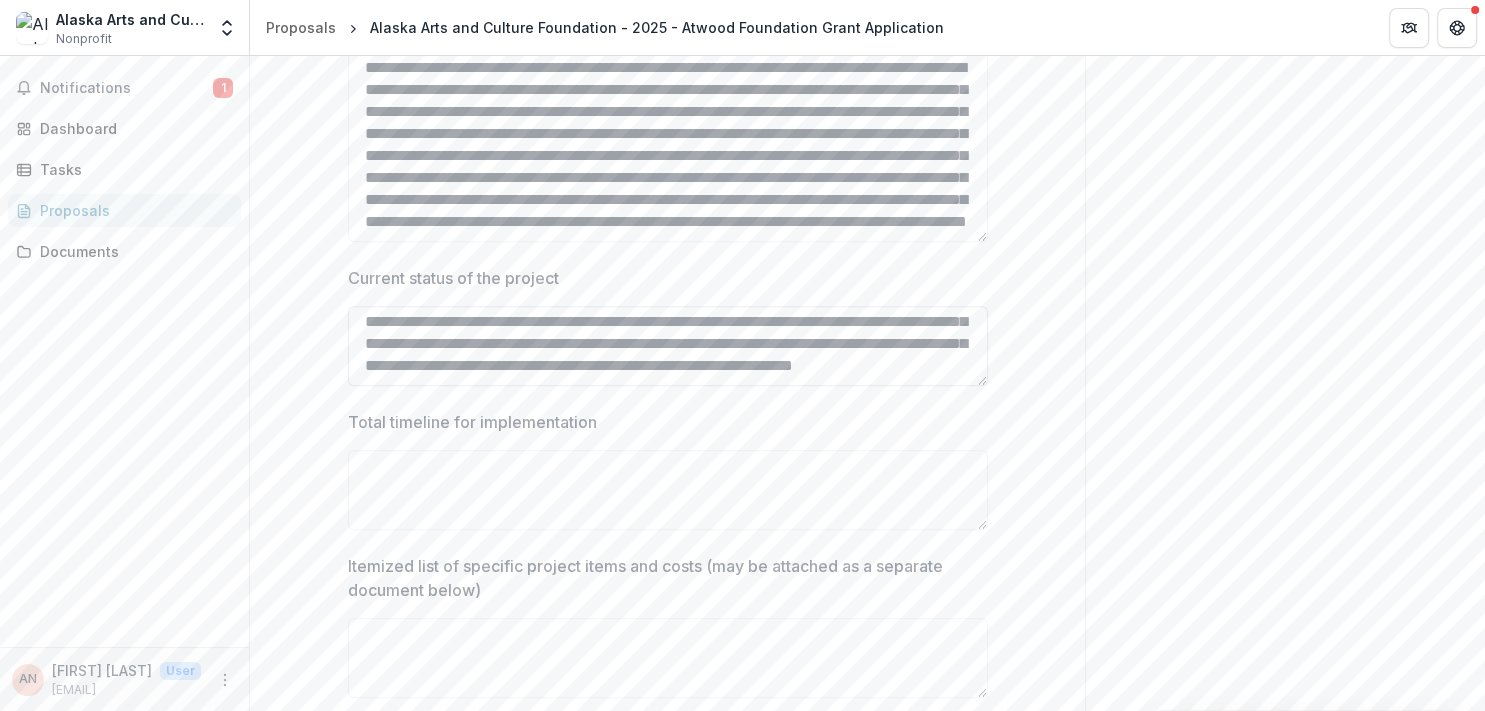 type on "**********" 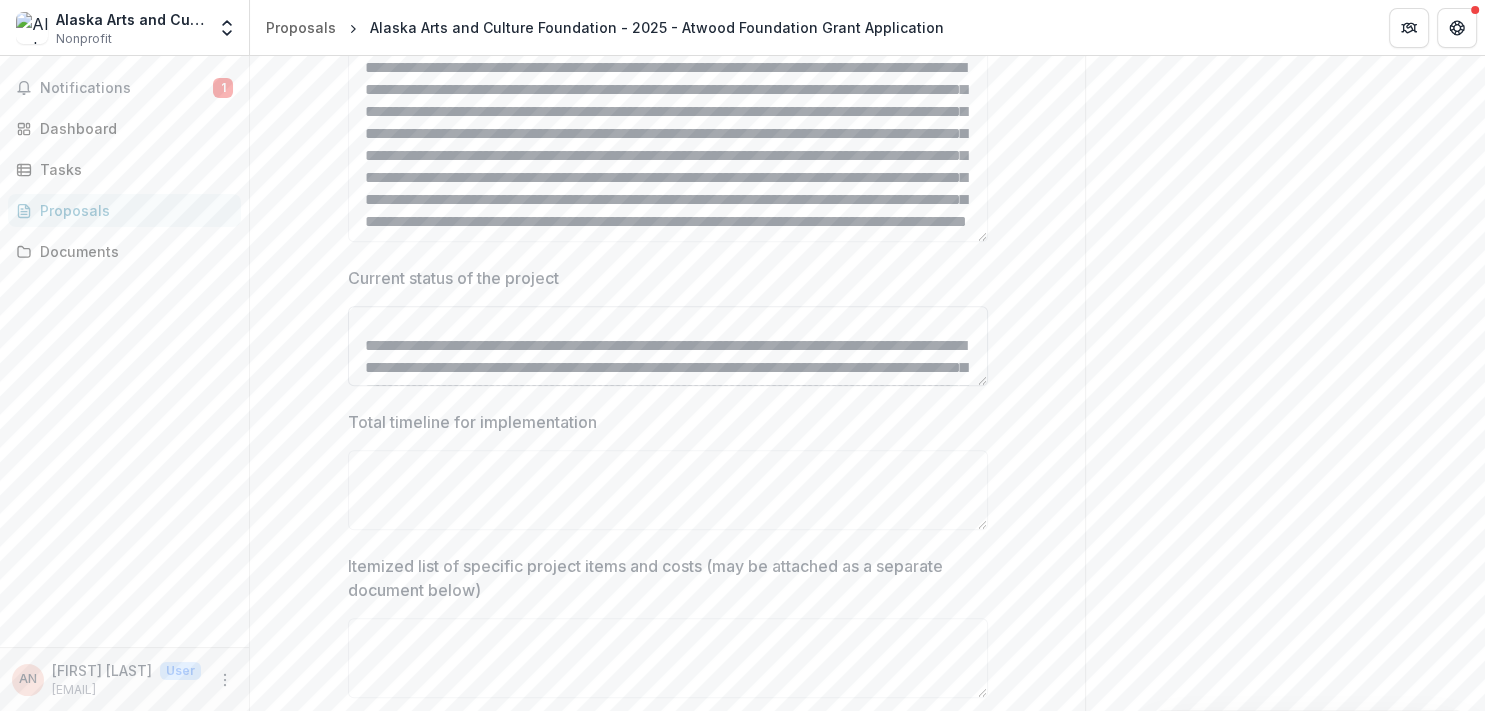 scroll, scrollTop: 14, scrollLeft: 0, axis: vertical 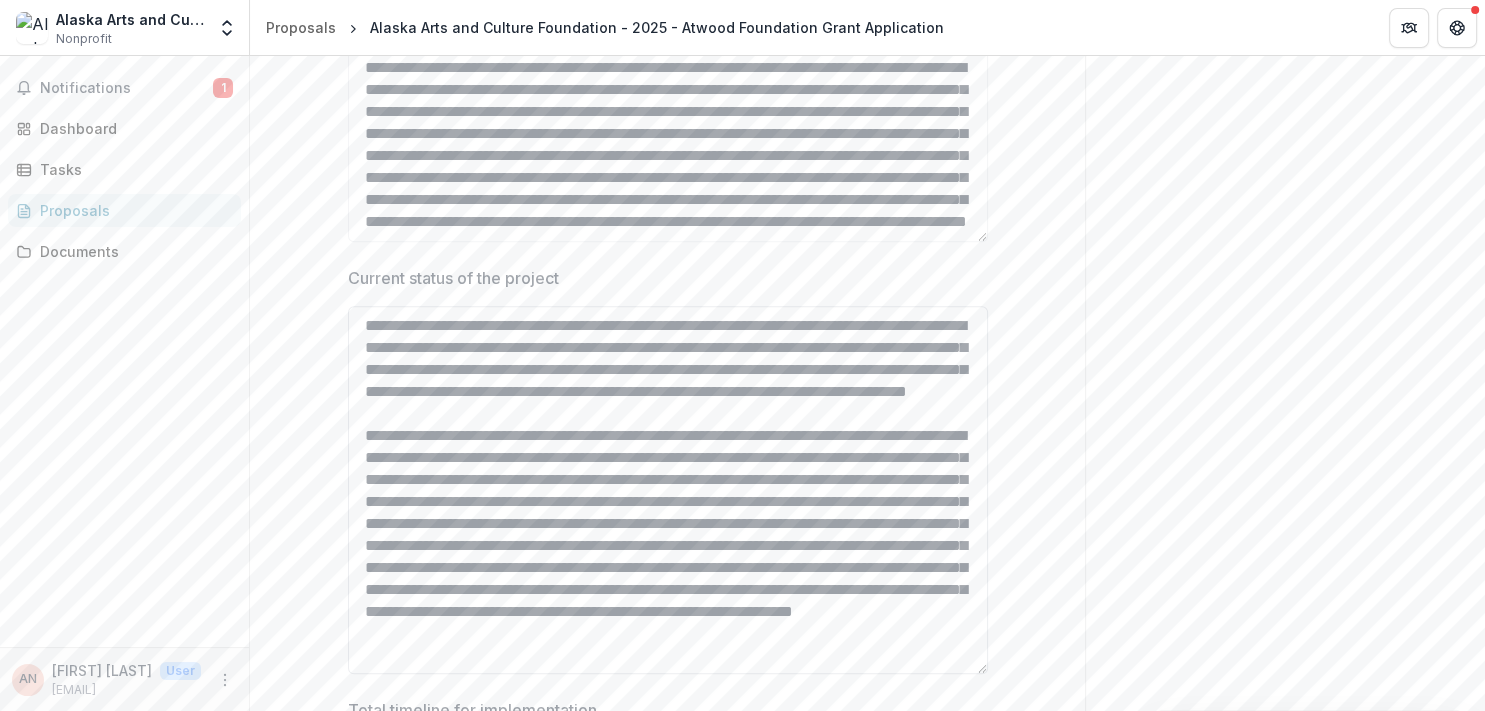 drag, startPoint x: 974, startPoint y: 377, endPoint x: 976, endPoint y: 665, distance: 288.00696 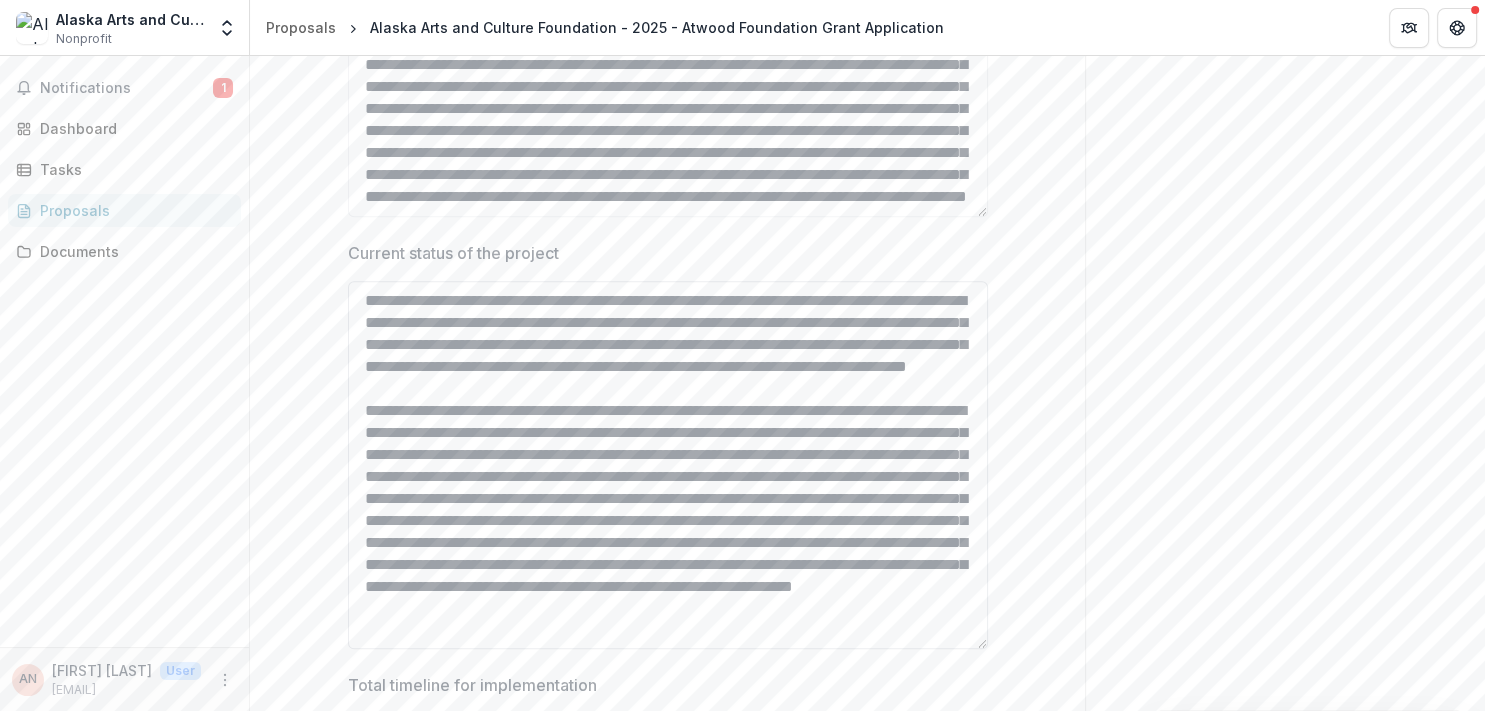 scroll, scrollTop: 2188, scrollLeft: 0, axis: vertical 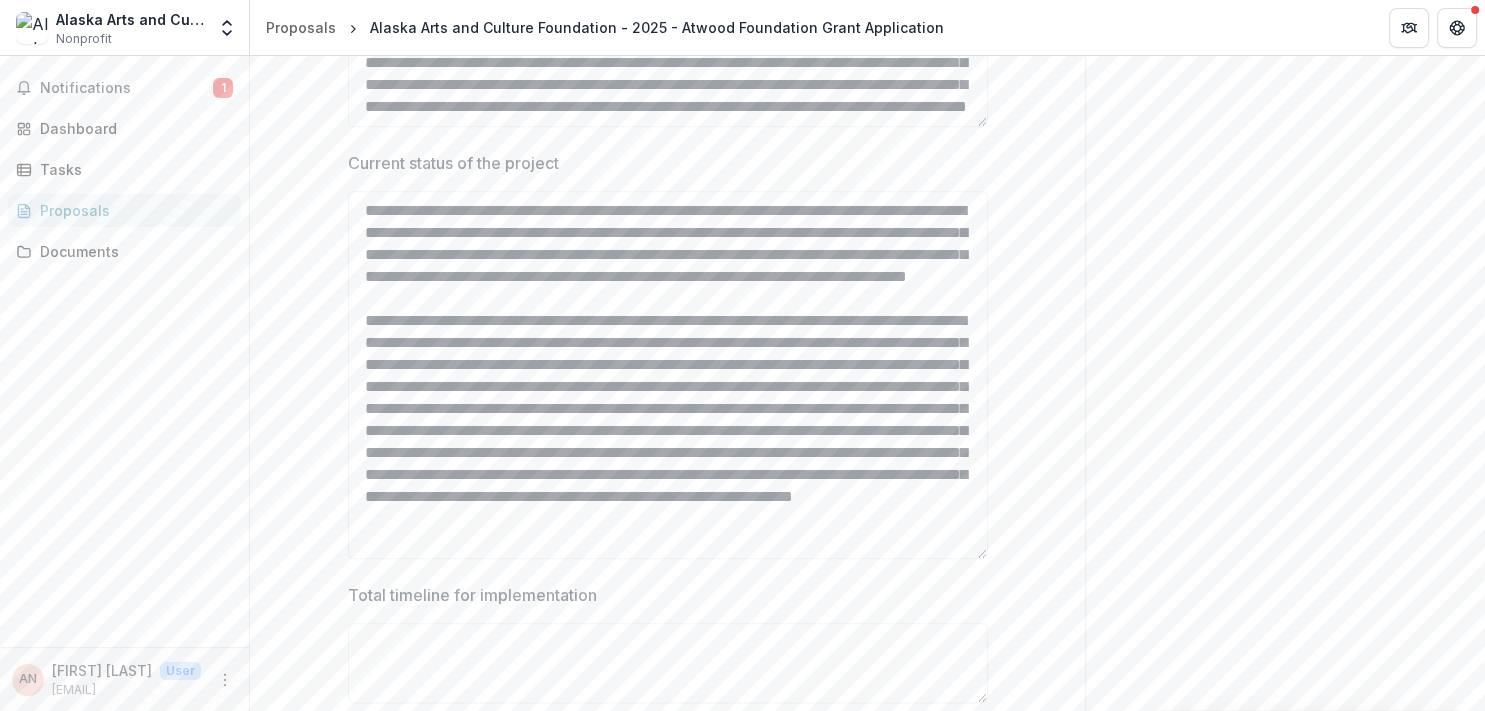click on "**********" at bounding box center (1285, 260) 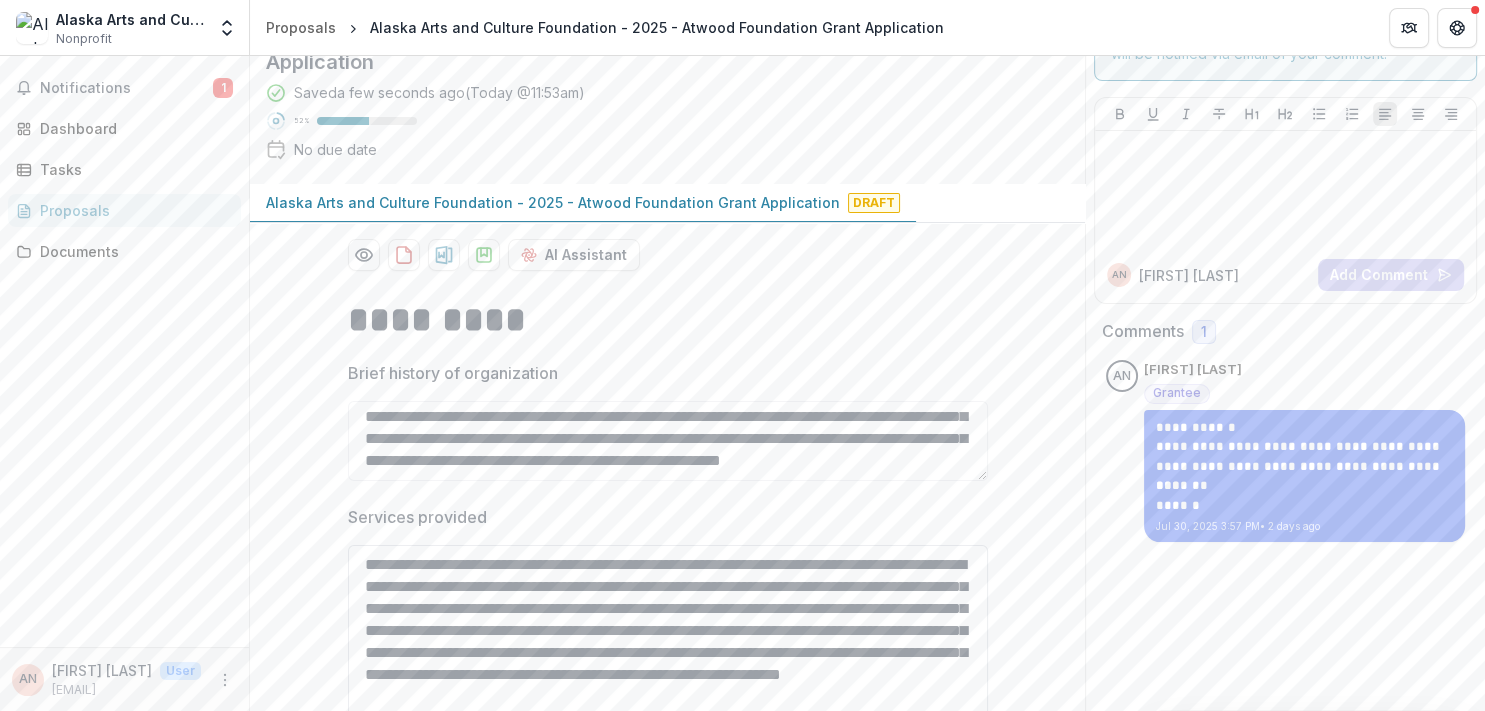 scroll, scrollTop: 0, scrollLeft: 0, axis: both 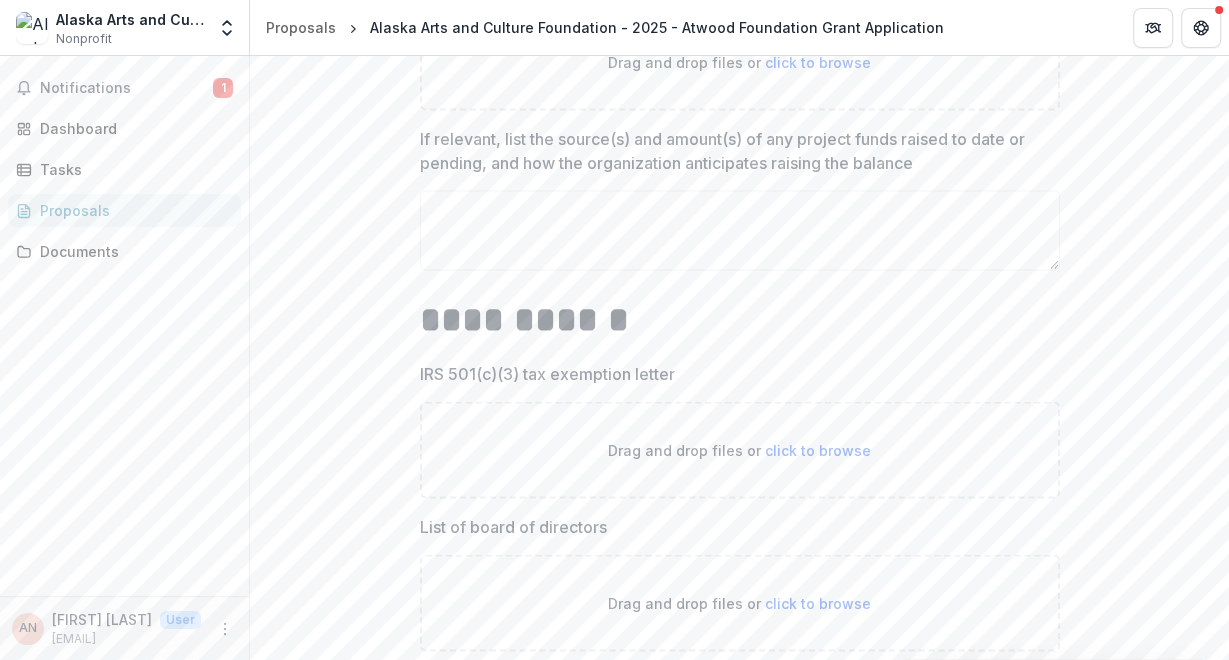 click on "click to browse" at bounding box center [818, 449] 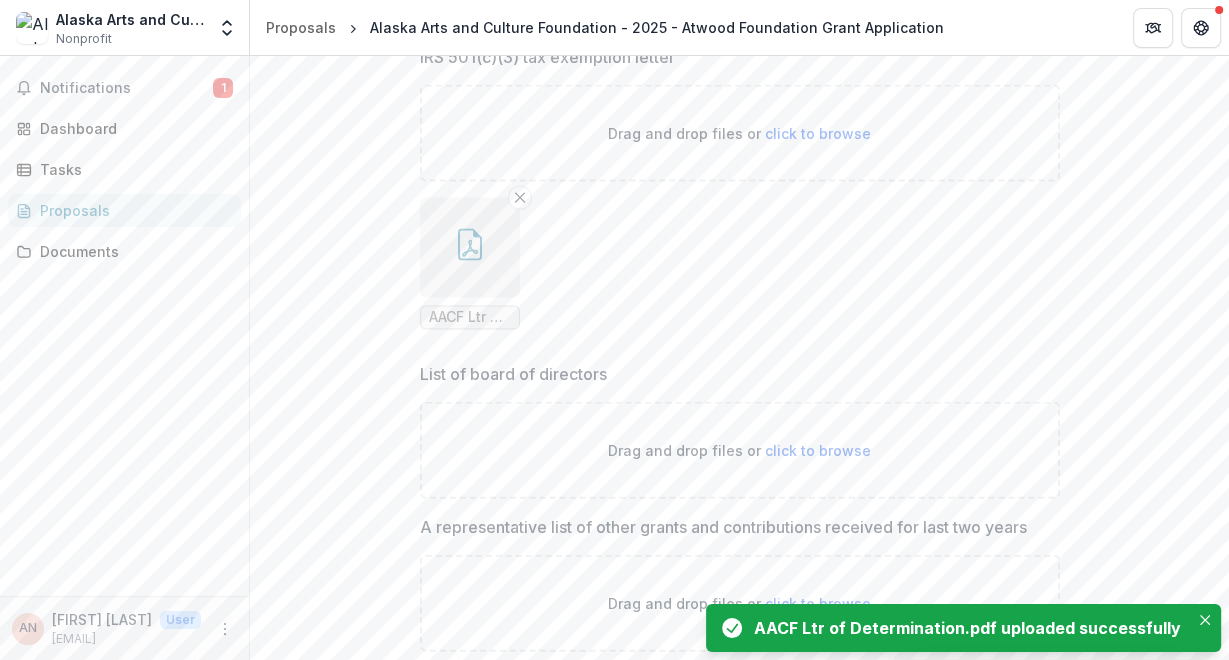 scroll, scrollTop: 3571, scrollLeft: 0, axis: vertical 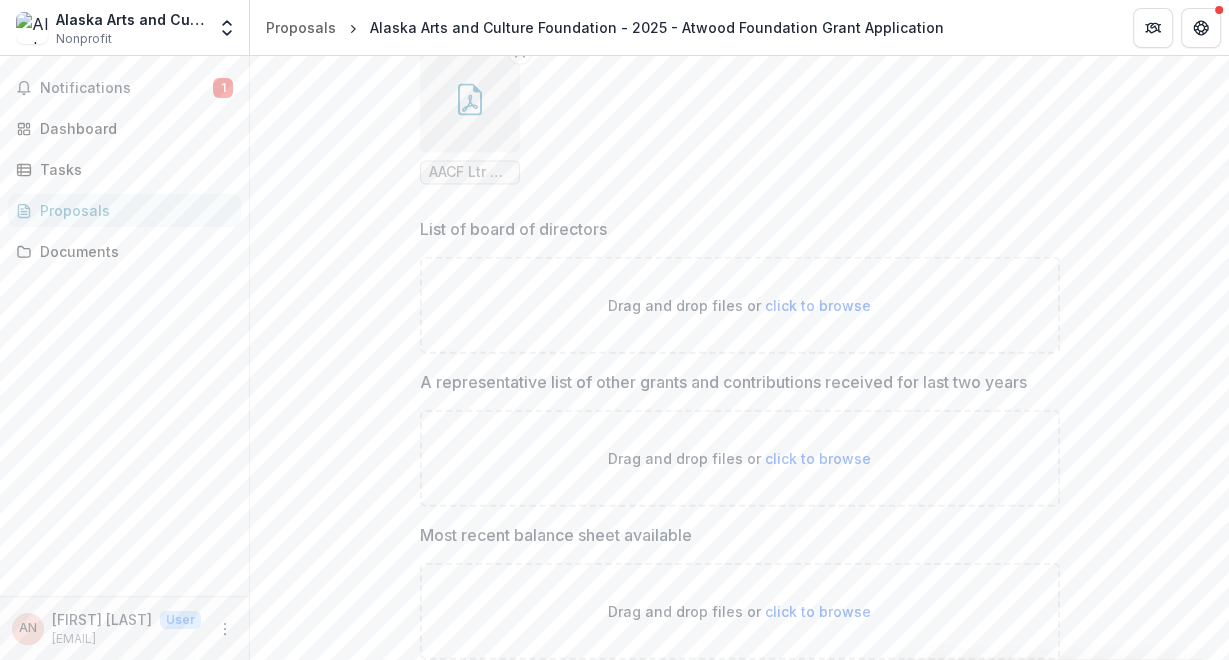 click at bounding box center (470, 103) 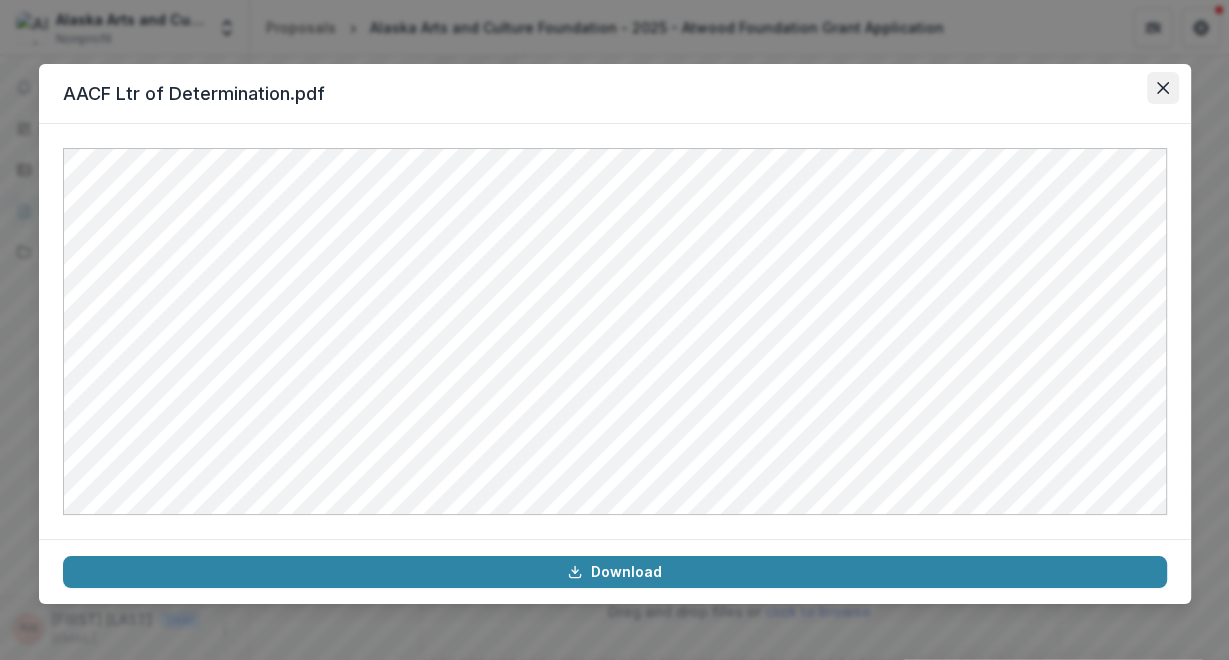 click at bounding box center [1163, 88] 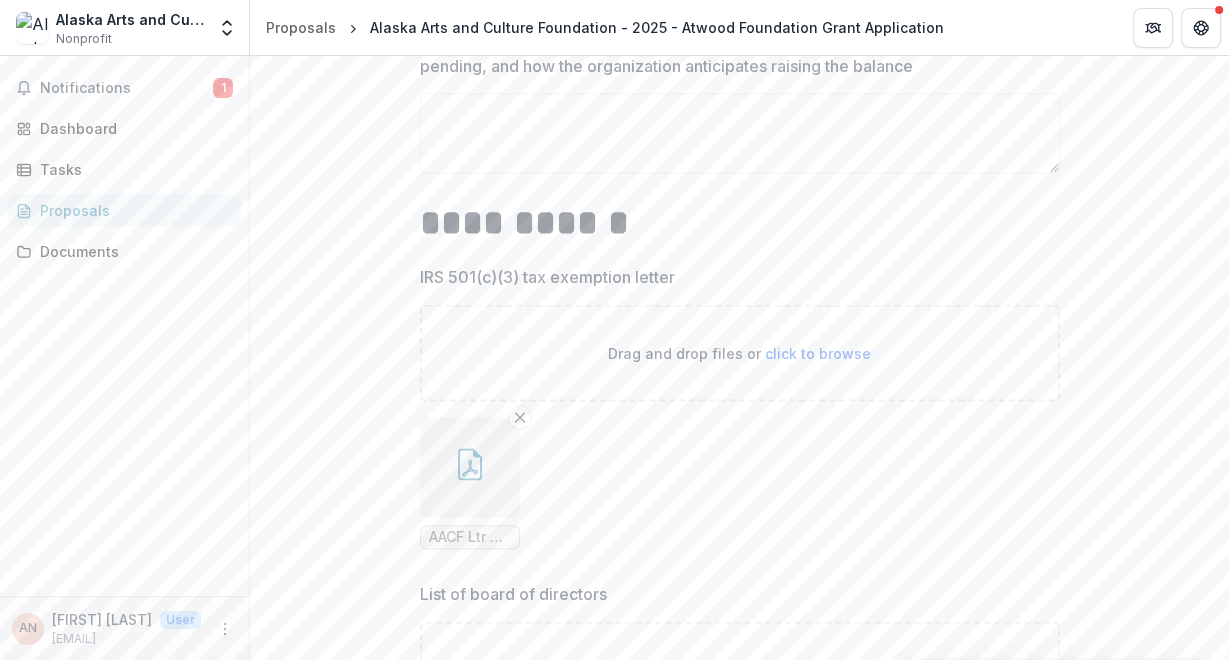 scroll, scrollTop: 3225, scrollLeft: 0, axis: vertical 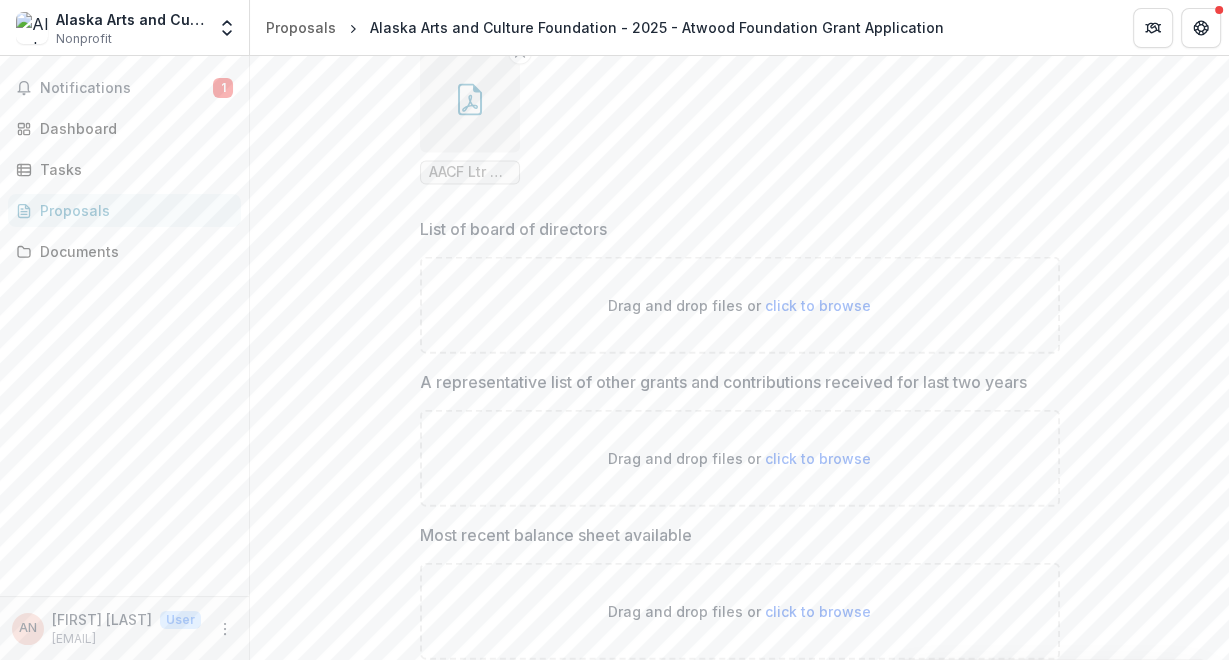 click on "click to browse" at bounding box center [818, 305] 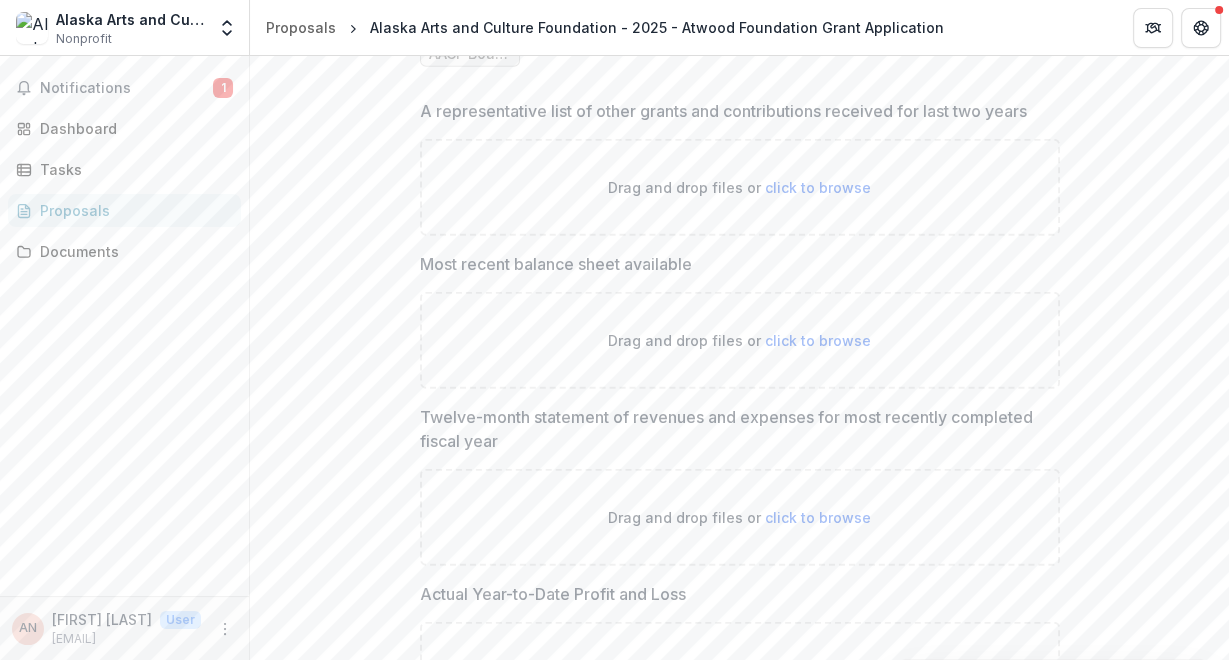 scroll, scrollTop: 4038, scrollLeft: 0, axis: vertical 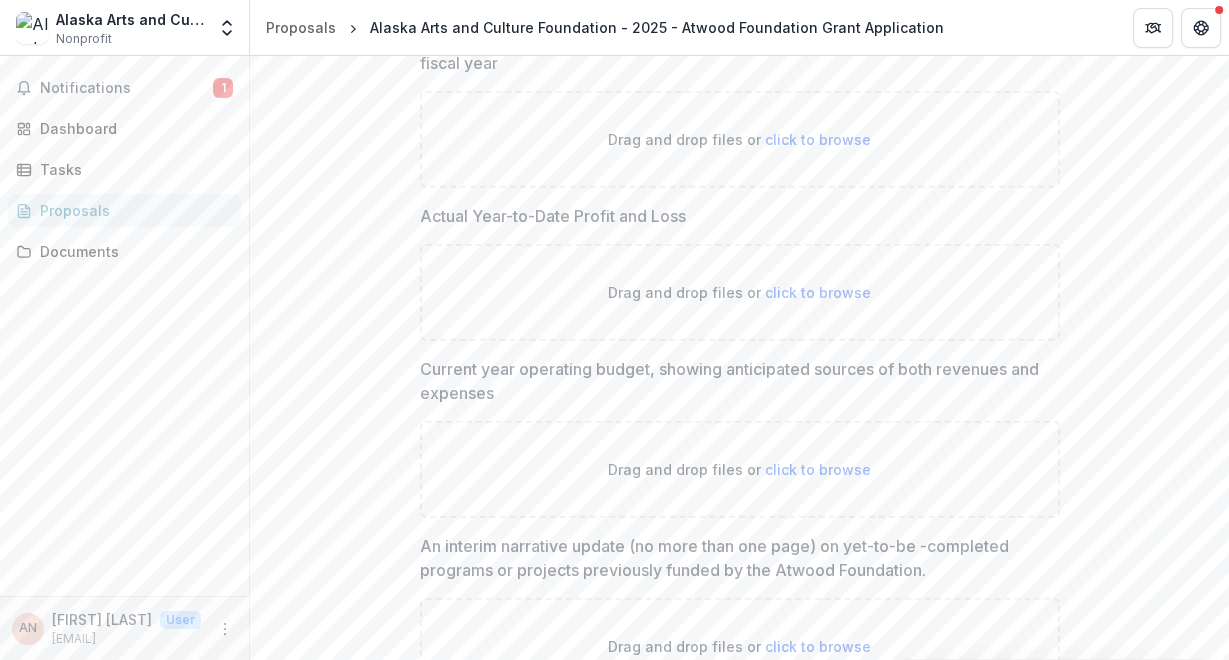 click on "click to browse" at bounding box center (818, 292) 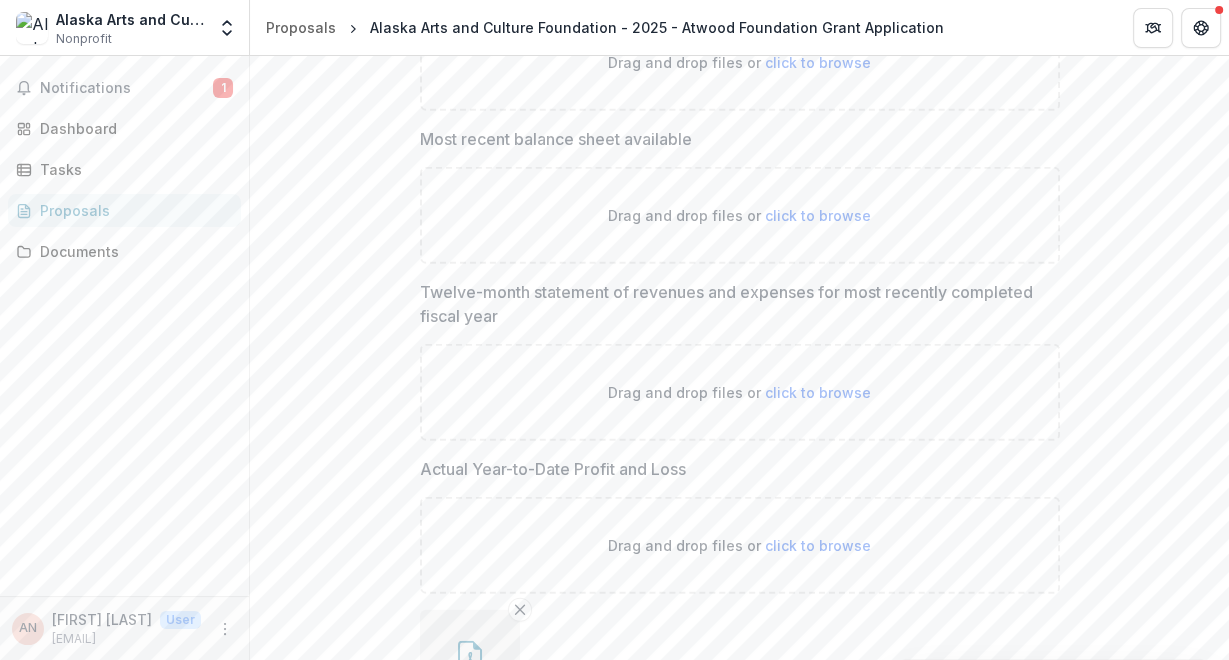scroll, scrollTop: 4038, scrollLeft: 0, axis: vertical 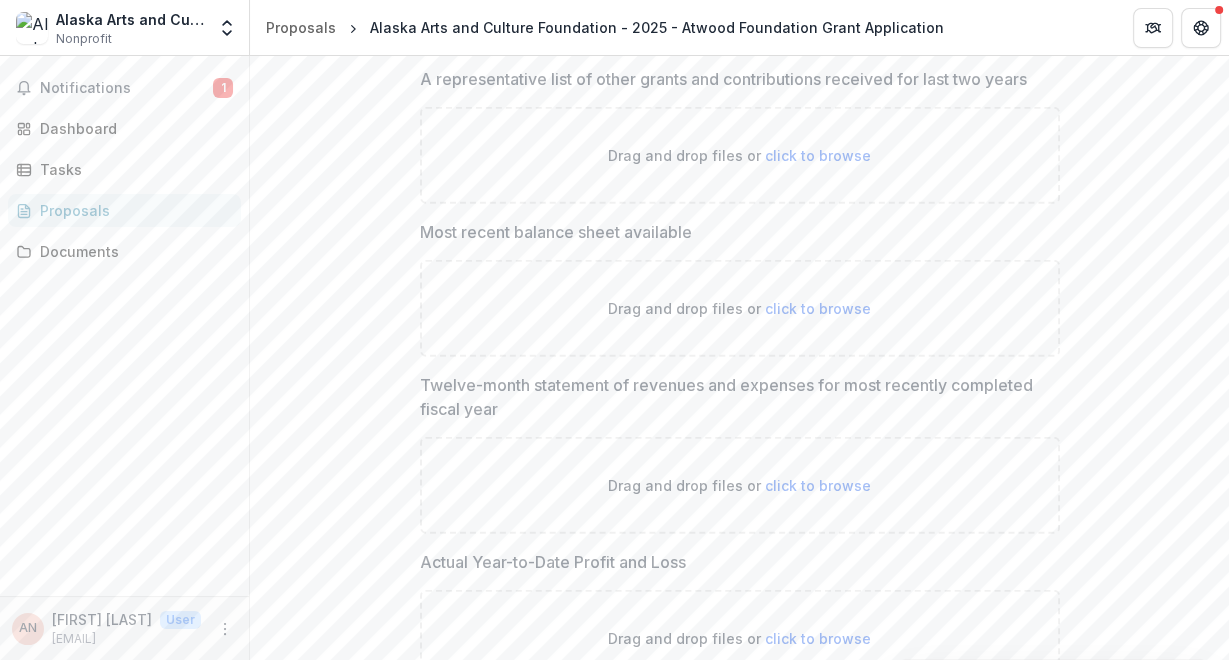 click on "click to browse" at bounding box center [818, 308] 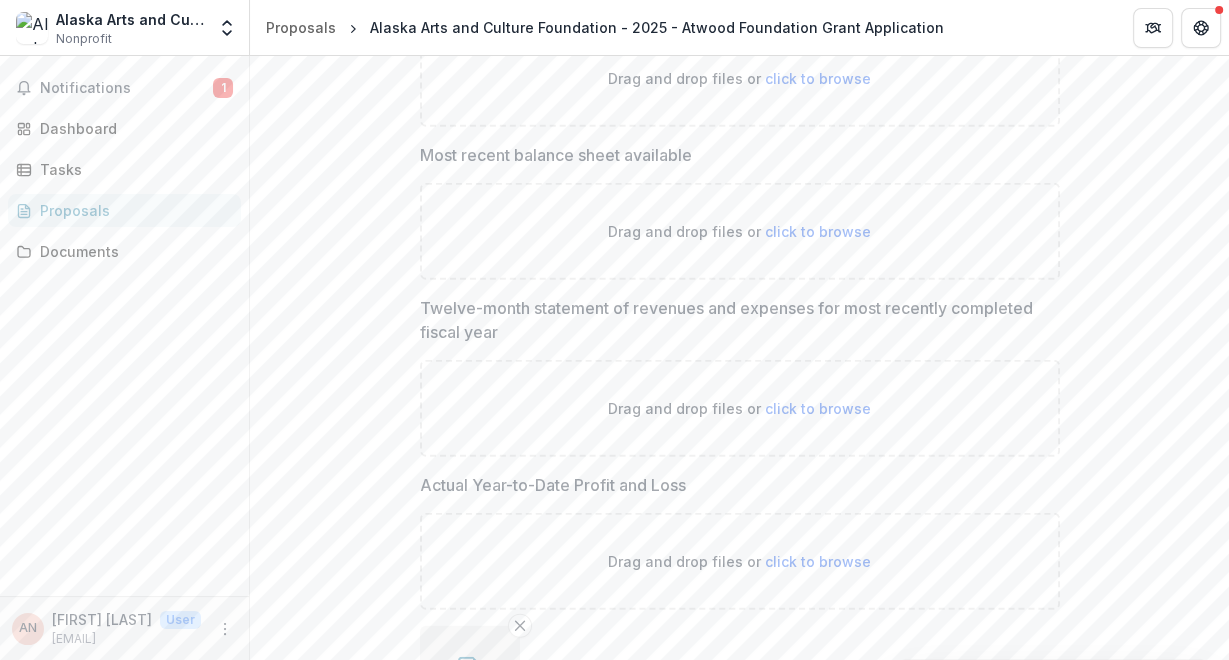 scroll, scrollTop: 4153, scrollLeft: 0, axis: vertical 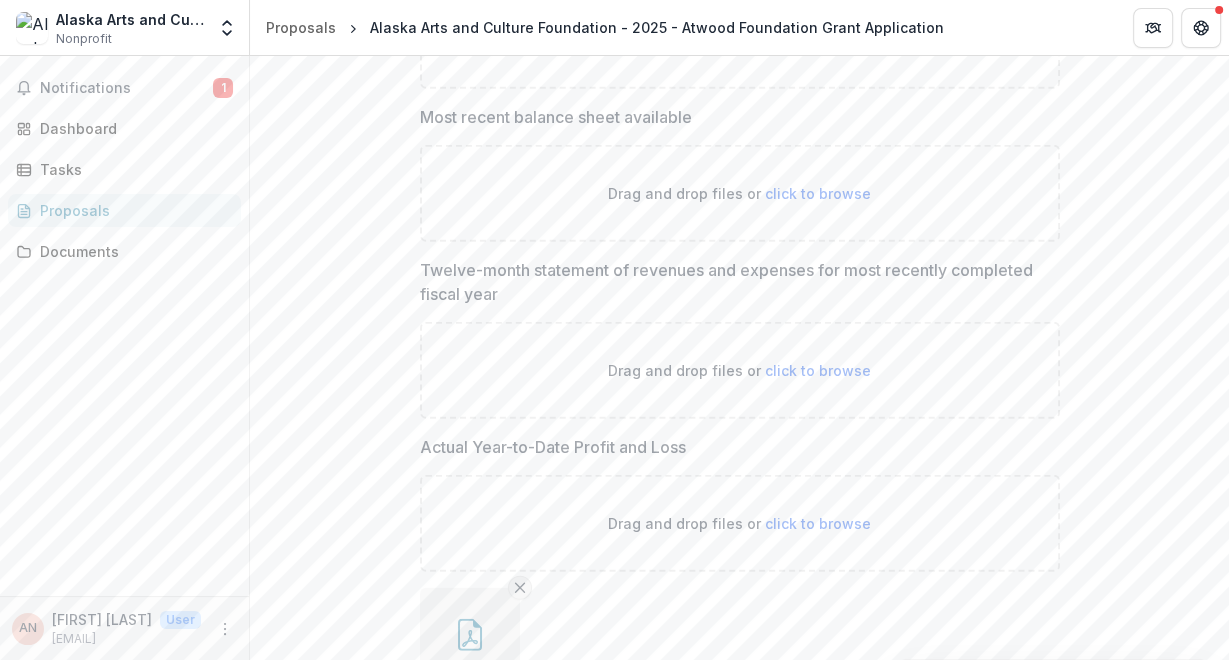 click 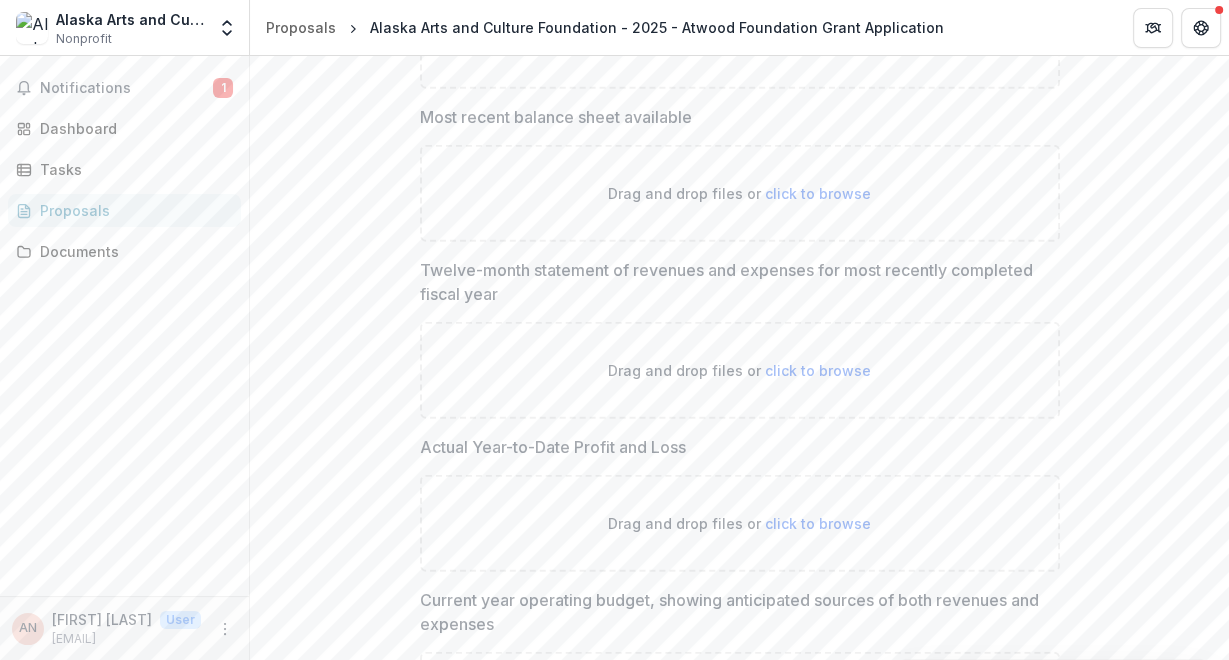 scroll, scrollTop: 4038, scrollLeft: 0, axis: vertical 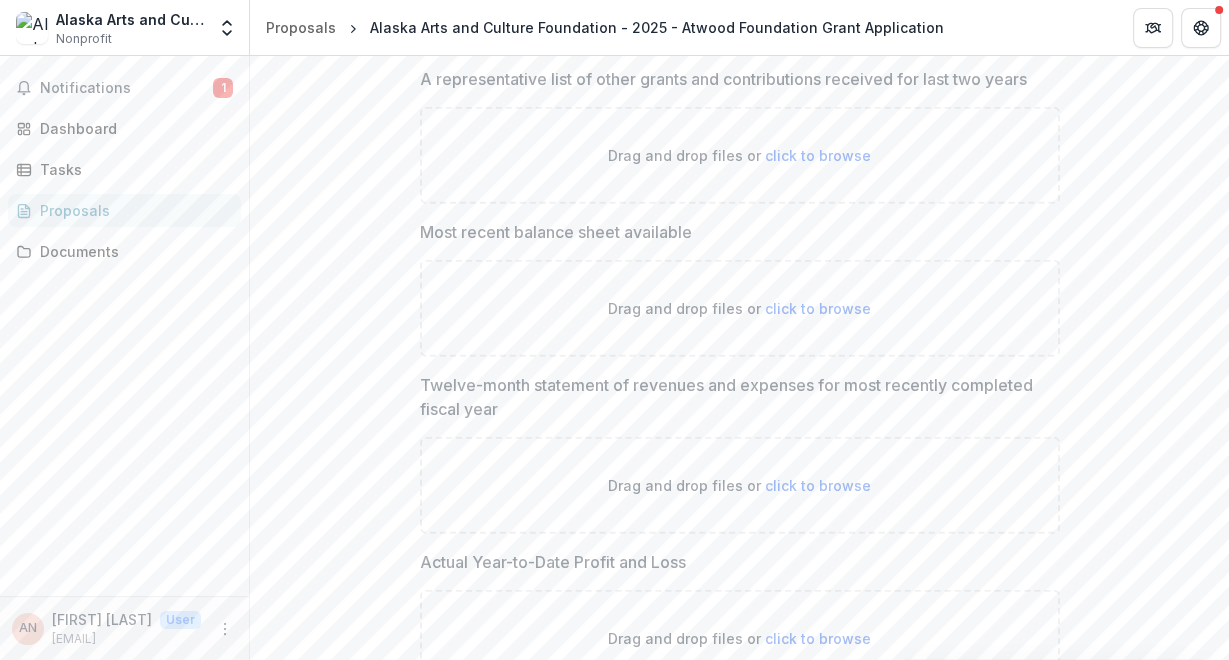 click on "click to browse" at bounding box center (818, 308) 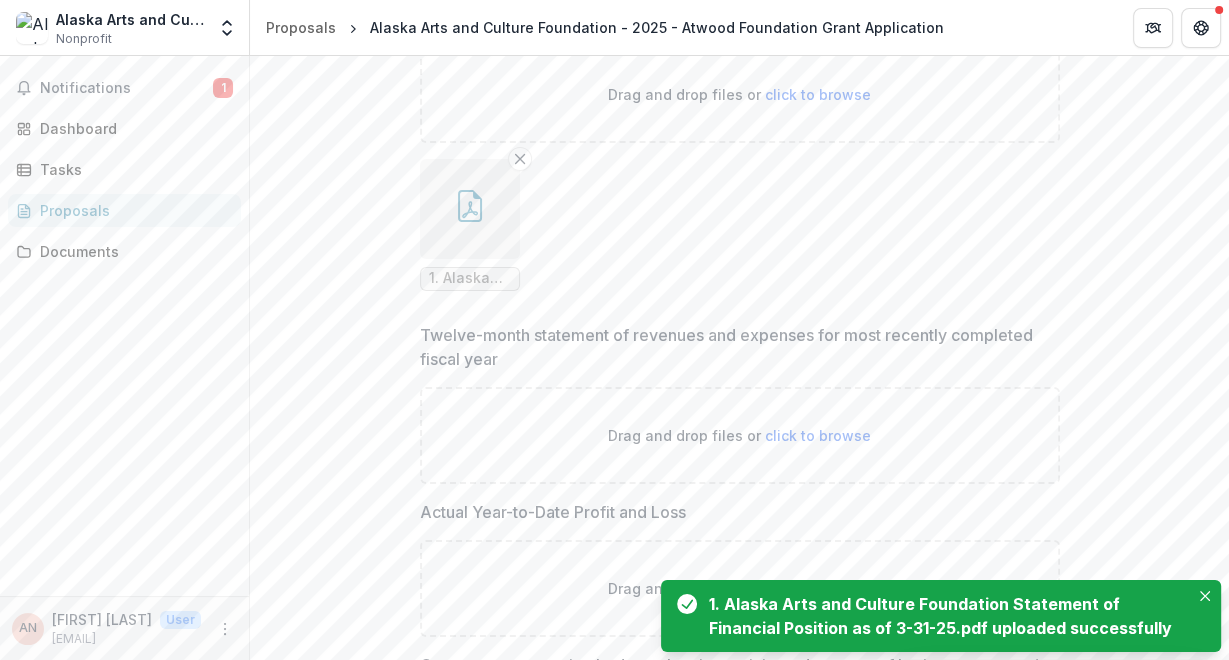 scroll, scrollTop: 4268, scrollLeft: 0, axis: vertical 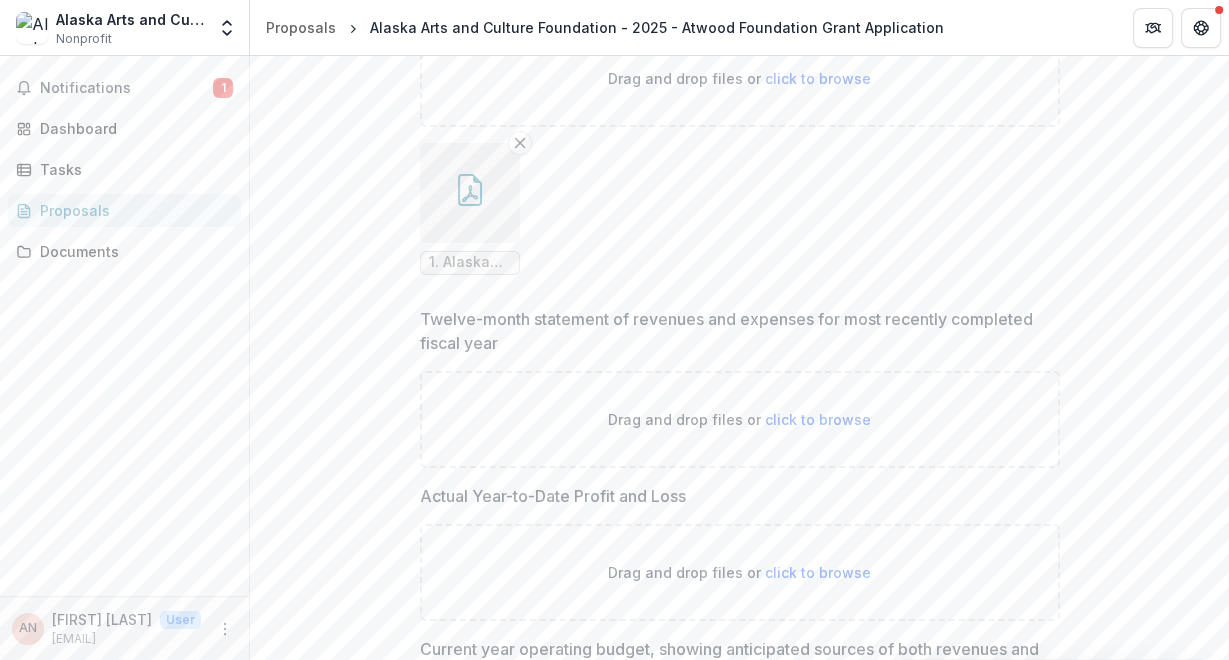 click on "click to browse" at bounding box center (818, 419) 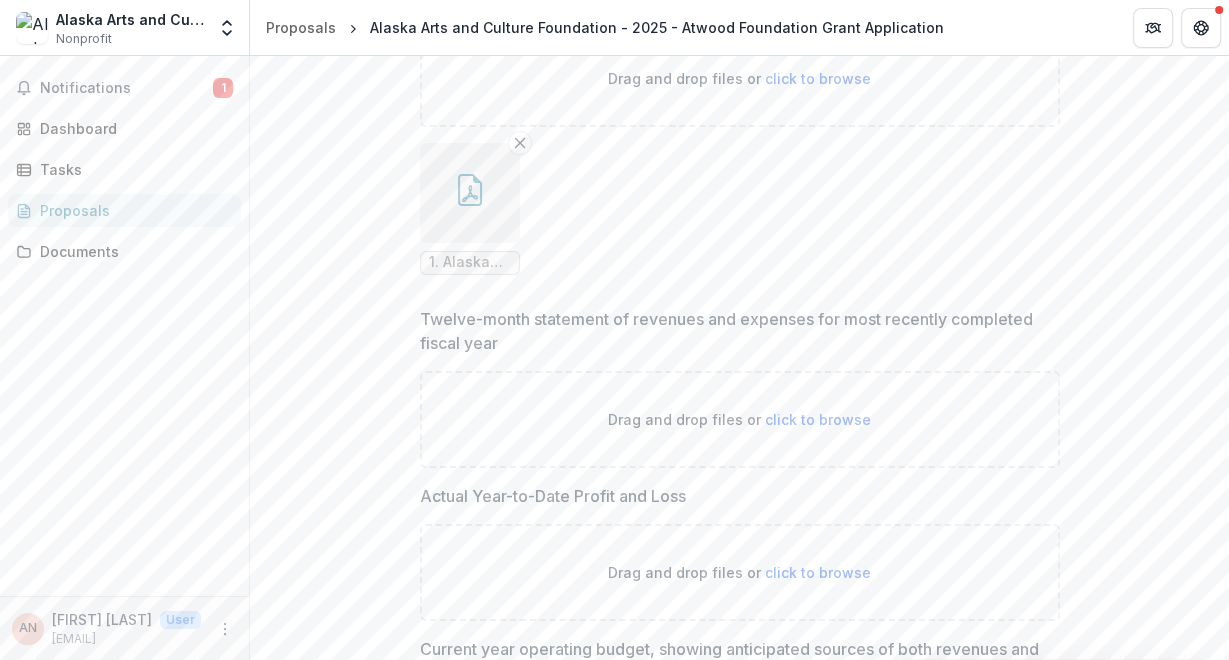 type on "**********" 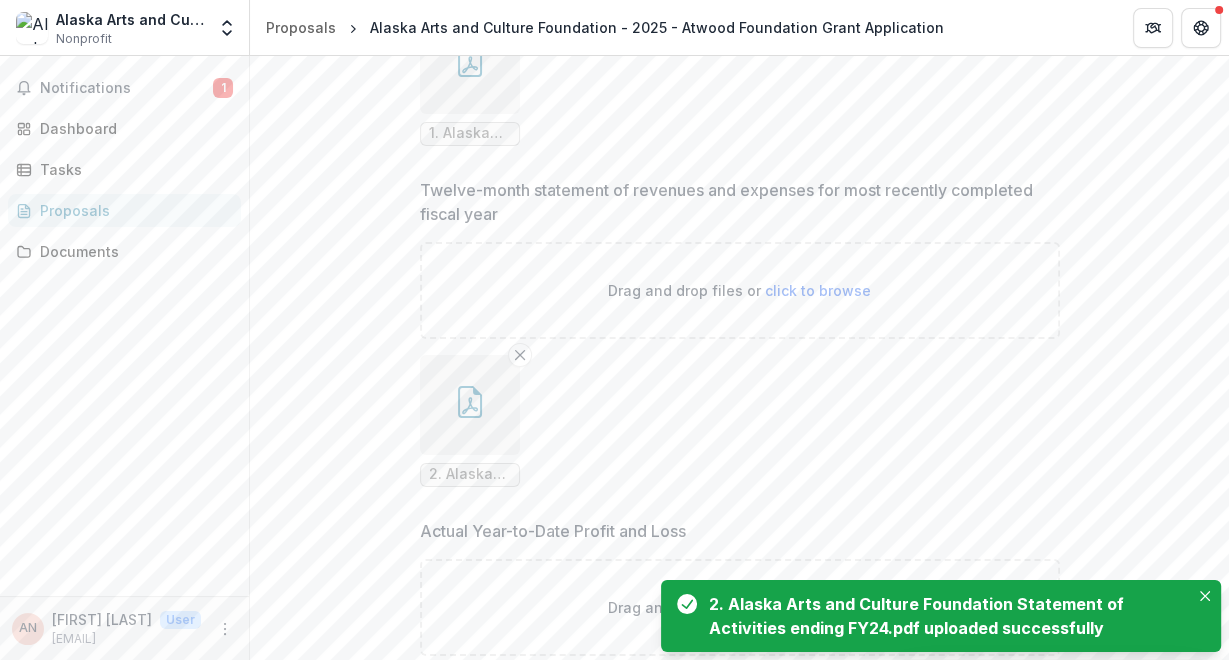 scroll, scrollTop: 4499, scrollLeft: 0, axis: vertical 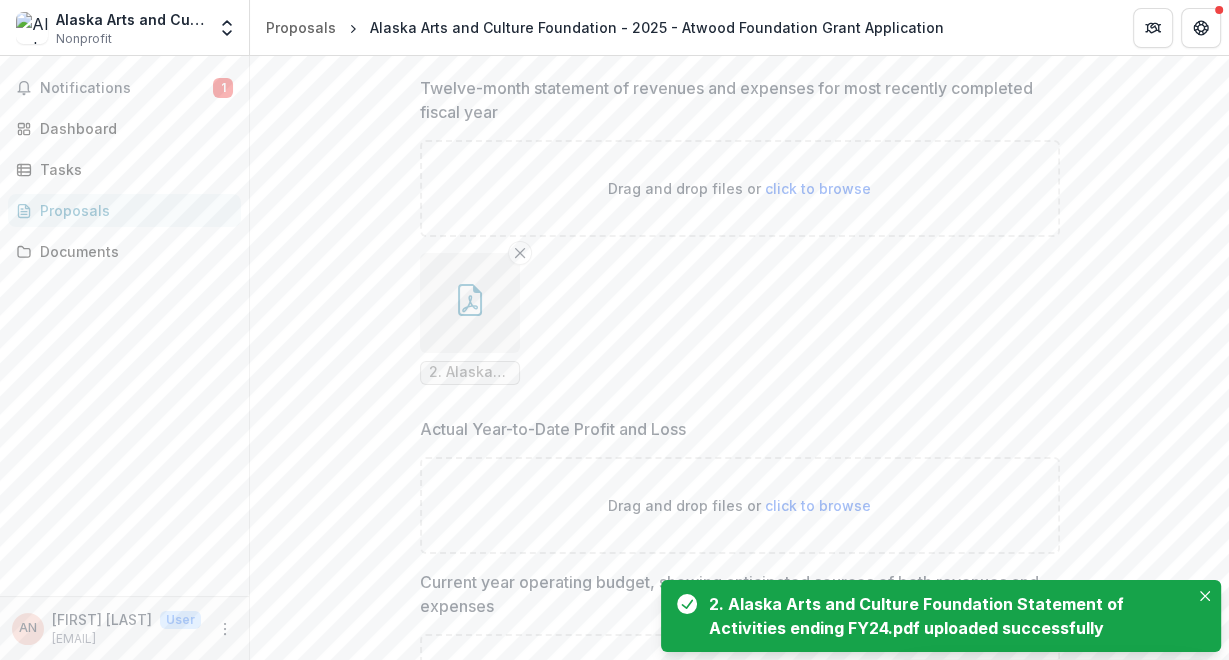 click on "click to browse" at bounding box center [818, 505] 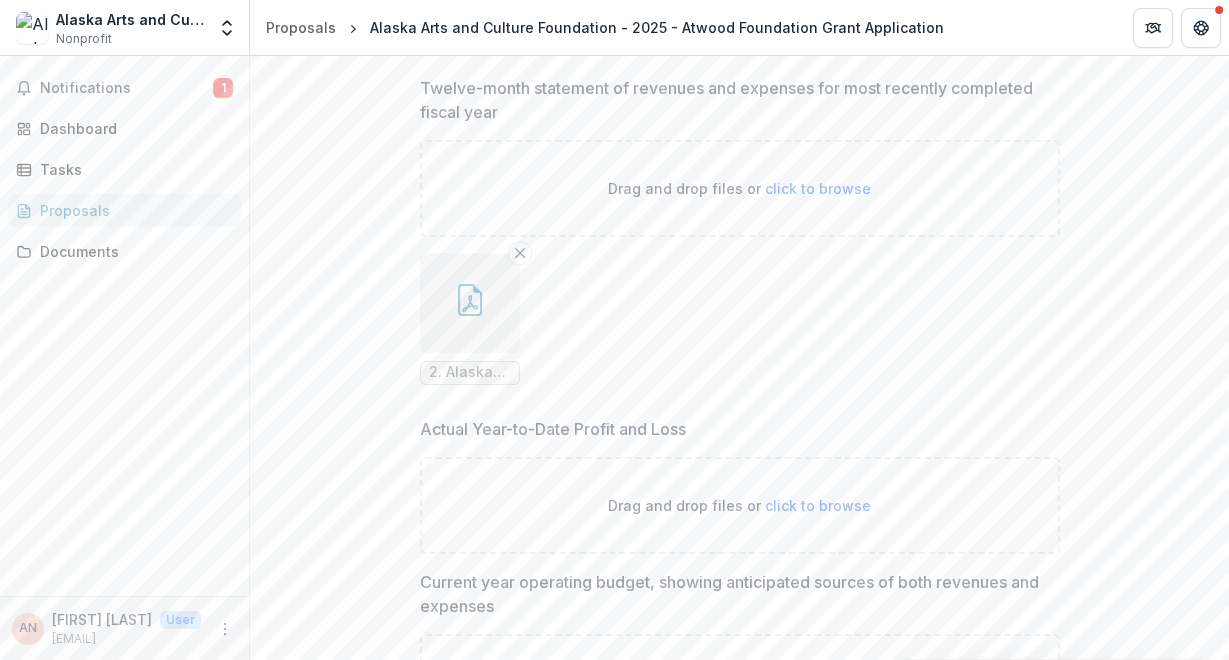 type on "**********" 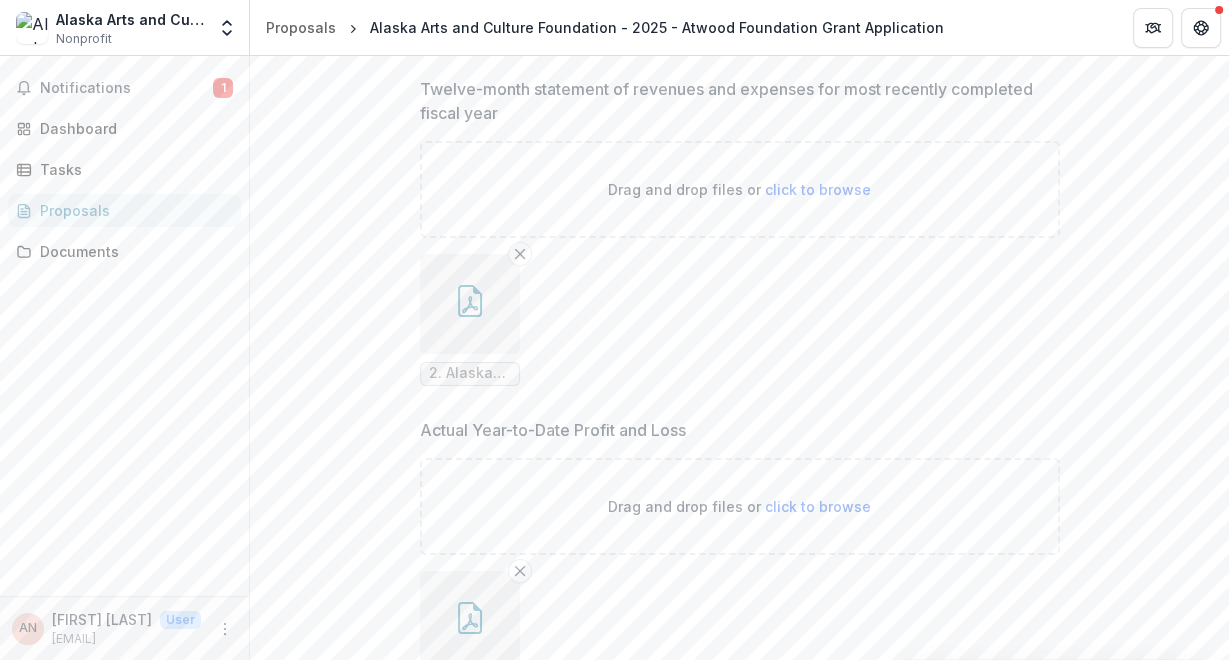 scroll, scrollTop: 4614, scrollLeft: 0, axis: vertical 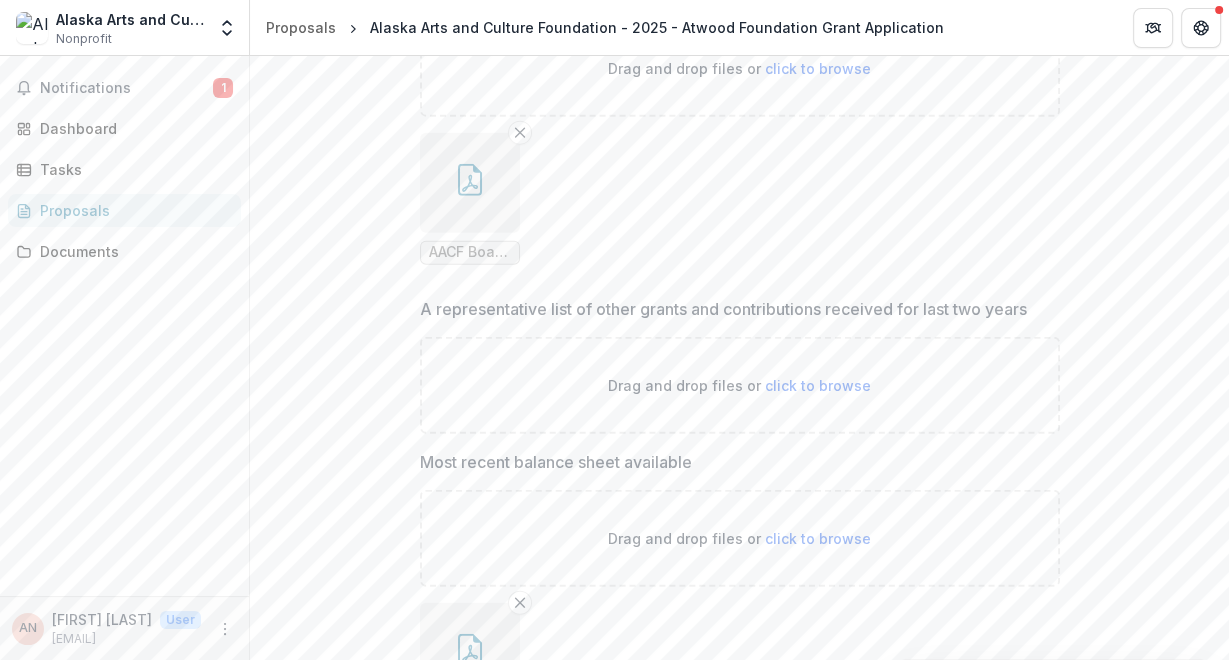 click on "click to browse" at bounding box center [818, 385] 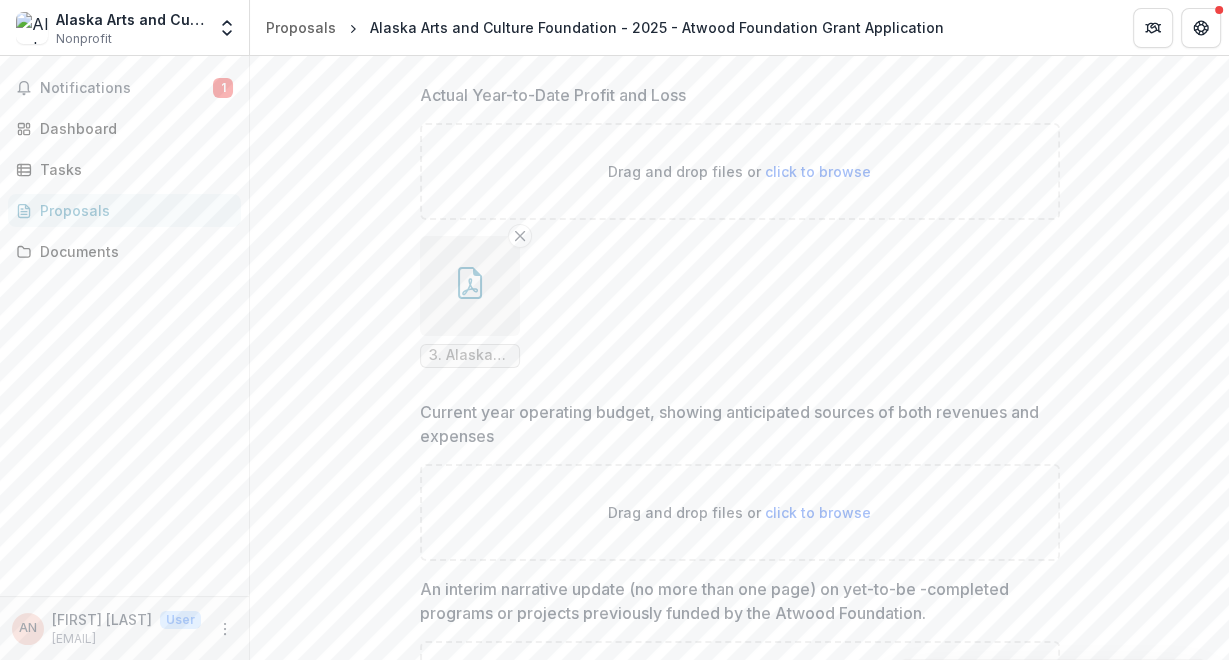 scroll, scrollTop: 5155, scrollLeft: 0, axis: vertical 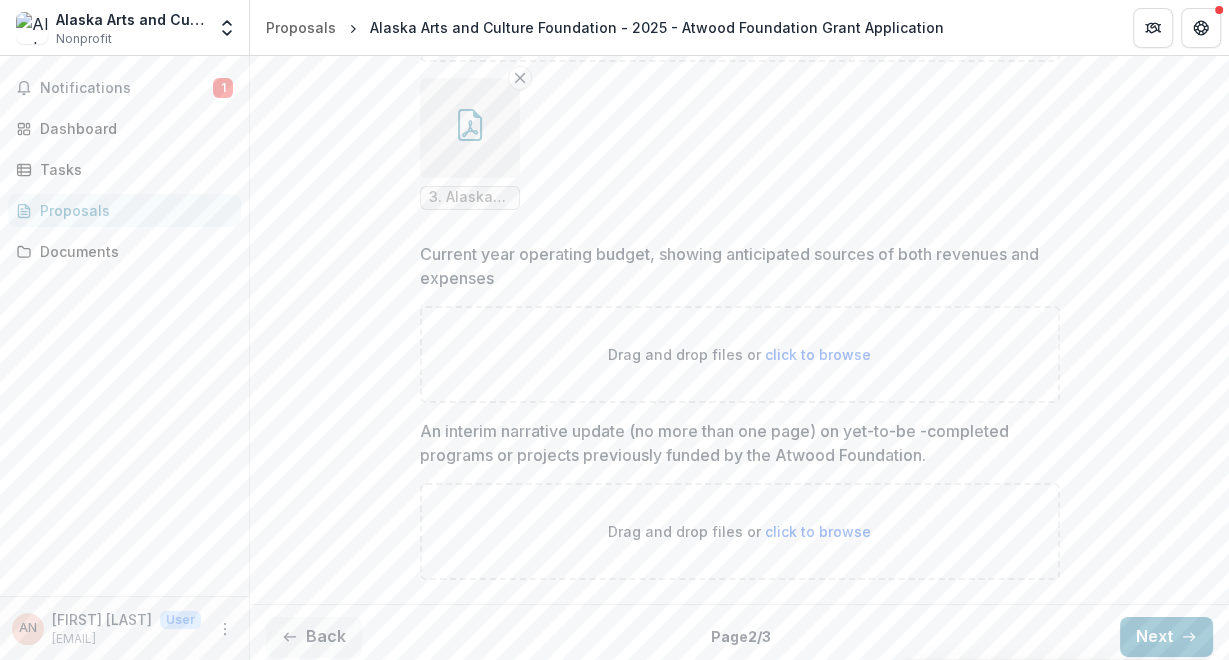 click on "Drag and drop files or   click to browse" at bounding box center [740, 354] 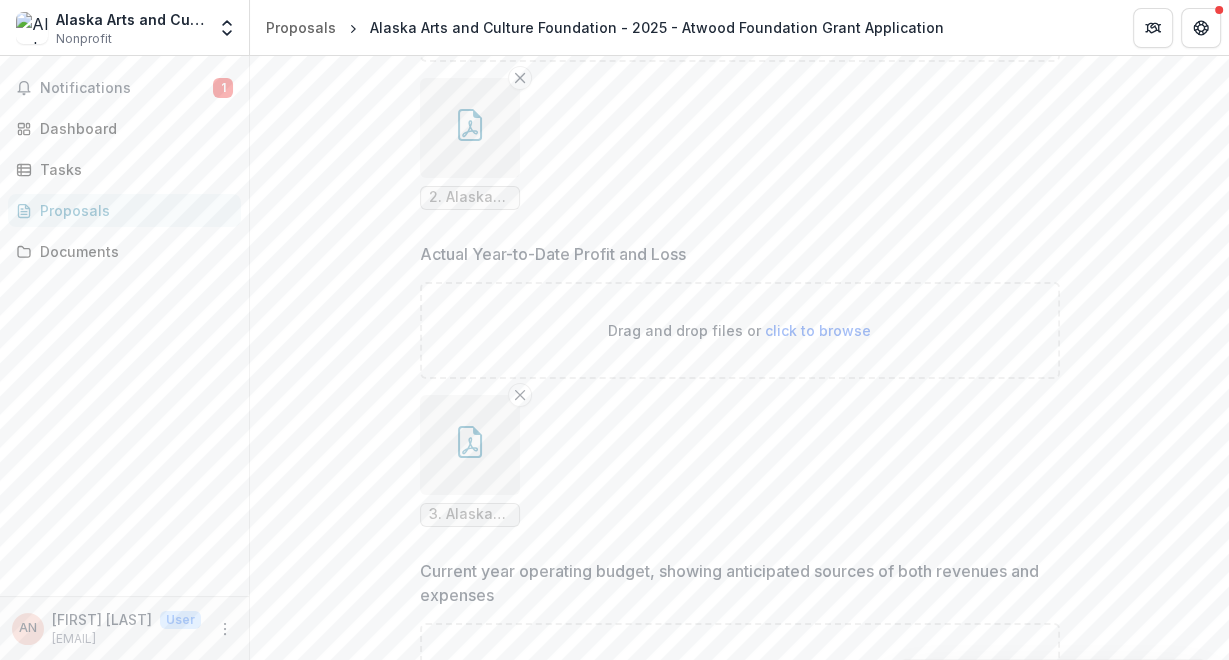 scroll, scrollTop: 5155, scrollLeft: 0, axis: vertical 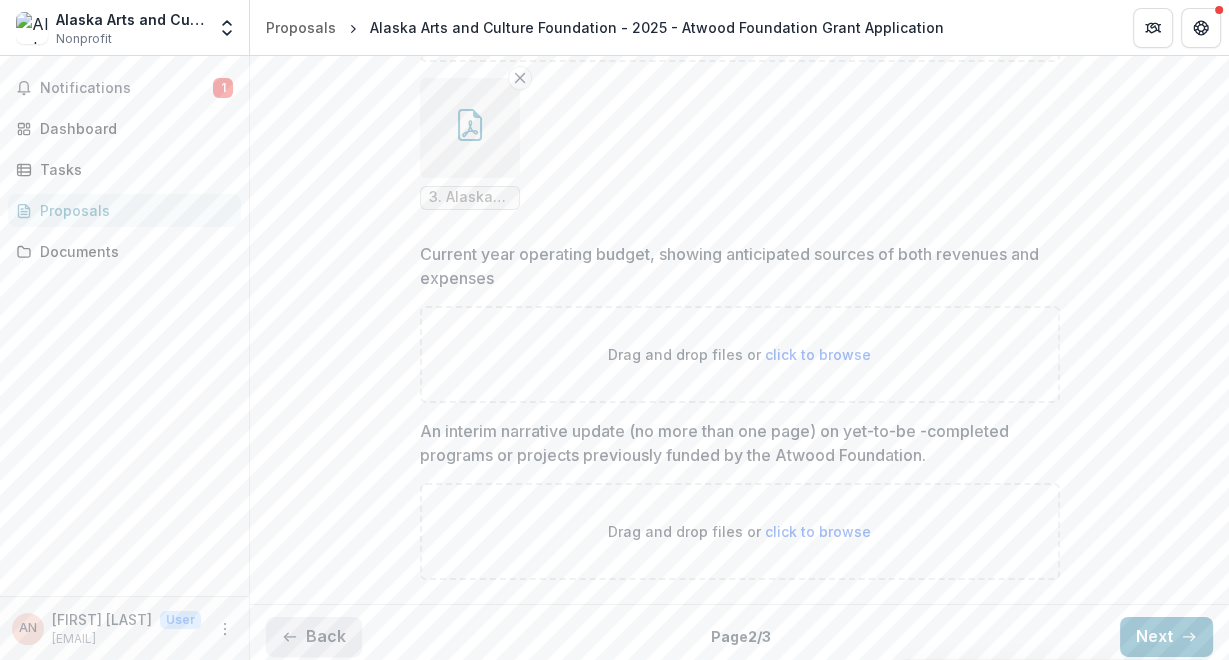 click on "Back" at bounding box center [314, 637] 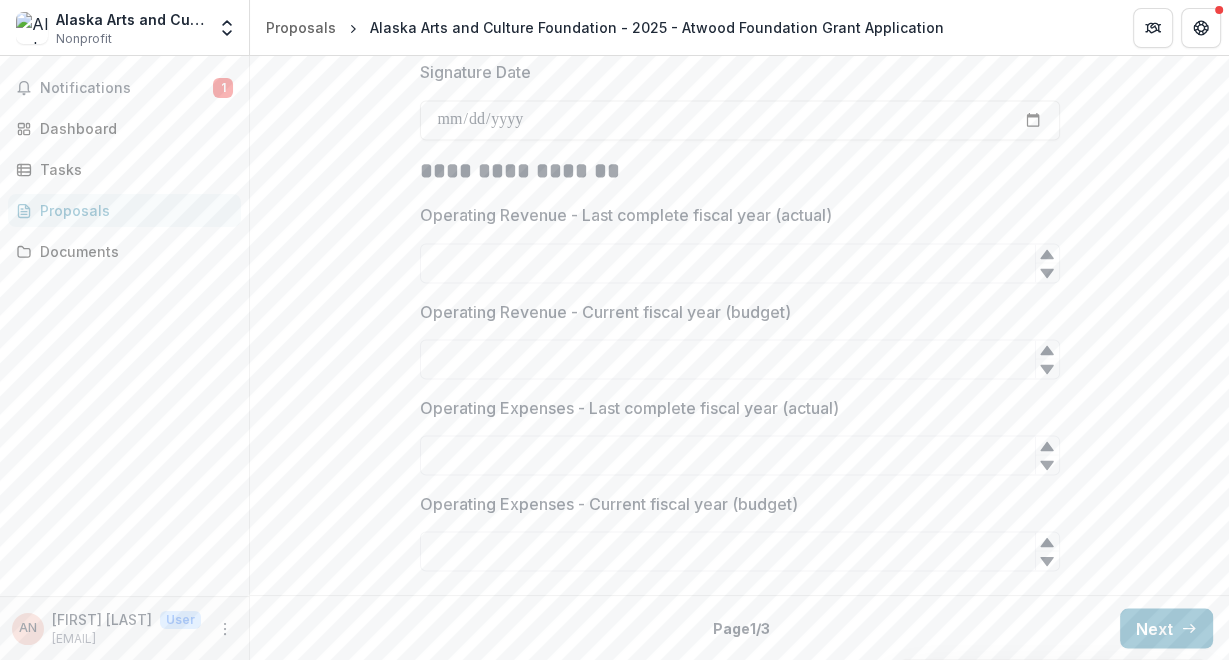 type on "*******" 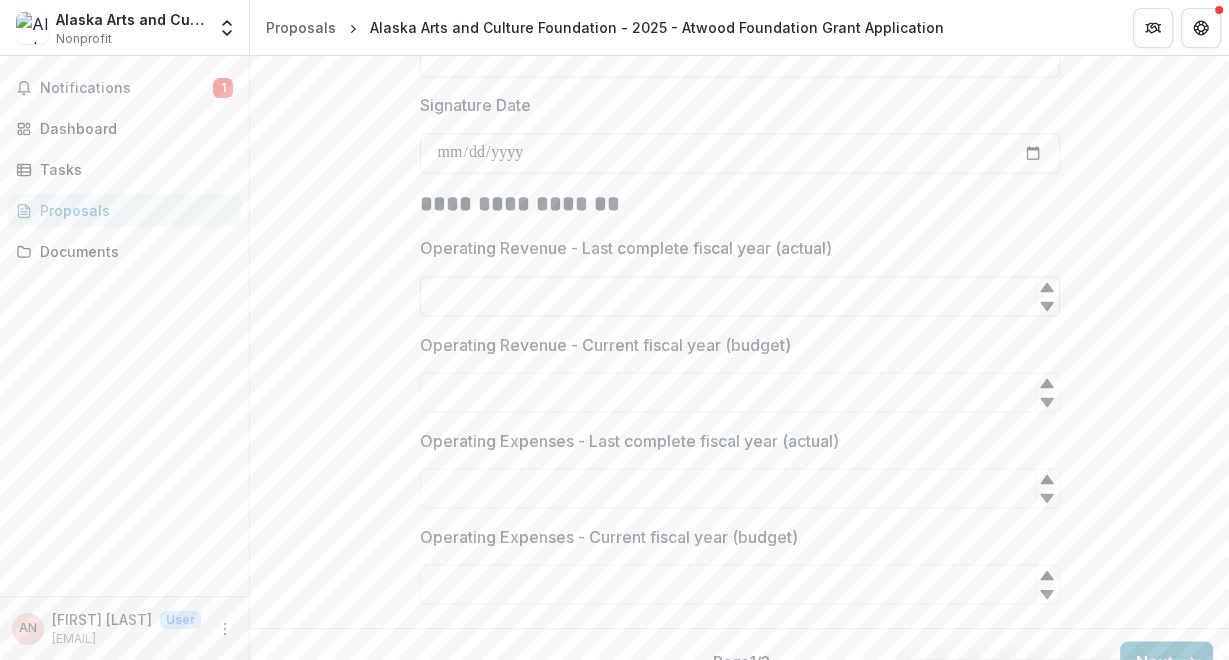 click on "Operating Revenue - Last complete fiscal year (actual)" at bounding box center (740, 296) 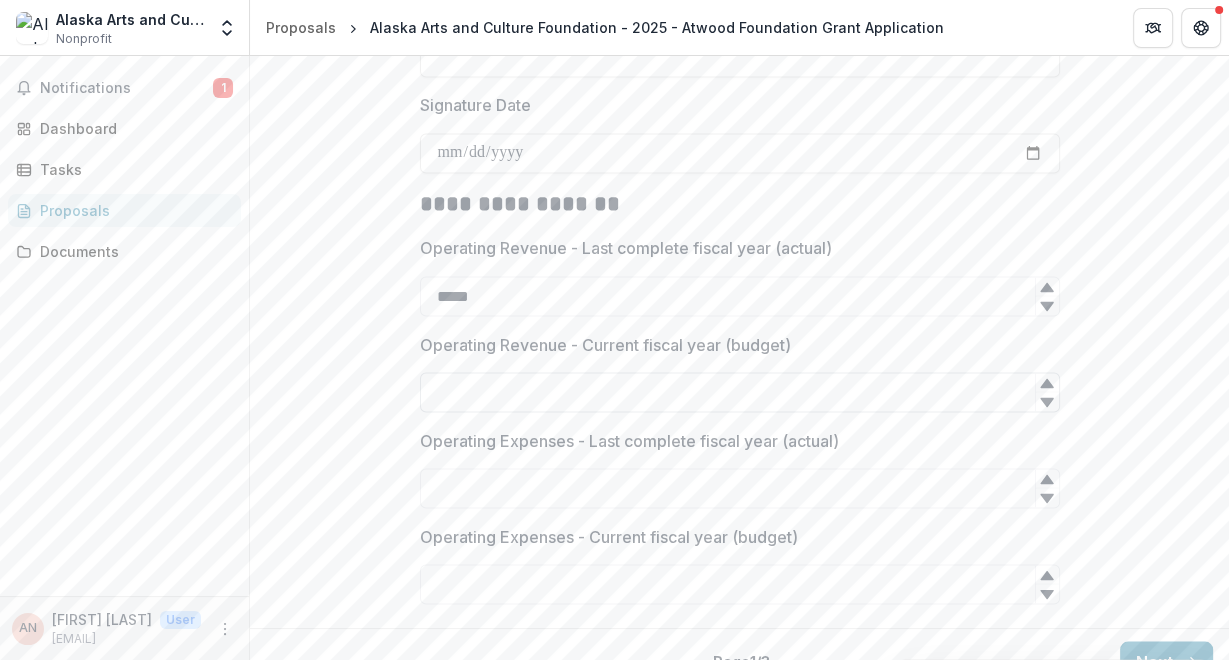 type on "*****" 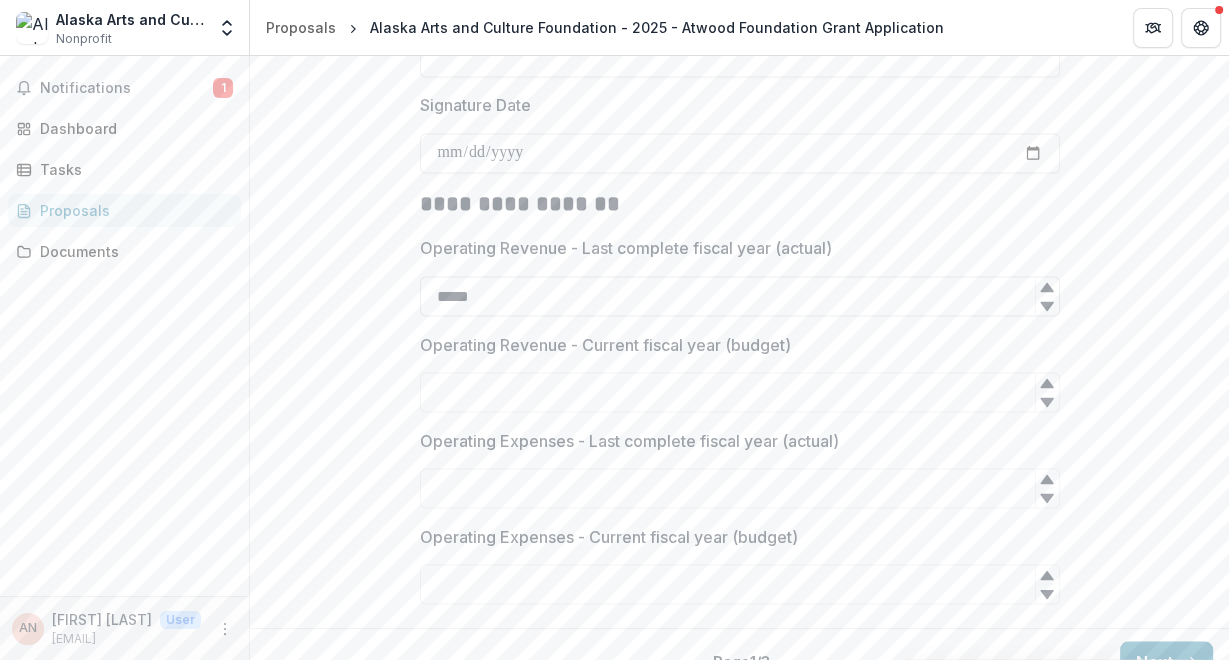 drag, startPoint x: 526, startPoint y: 288, endPoint x: 413, endPoint y: 292, distance: 113.07078 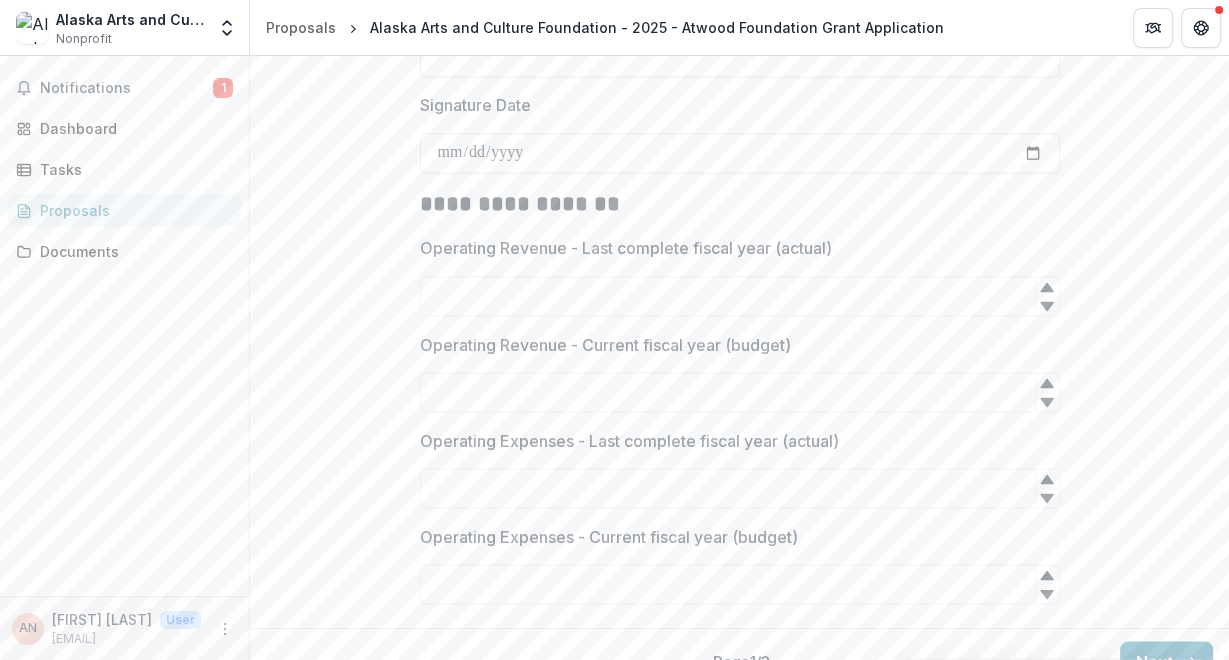 type 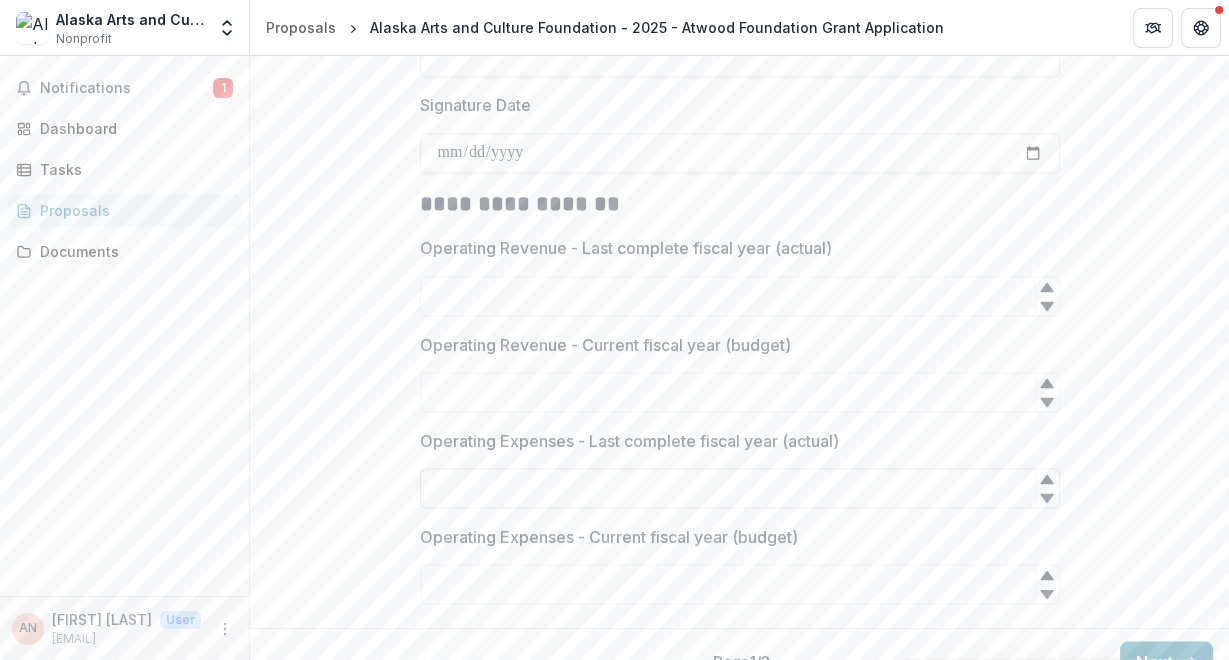 click on "Operating Expenses - Last complete fiscal year (actual)" at bounding box center (740, 488) 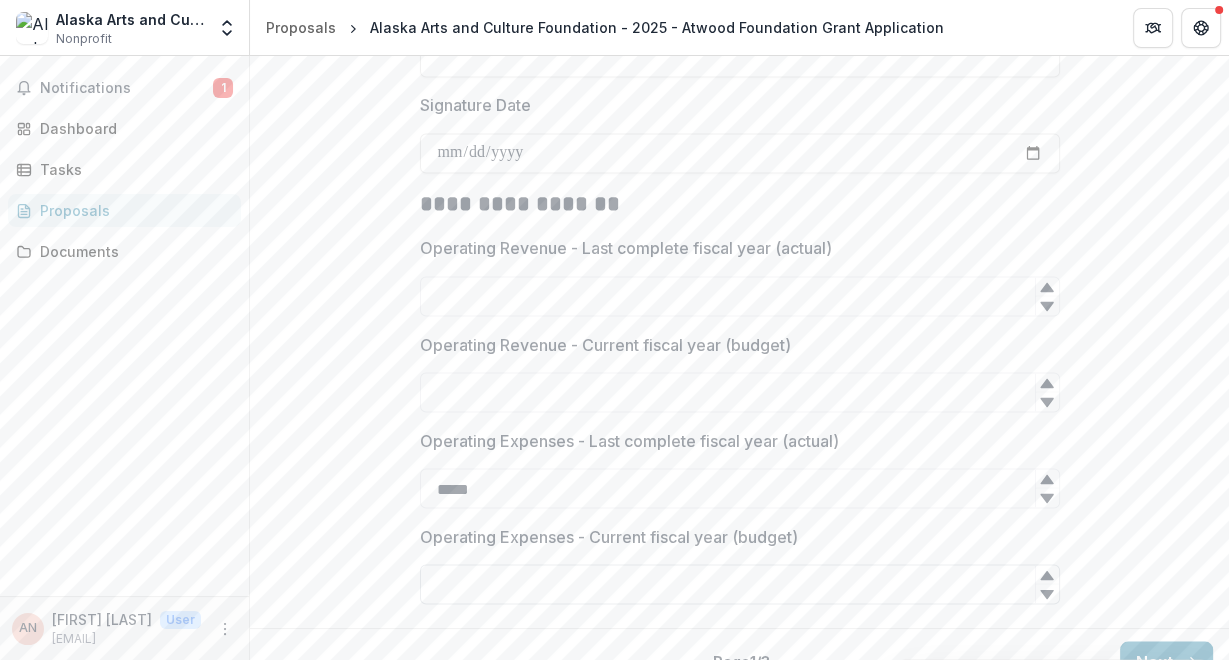 scroll, scrollTop: 2836, scrollLeft: 0, axis: vertical 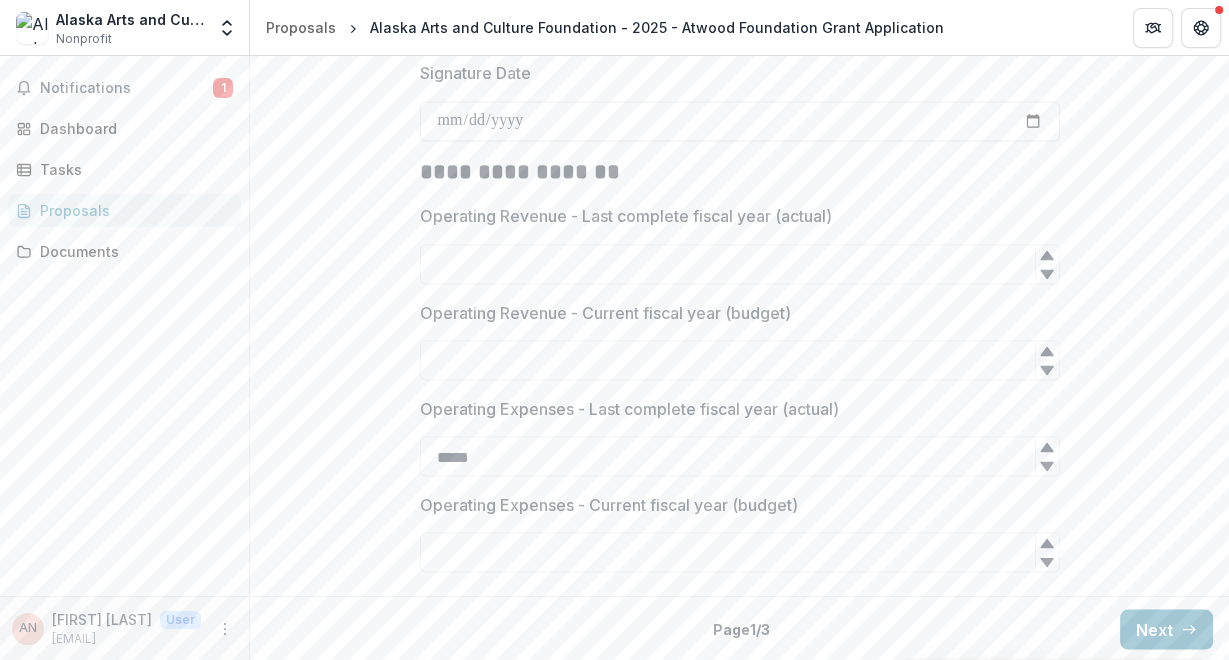 type on "*****" 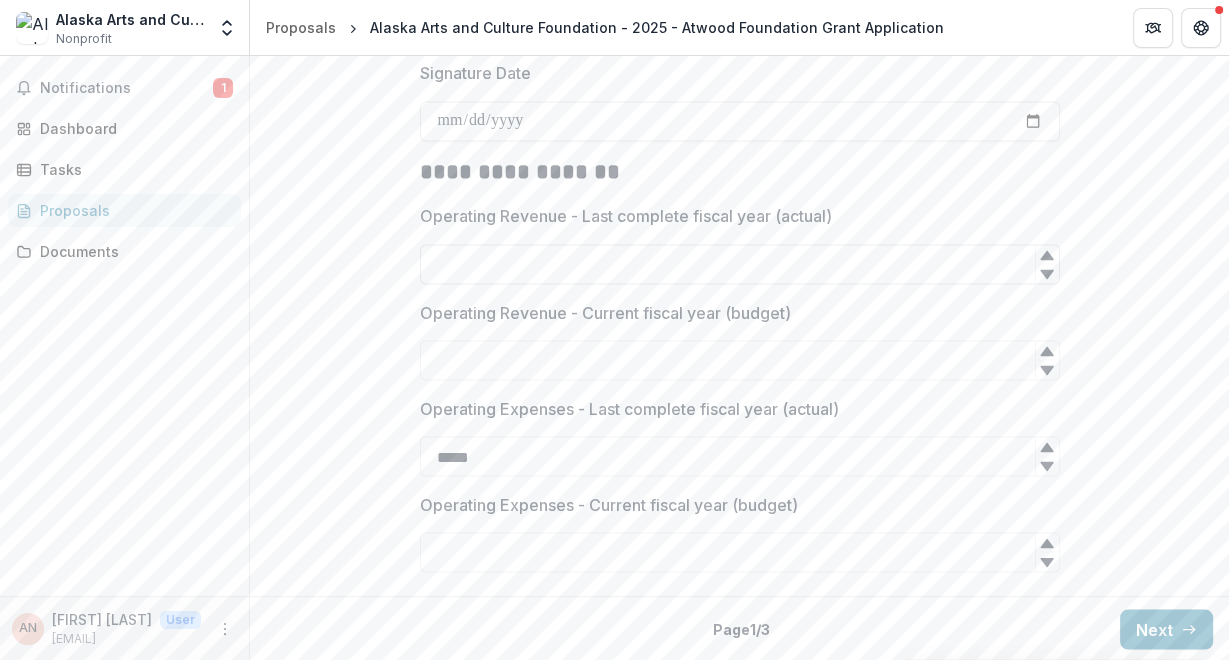 paste on "*****" 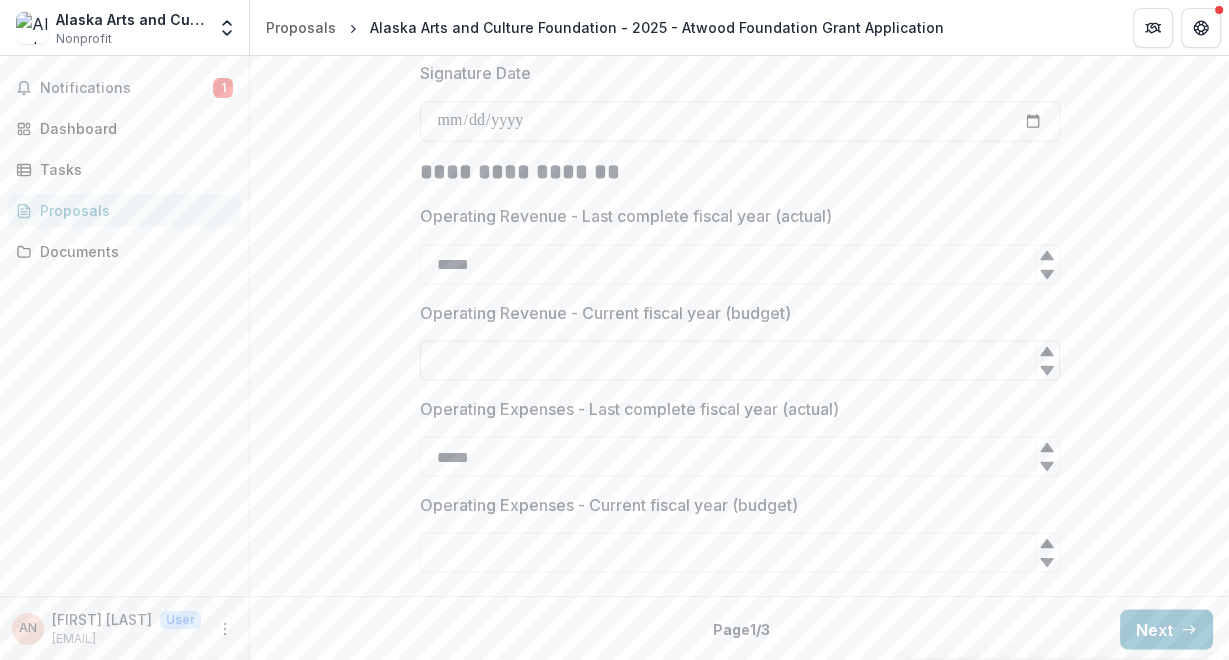 type on "*****" 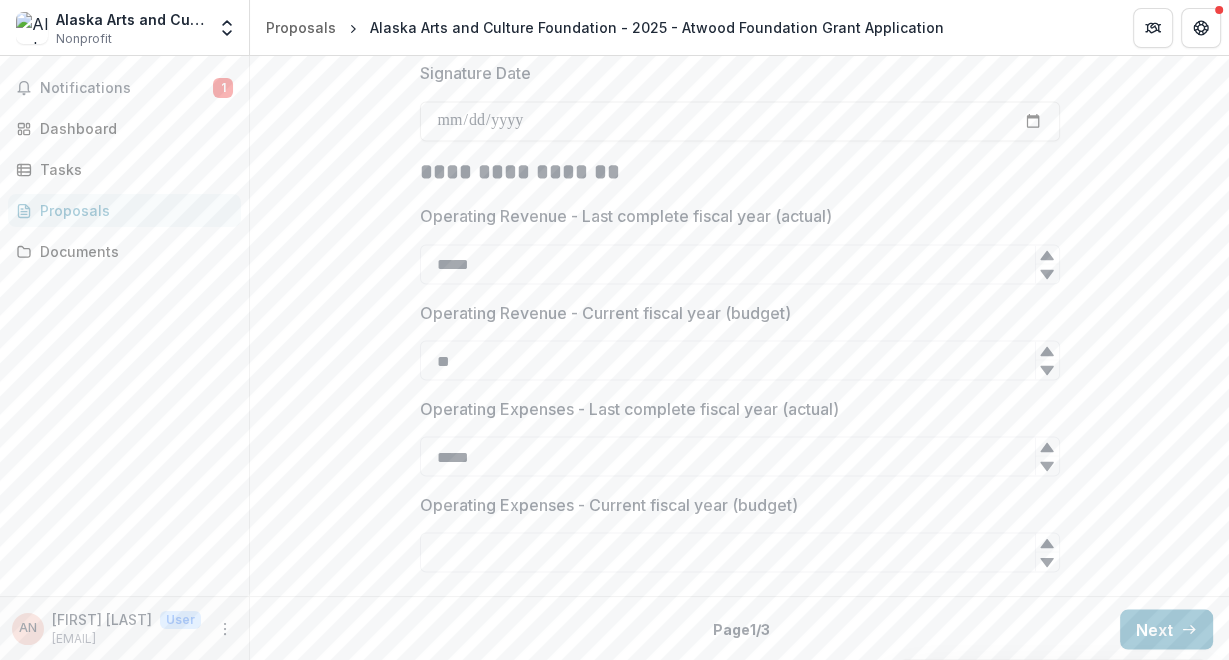 type on "*" 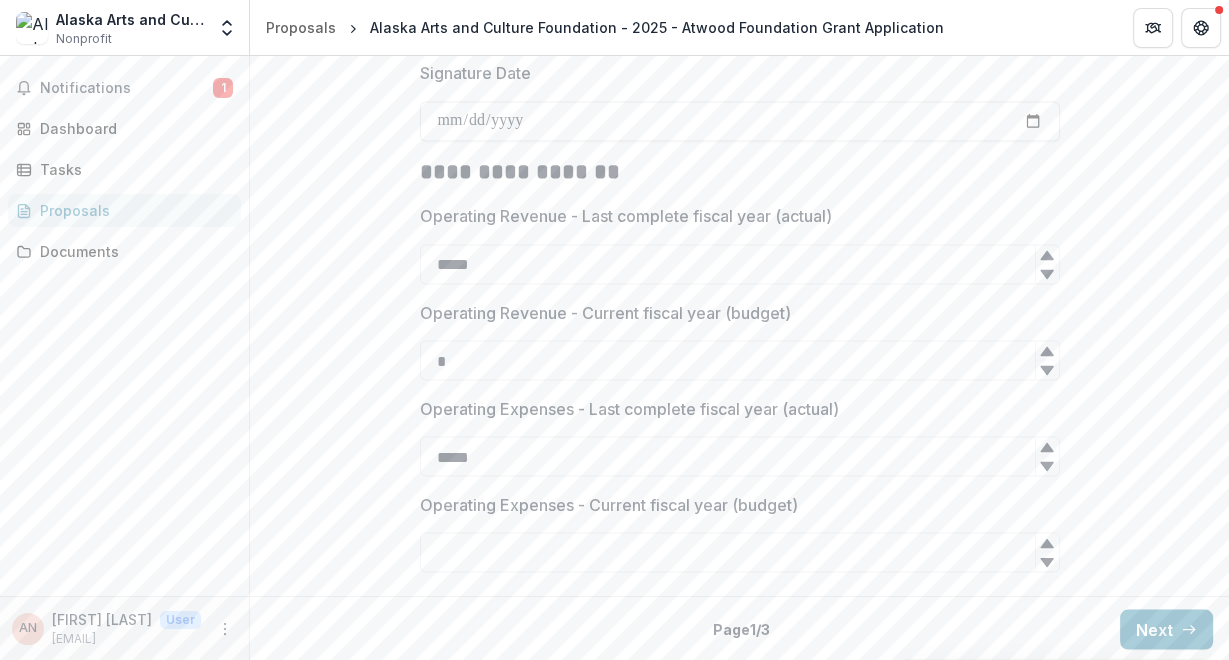 type 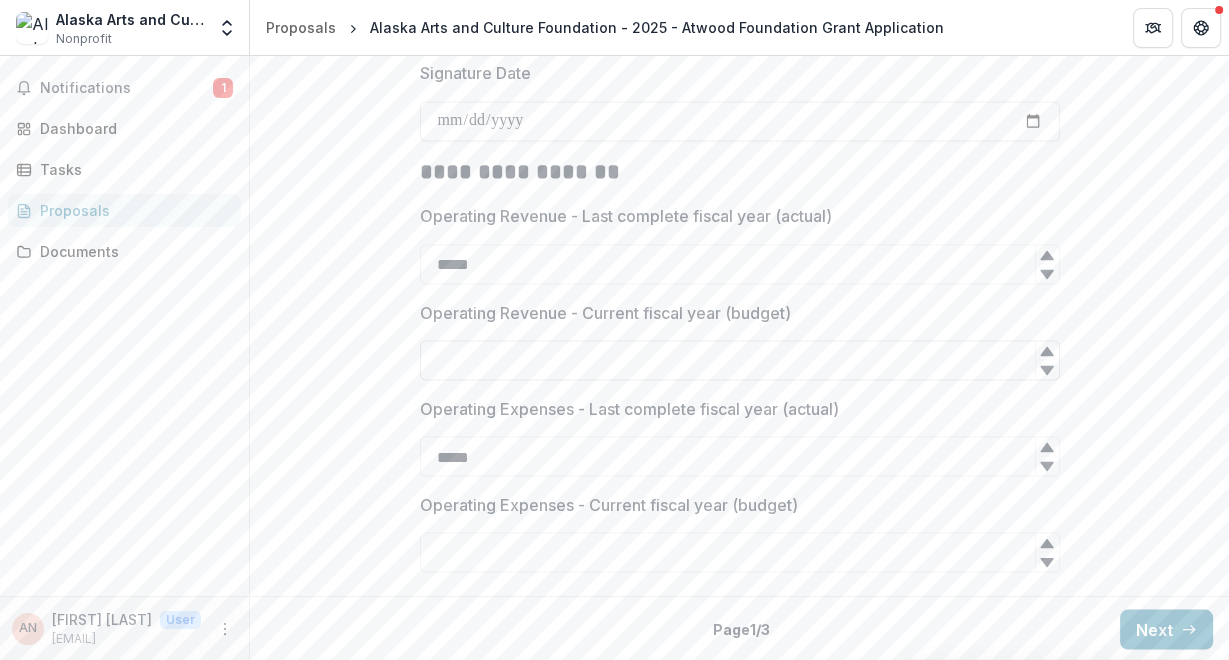 click on "Operating Revenue - Current fiscal year (budget)" at bounding box center (740, 360) 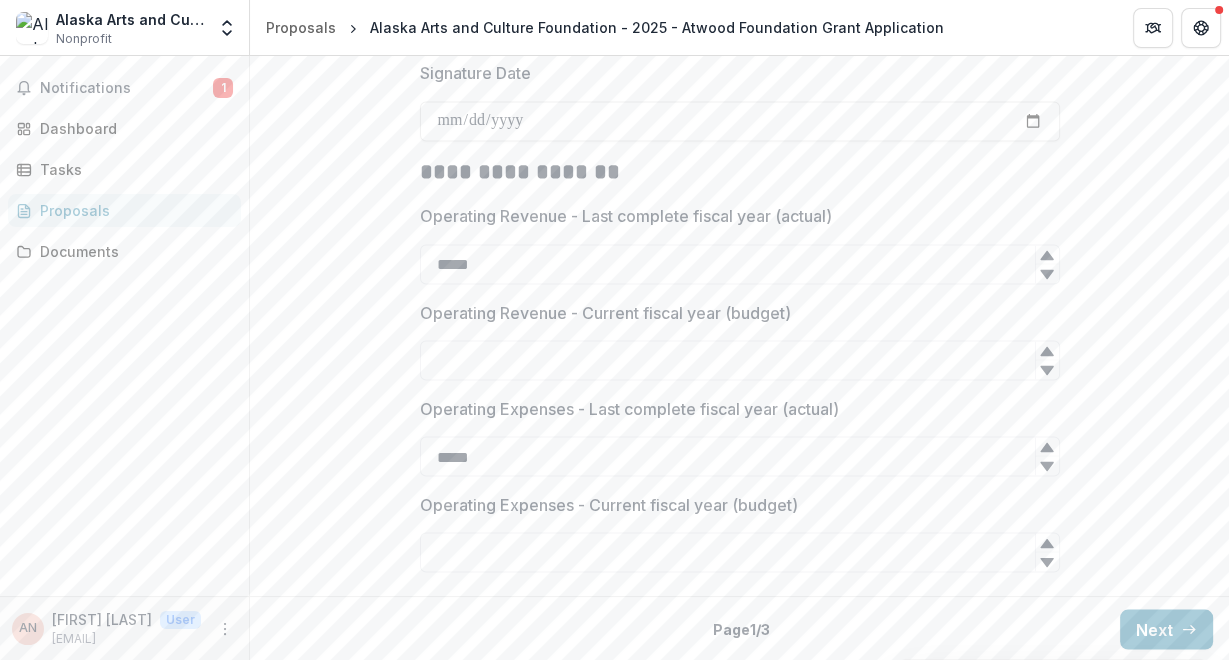 click on "**********" at bounding box center (739, -941) 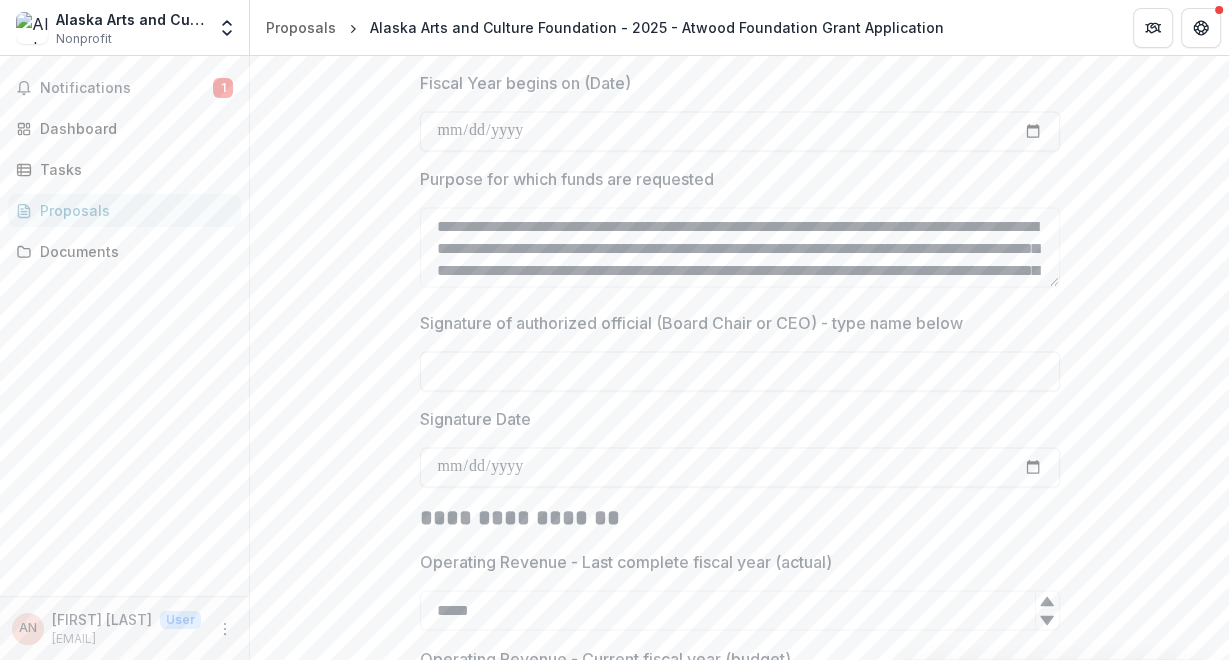 scroll, scrollTop: 2720, scrollLeft: 0, axis: vertical 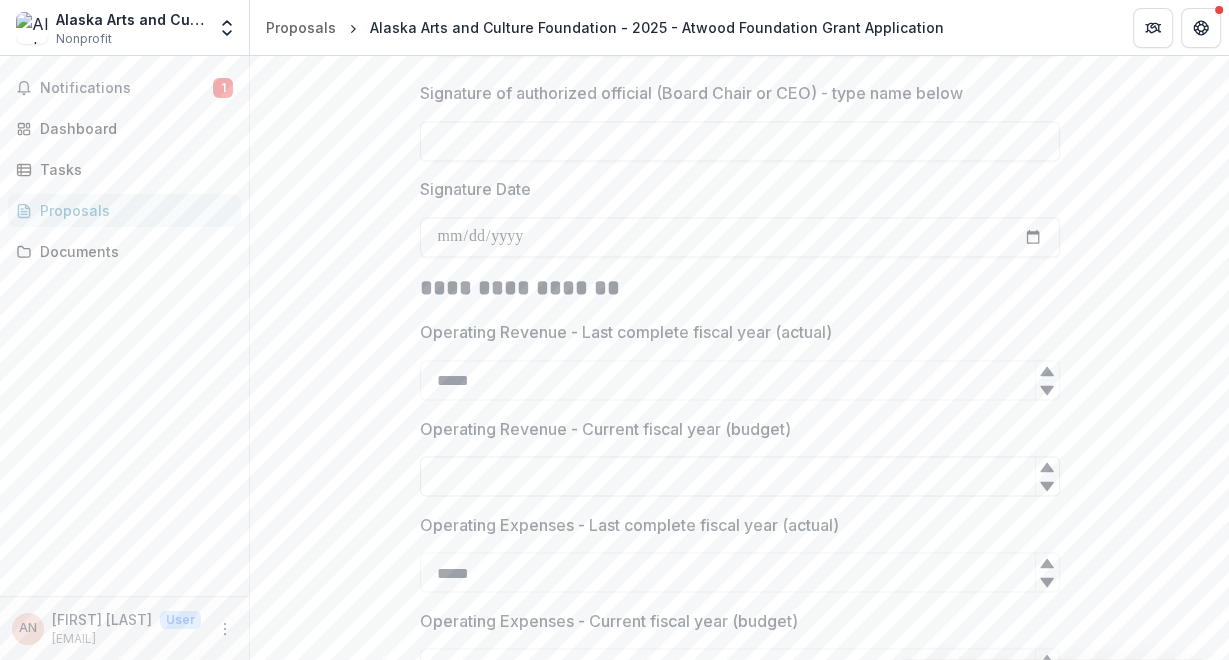 click on "Operating Revenue - Current fiscal year (budget)" at bounding box center [740, 476] 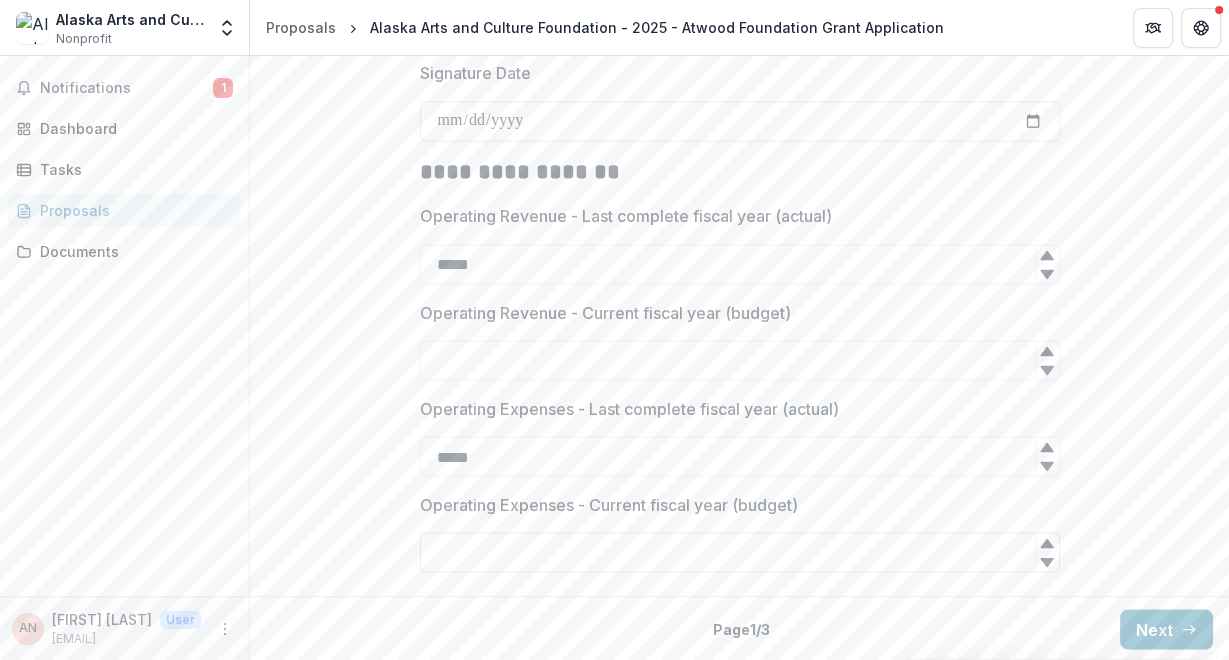 click on "Operating Expenses - Current fiscal year (budget)" at bounding box center (740, 552) 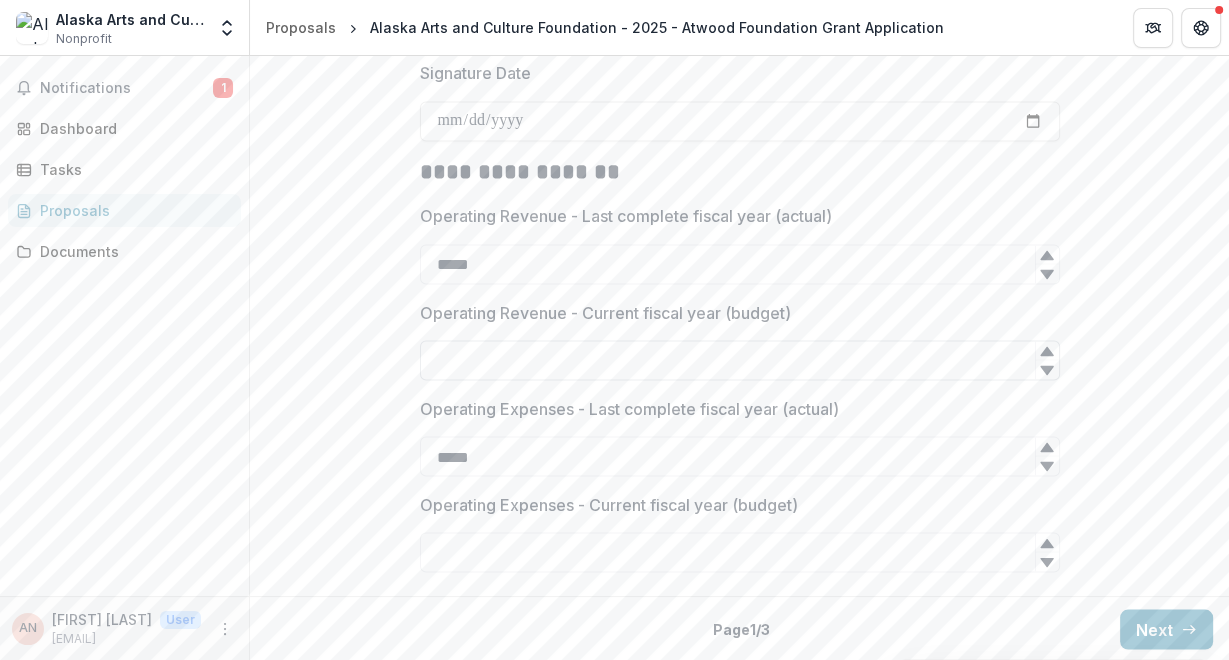 click on "Operating Revenue - Current fiscal year (budget)" at bounding box center [740, 360] 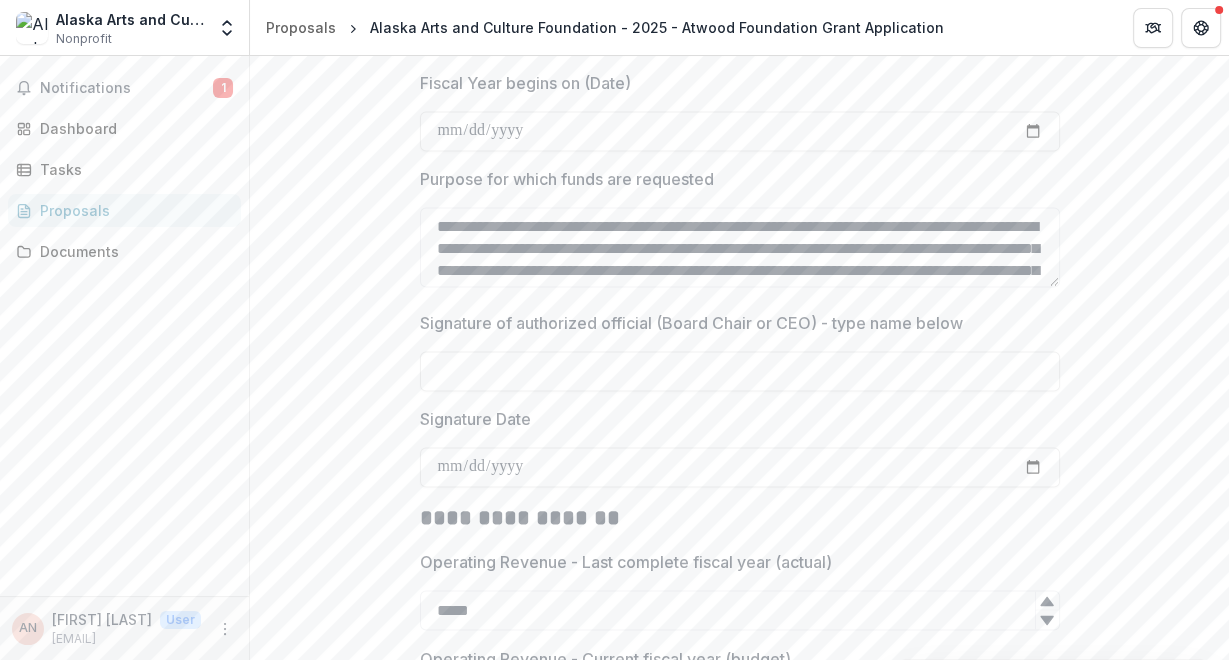 scroll, scrollTop: 2144, scrollLeft: 0, axis: vertical 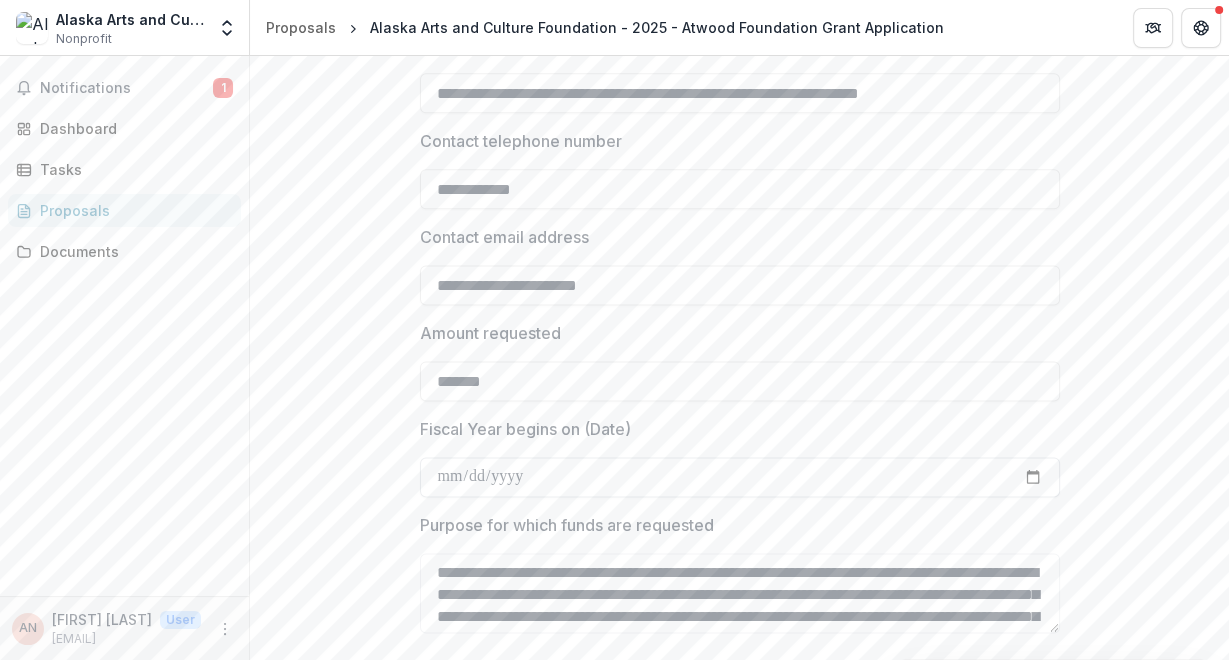 click on "Fiscal Year begins on (Date)" at bounding box center [740, 477] 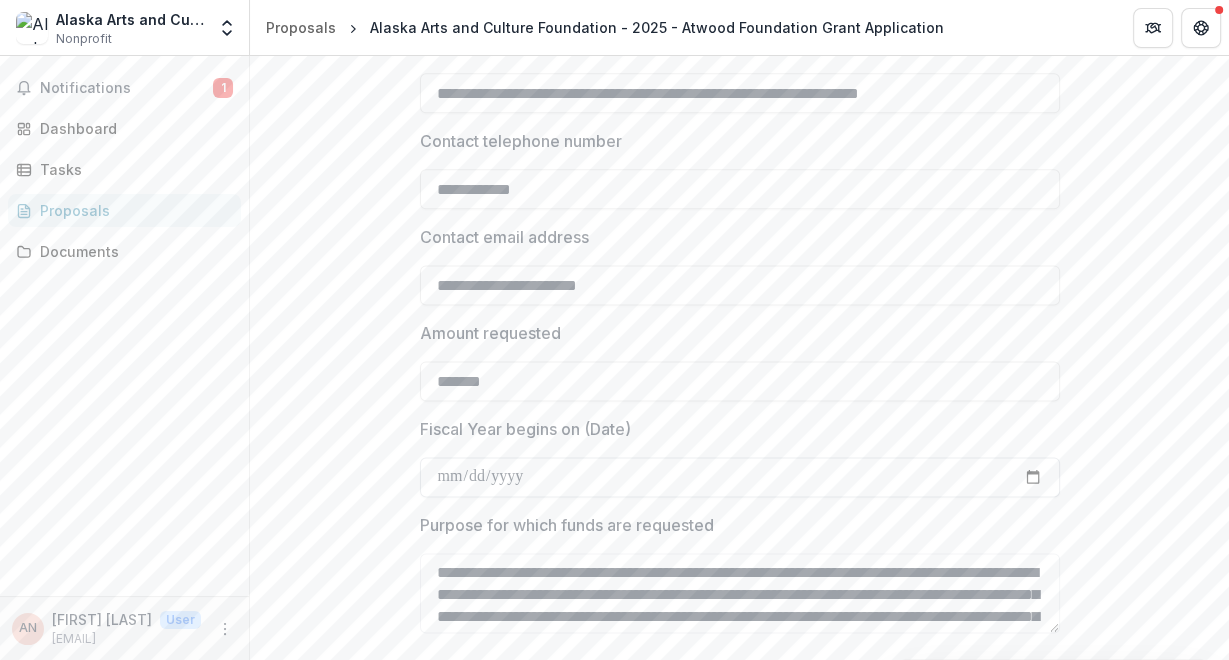 click on "Fiscal Year begins on (Date)" at bounding box center [740, 477] 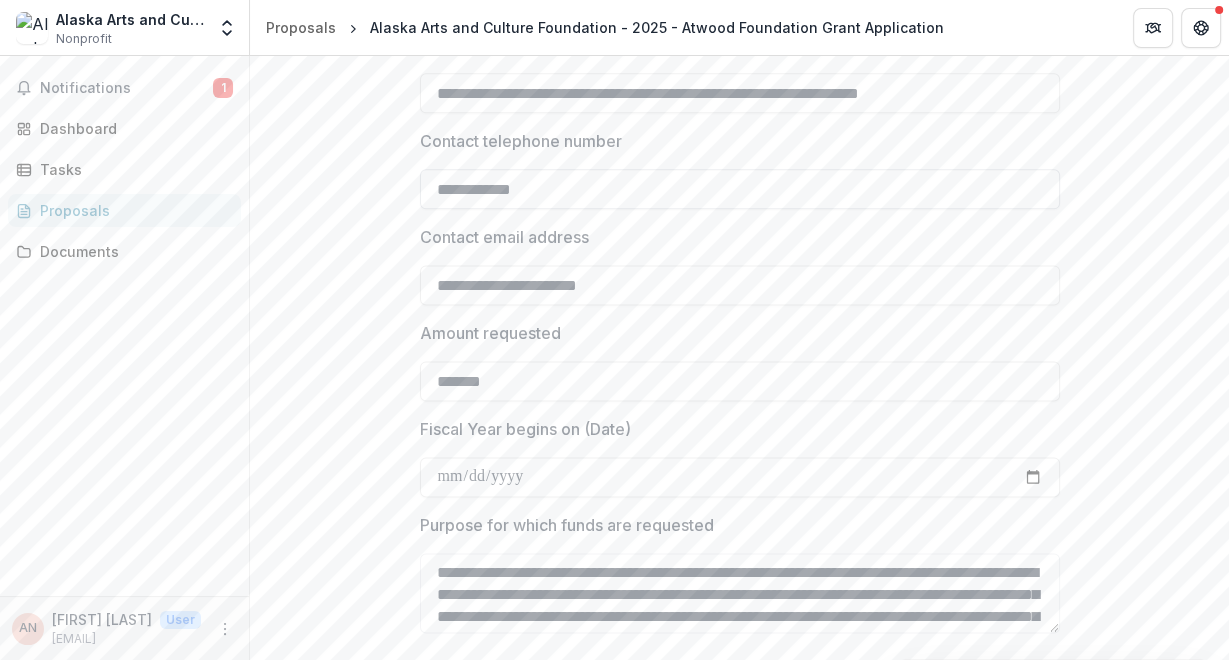 type on "**********" 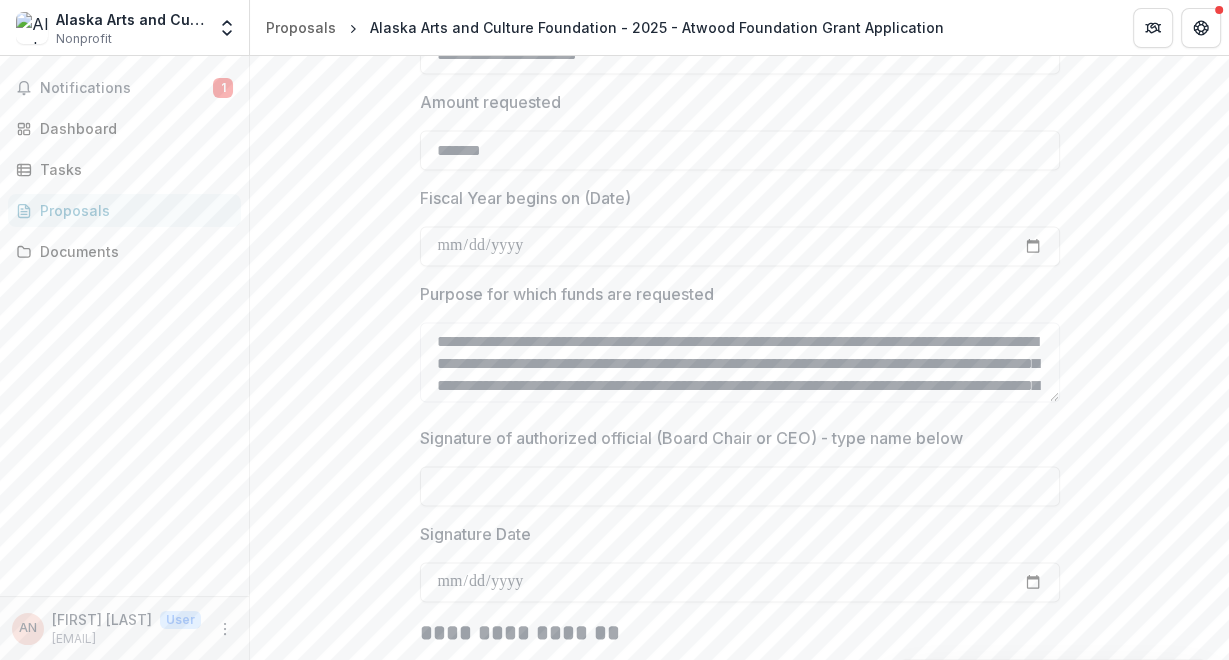 scroll, scrollTop: 2605, scrollLeft: 0, axis: vertical 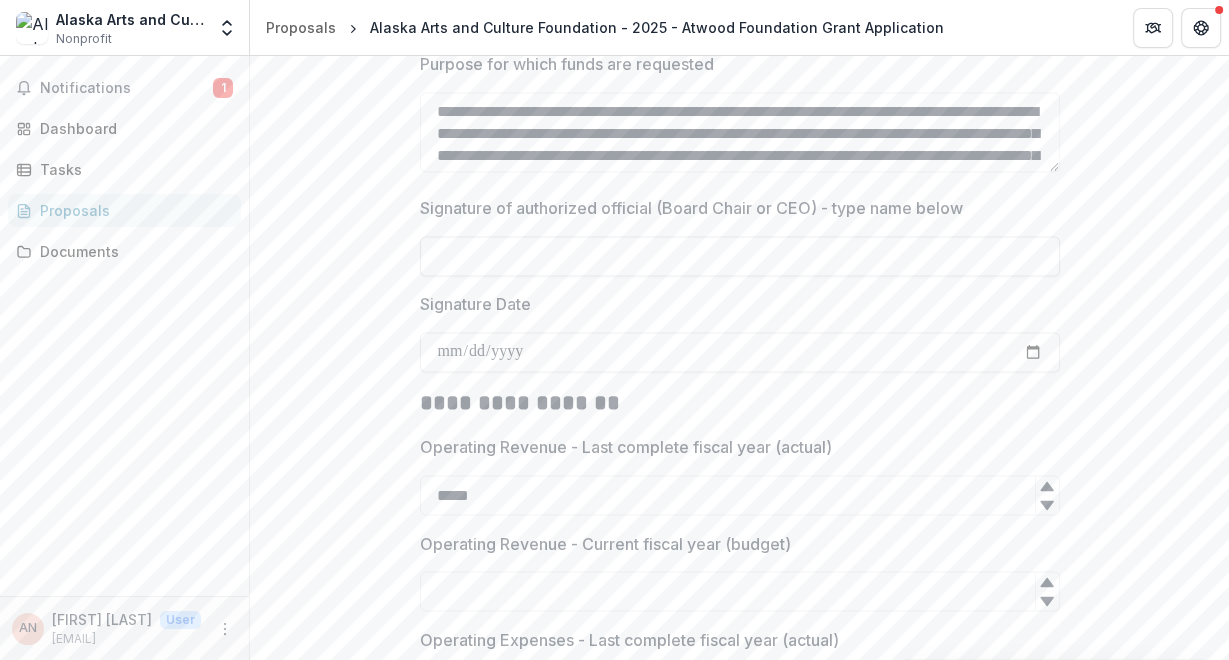 click on "Signature of authorized official (Board Chair or CEO) - type name below" at bounding box center (740, 256) 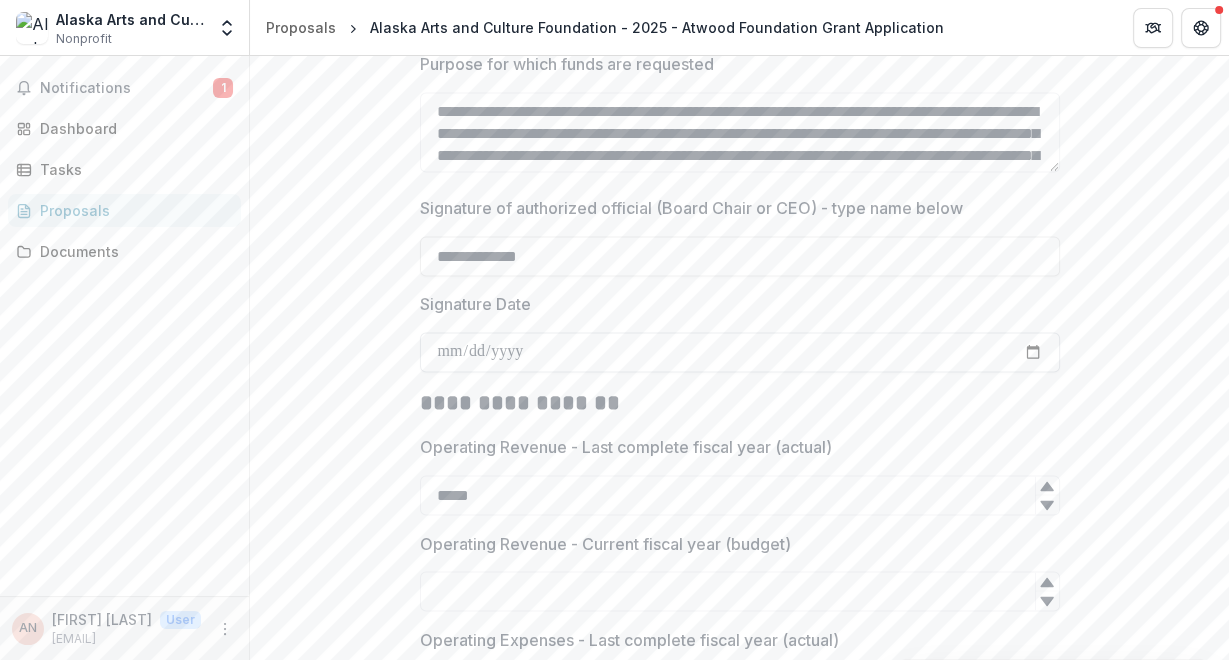 type on "**********" 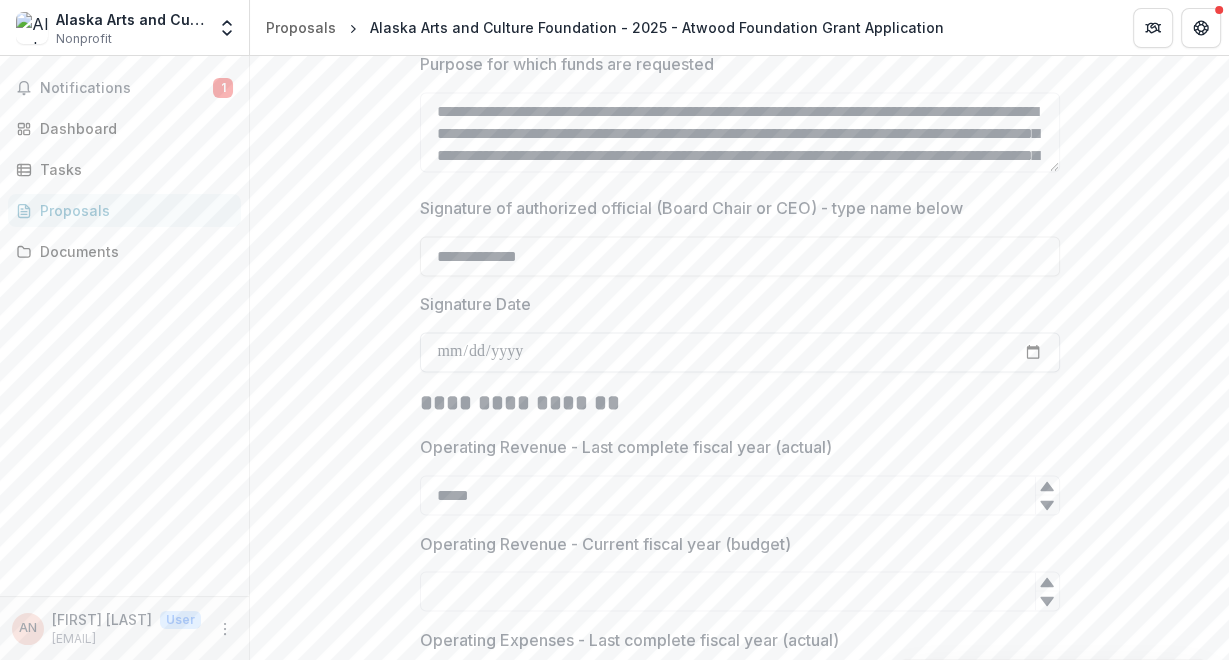 click on "Signature Date" at bounding box center [740, 352] 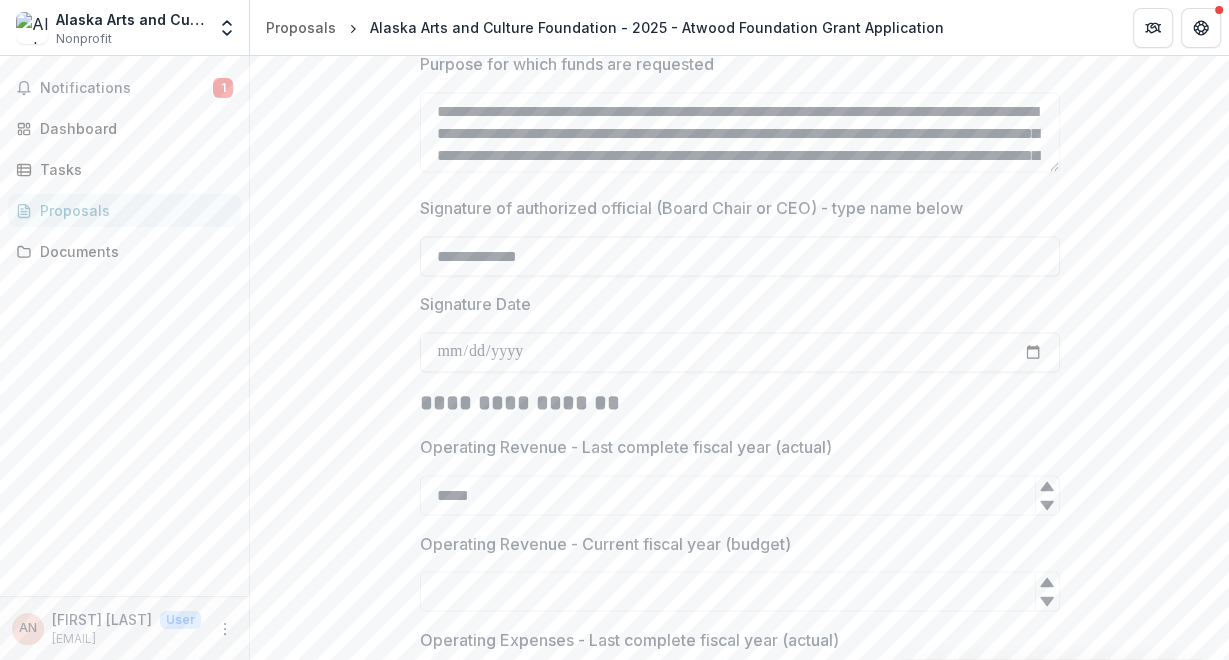 type on "**********" 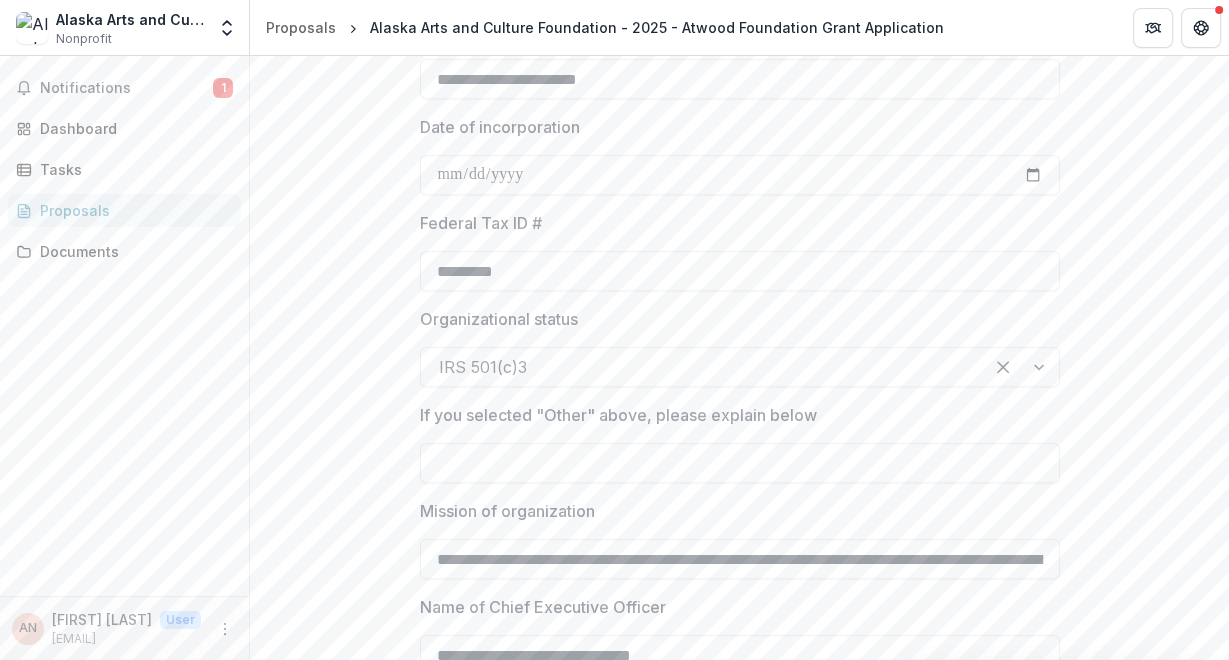scroll, scrollTop: 1108, scrollLeft: 0, axis: vertical 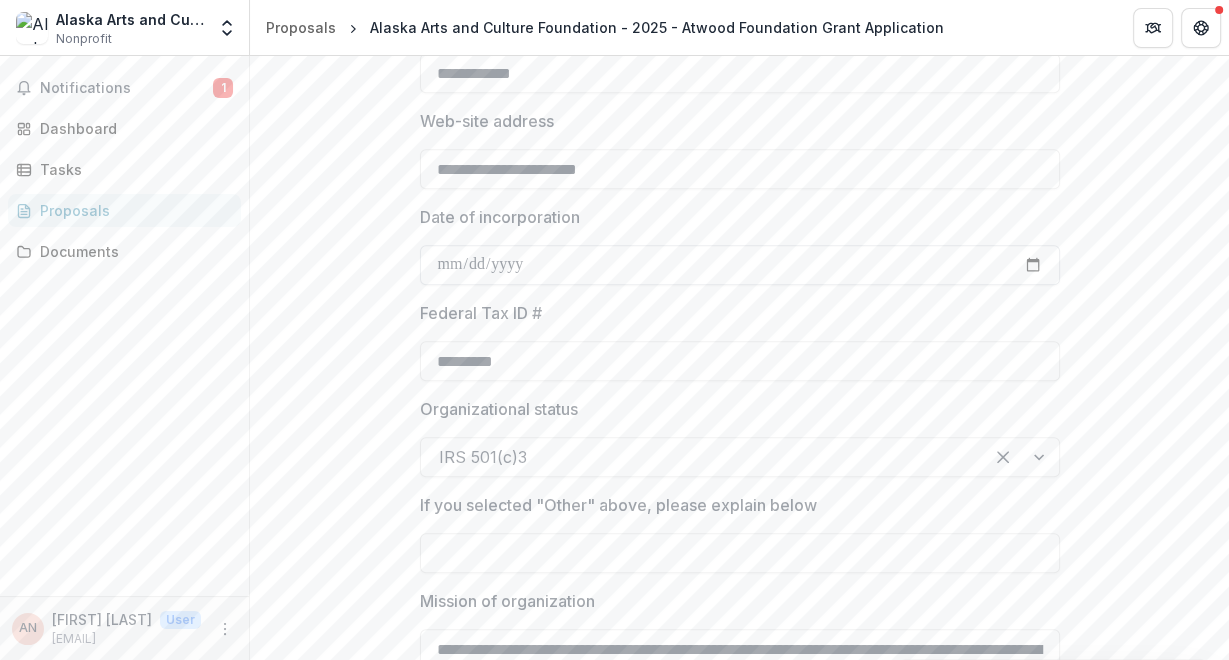 click on "Date of incorporation" at bounding box center [740, 265] 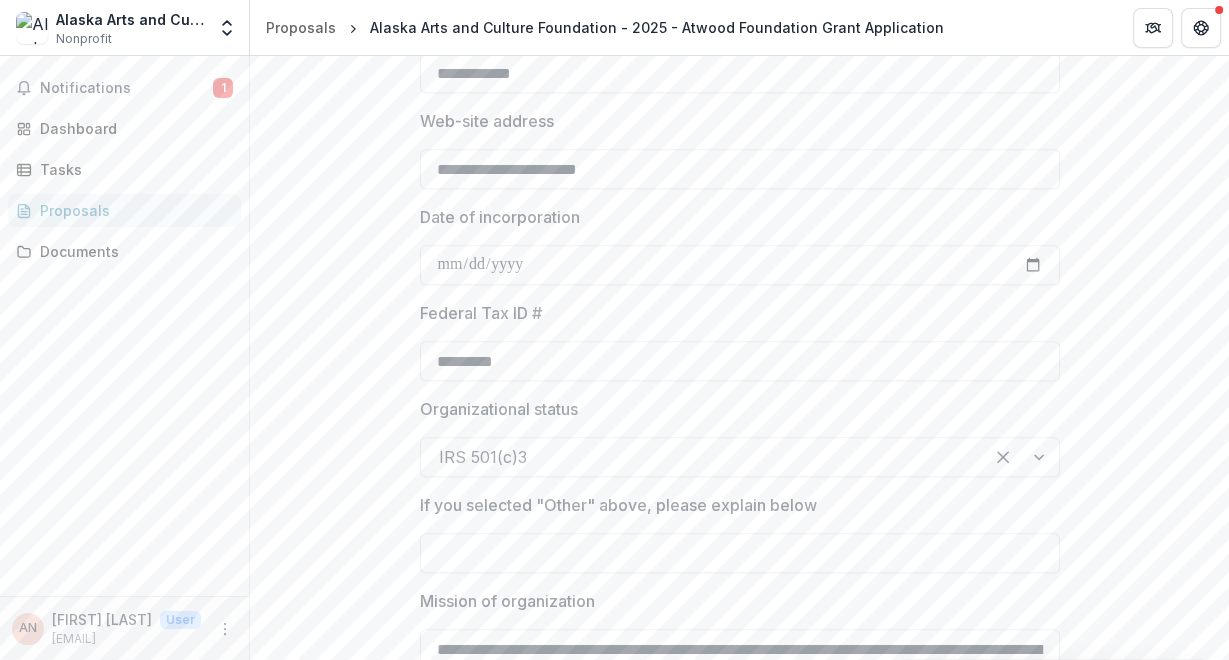 type on "**********" 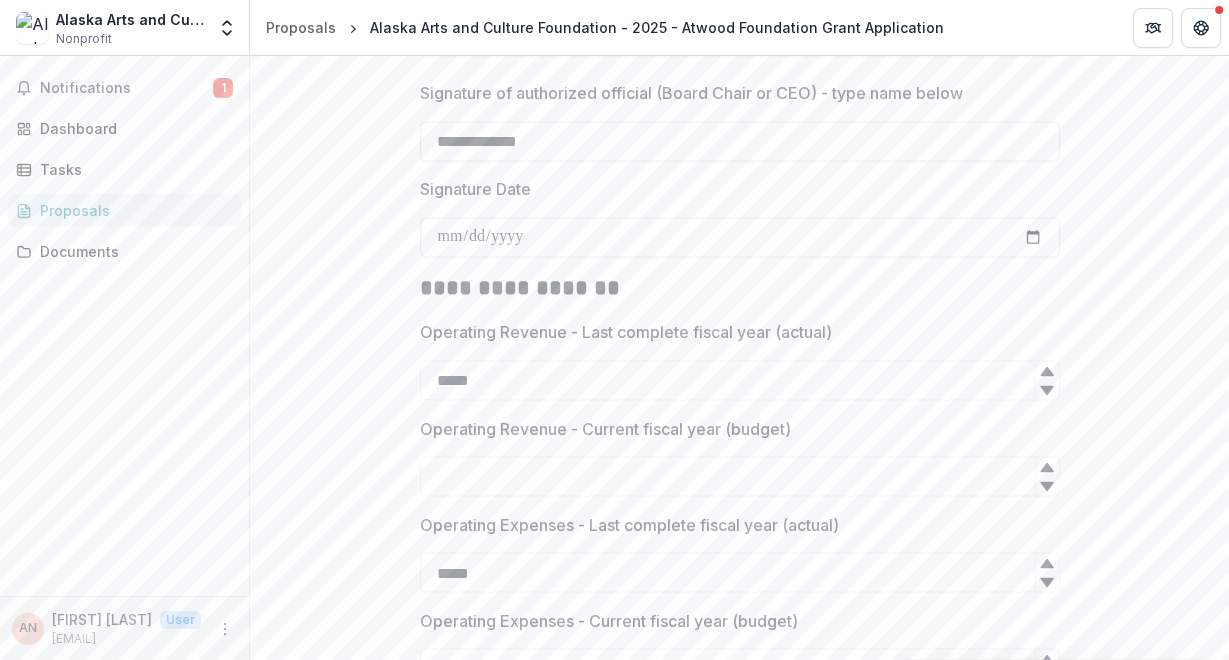 scroll, scrollTop: 2836, scrollLeft: 0, axis: vertical 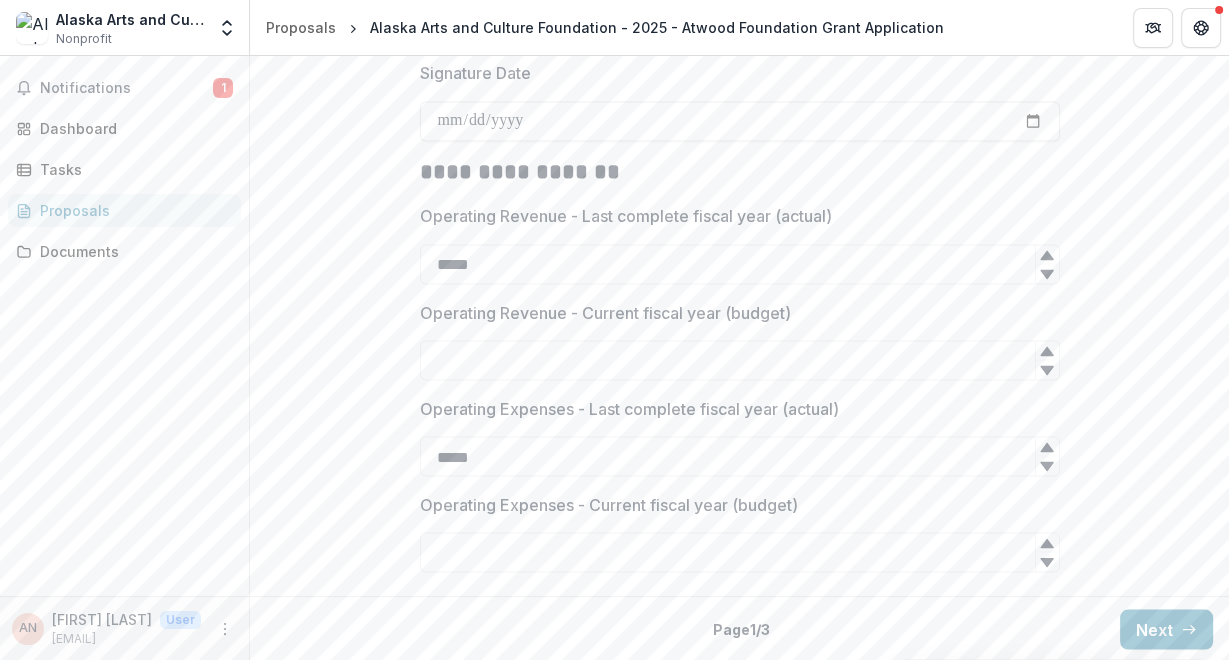 type on "*" 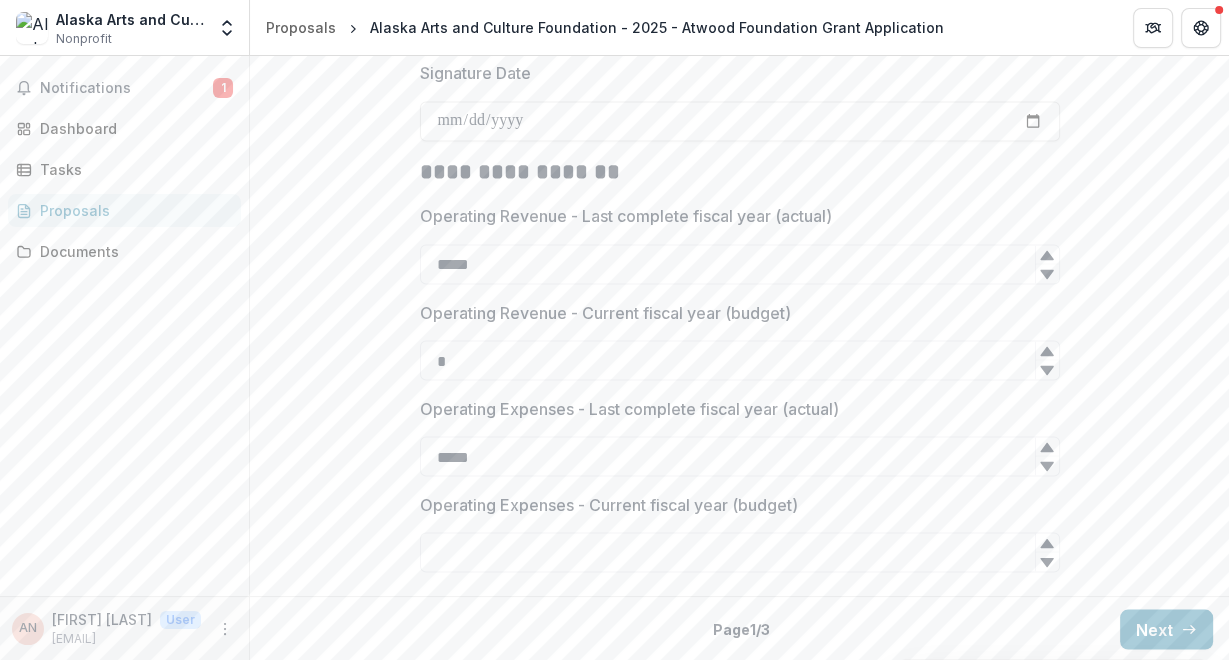 click 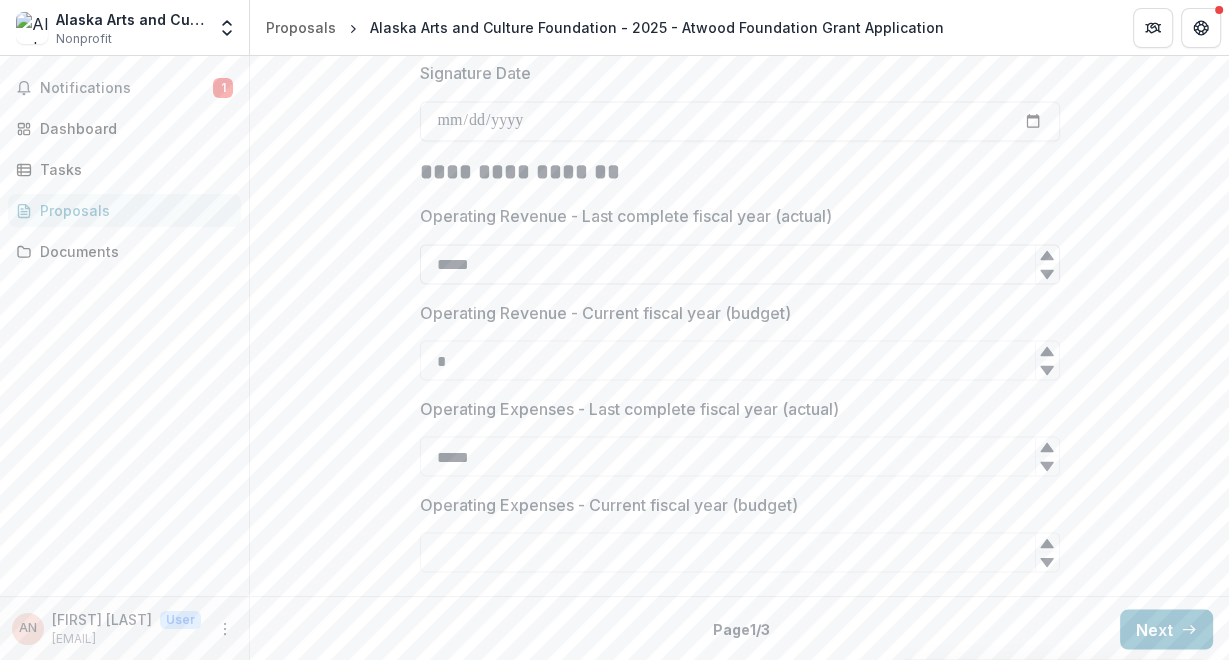 click on "*****" at bounding box center [740, 264] 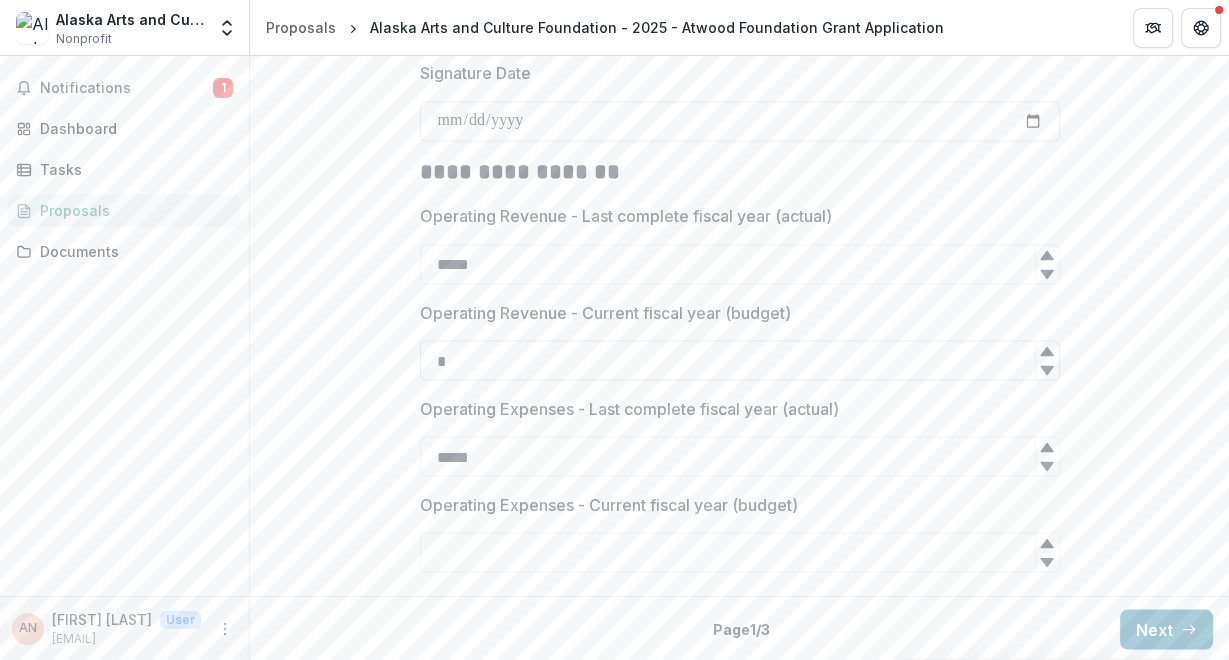 click on "*" at bounding box center (740, 360) 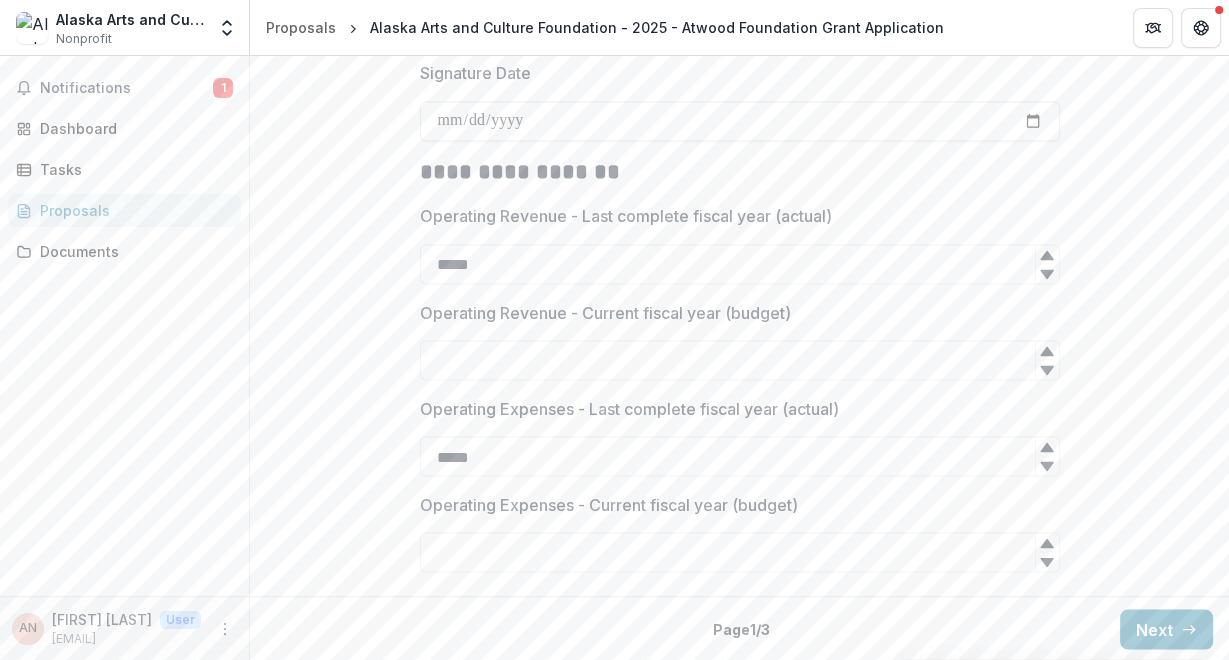 type 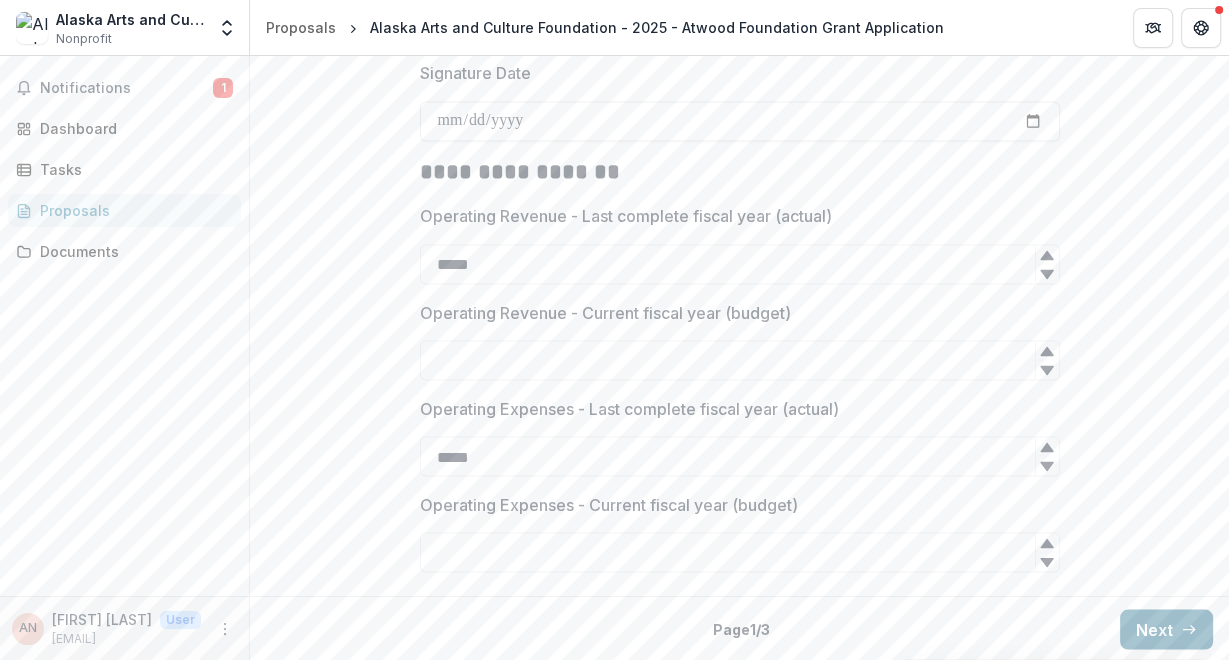 click on "Next" at bounding box center (1166, 629) 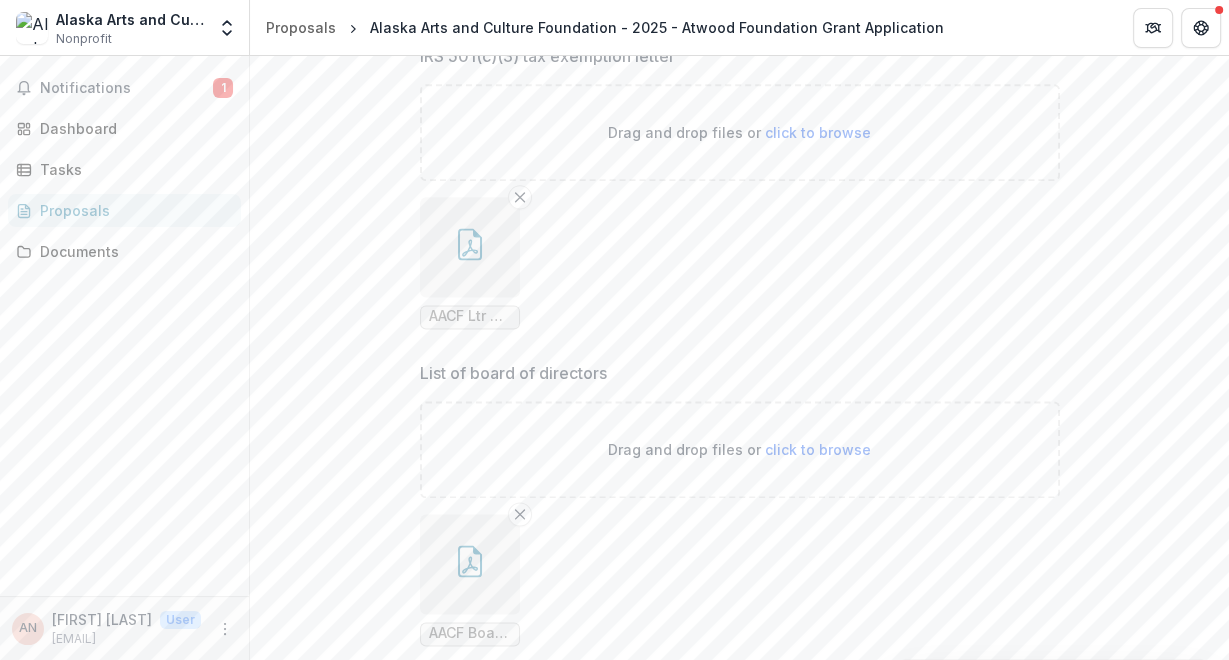 scroll, scrollTop: 1808, scrollLeft: 0, axis: vertical 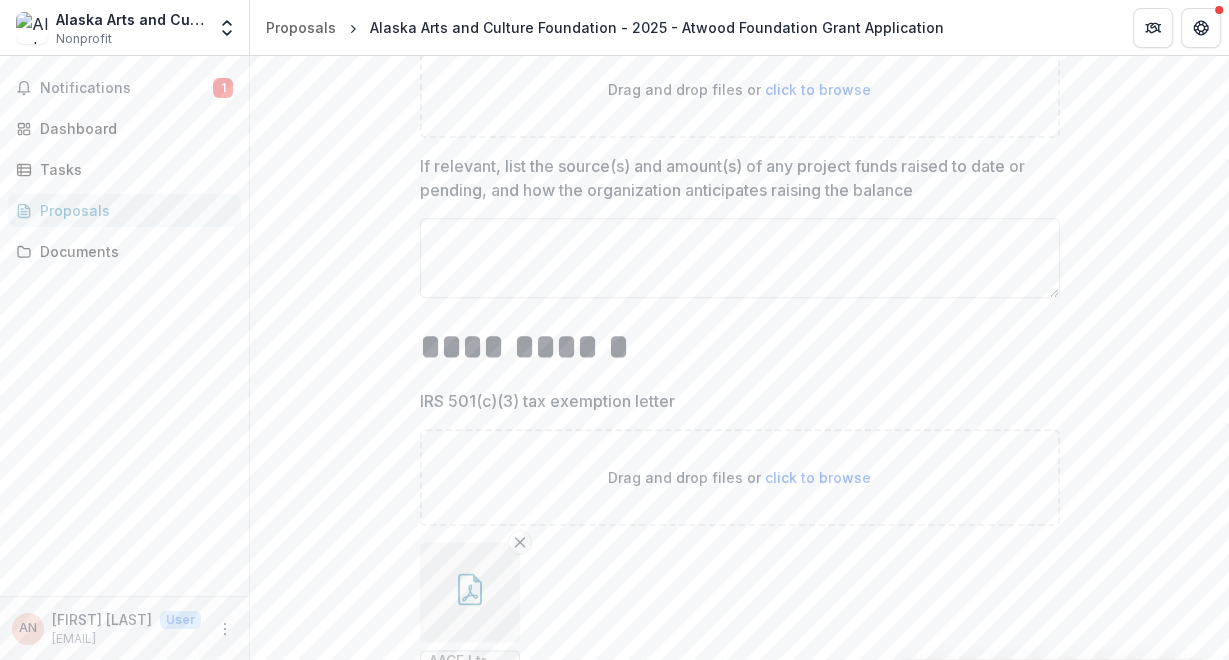click on "If relevant, list the source(s) and amount(s) of any project funds raised to date or pending, and how the organization anticipates raising the balance" at bounding box center (740, 258) 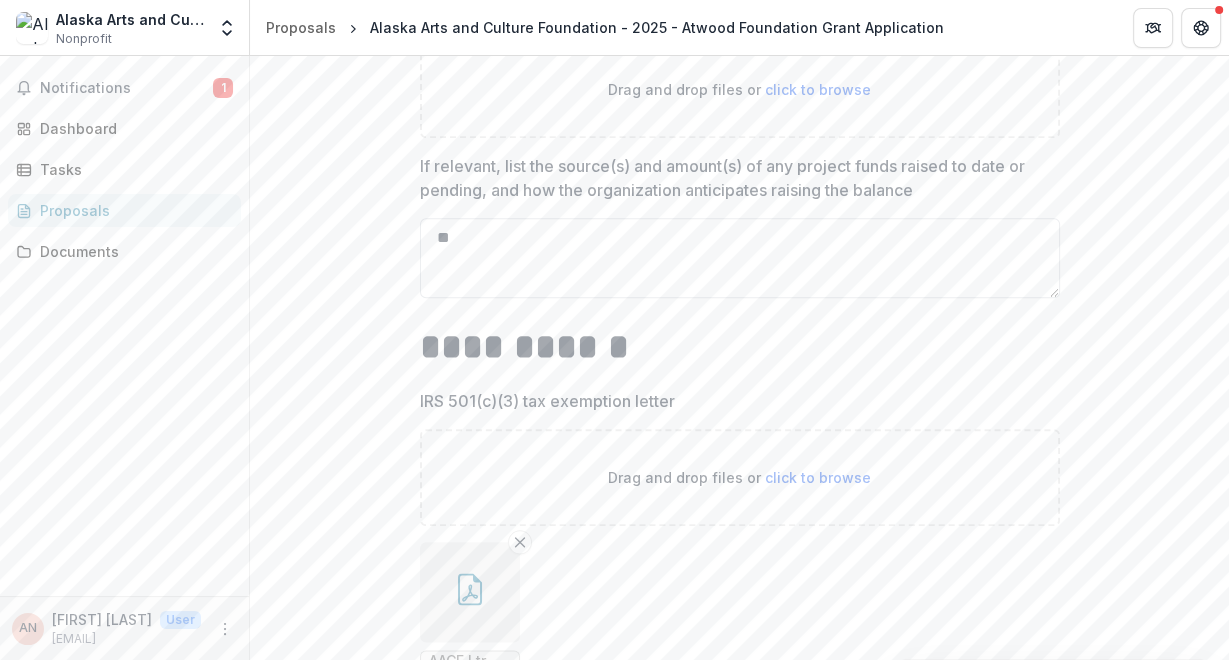 type on "*" 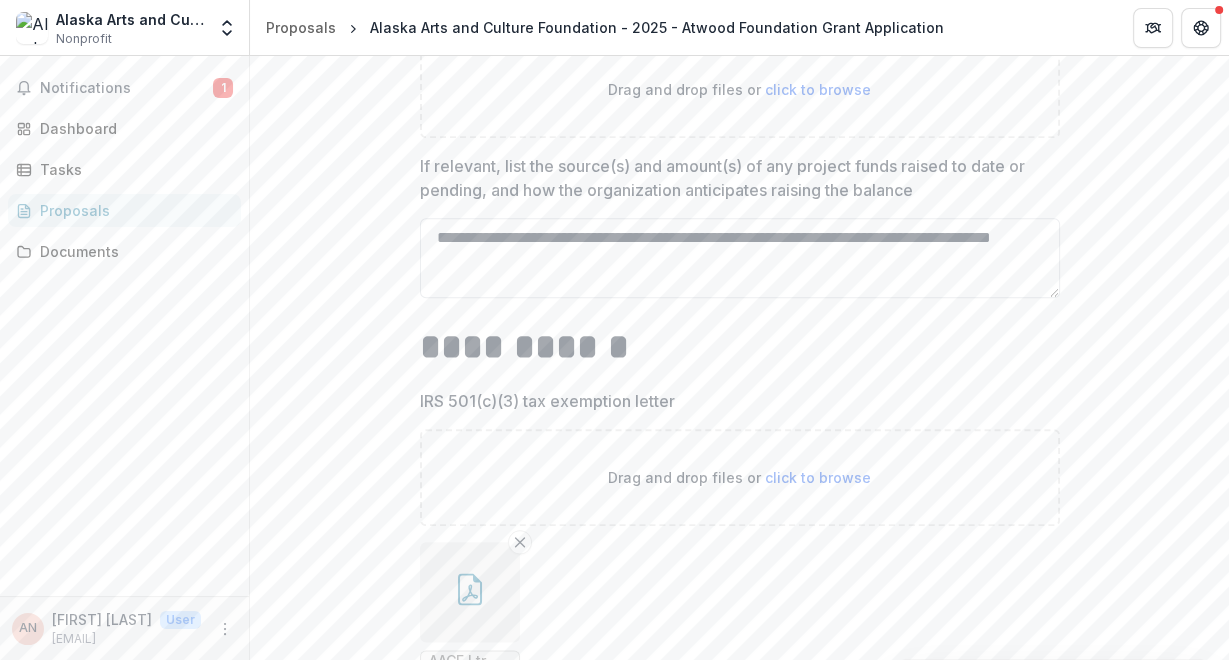 click on "**********" at bounding box center (740, 258) 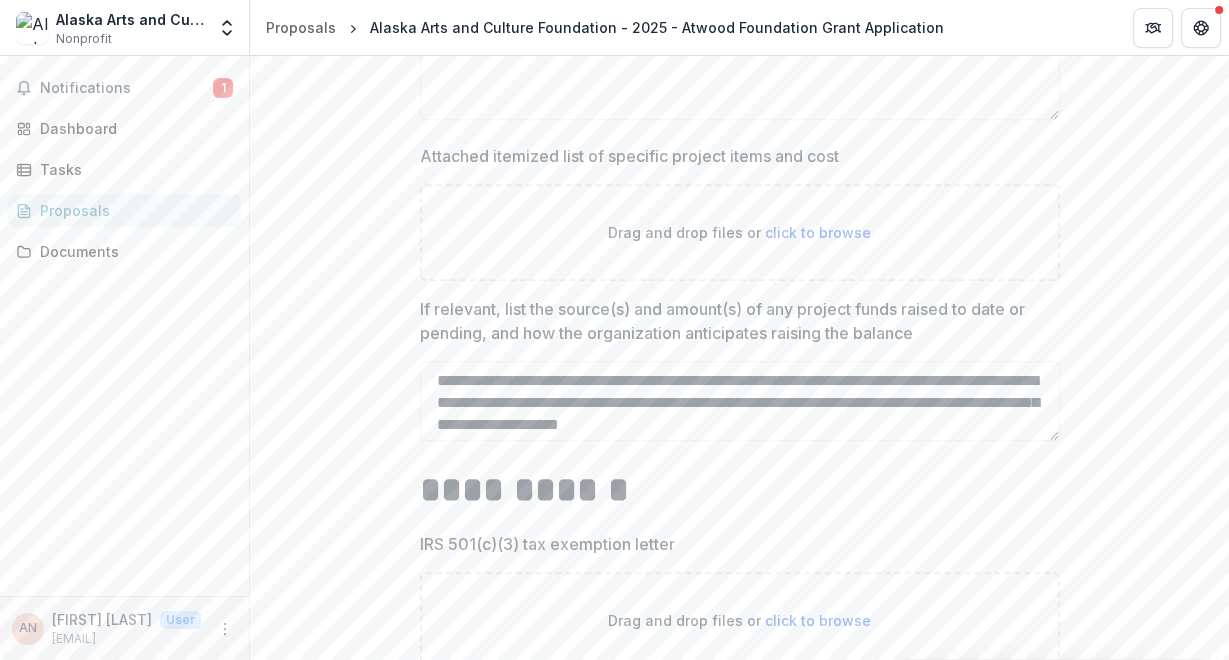 scroll, scrollTop: 1577, scrollLeft: 0, axis: vertical 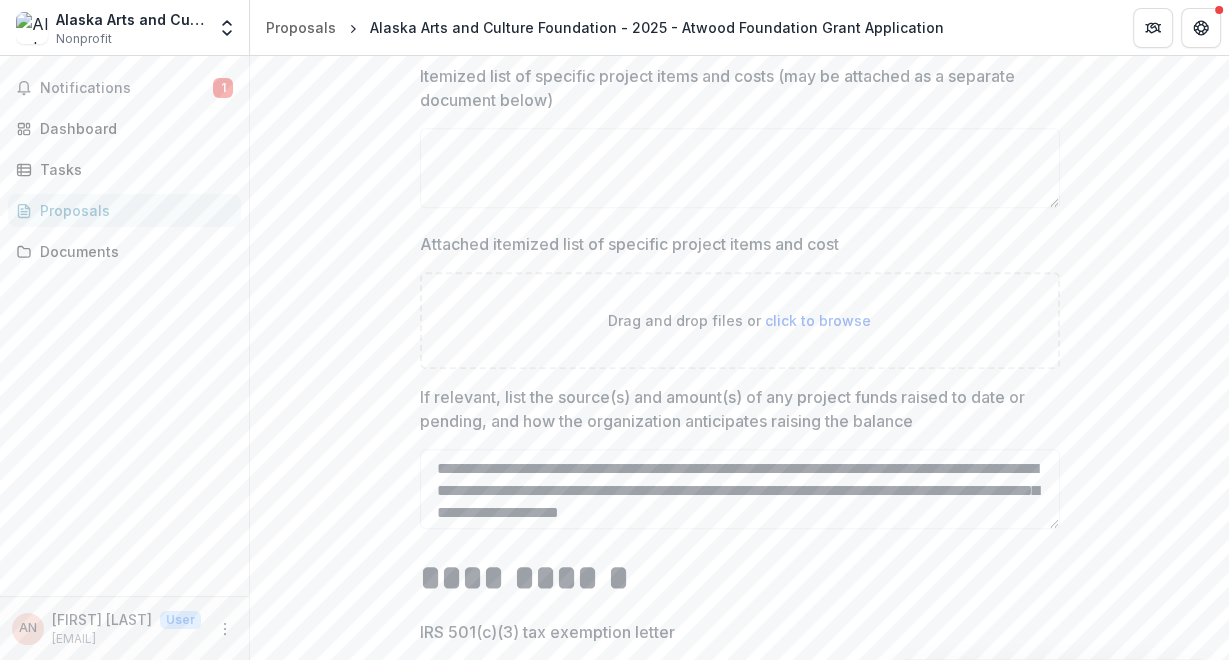 type on "**********" 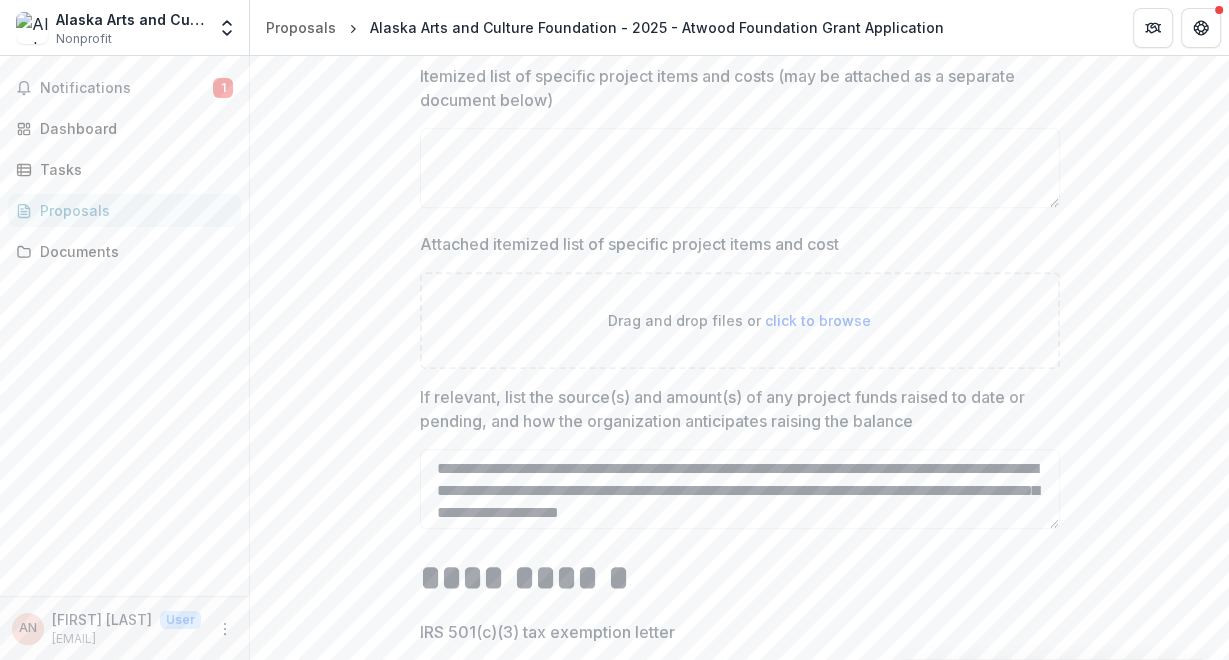 click on "**********" at bounding box center [739, 845] 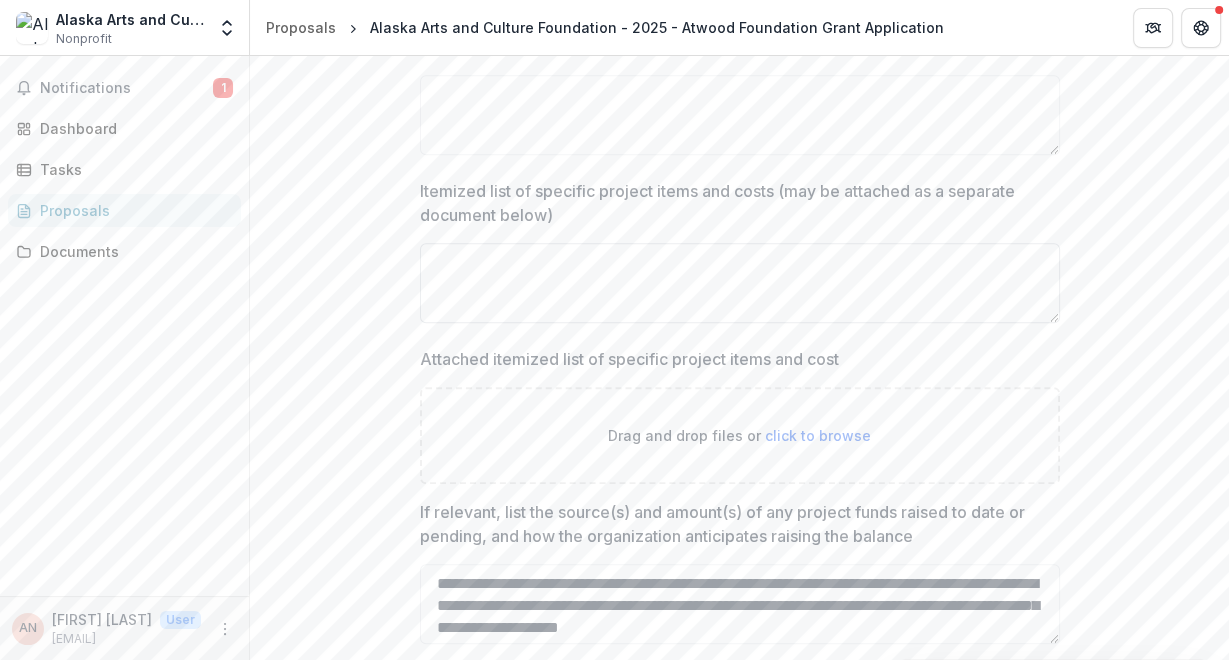 click on "Itemized list of specific project items and costs (may be attached as a separate document below)" at bounding box center [740, 283] 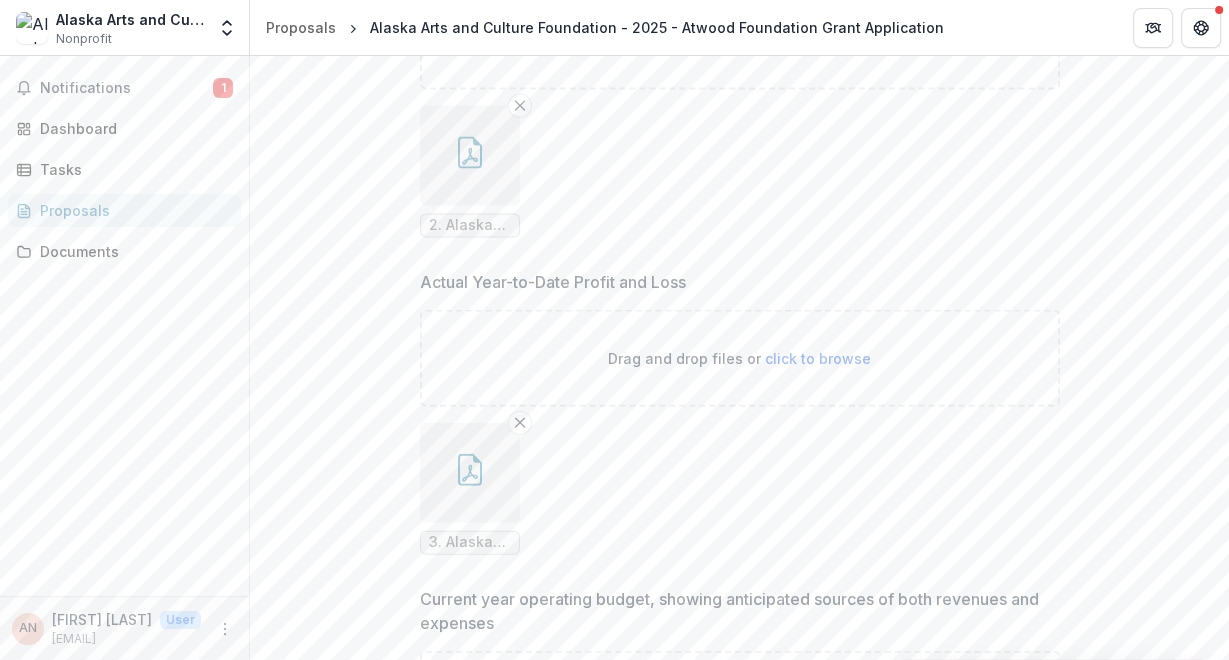 scroll, scrollTop: 3881, scrollLeft: 0, axis: vertical 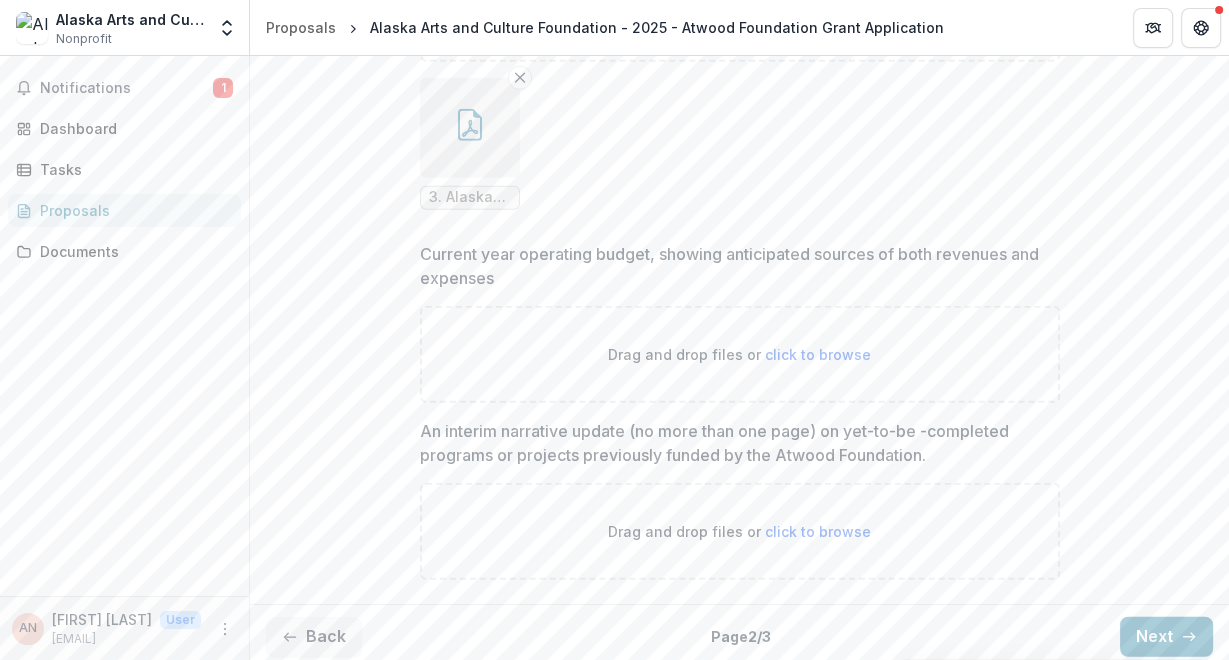 type on "**********" 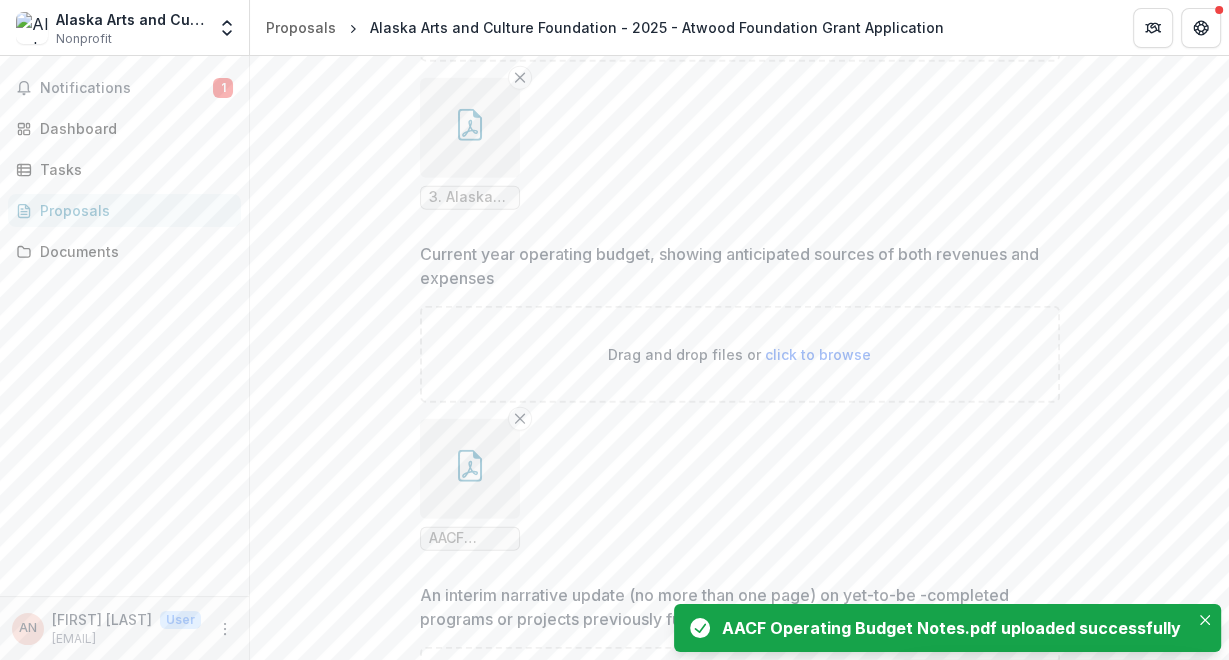 click at bounding box center (470, 469) 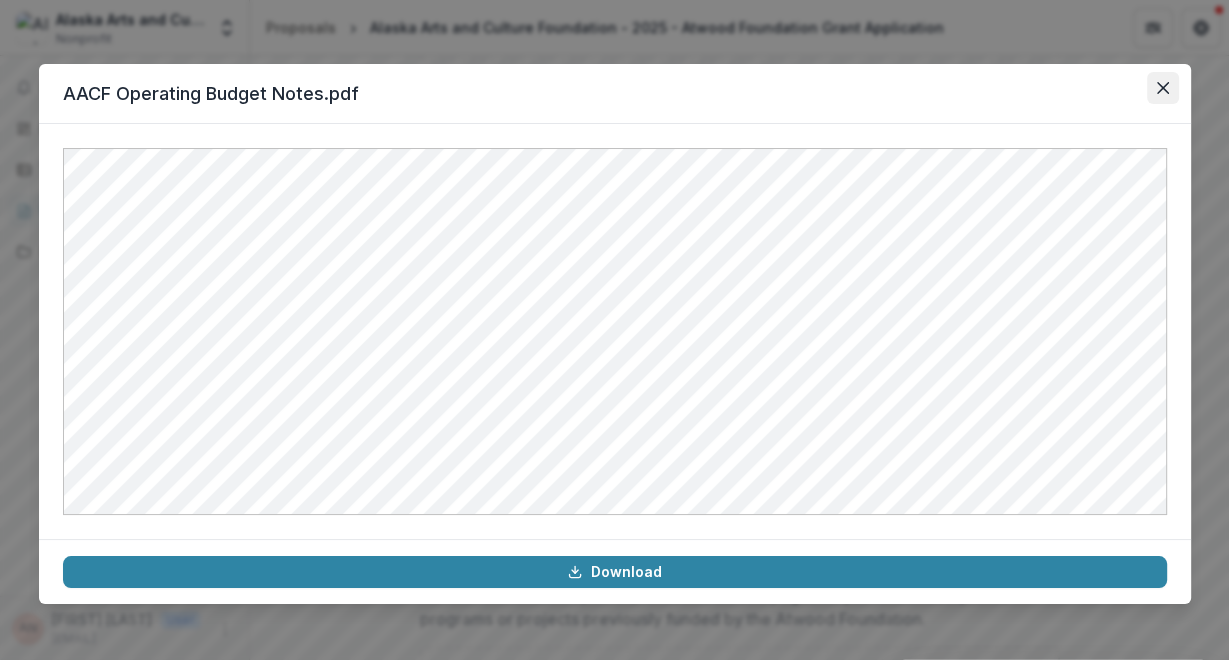 click 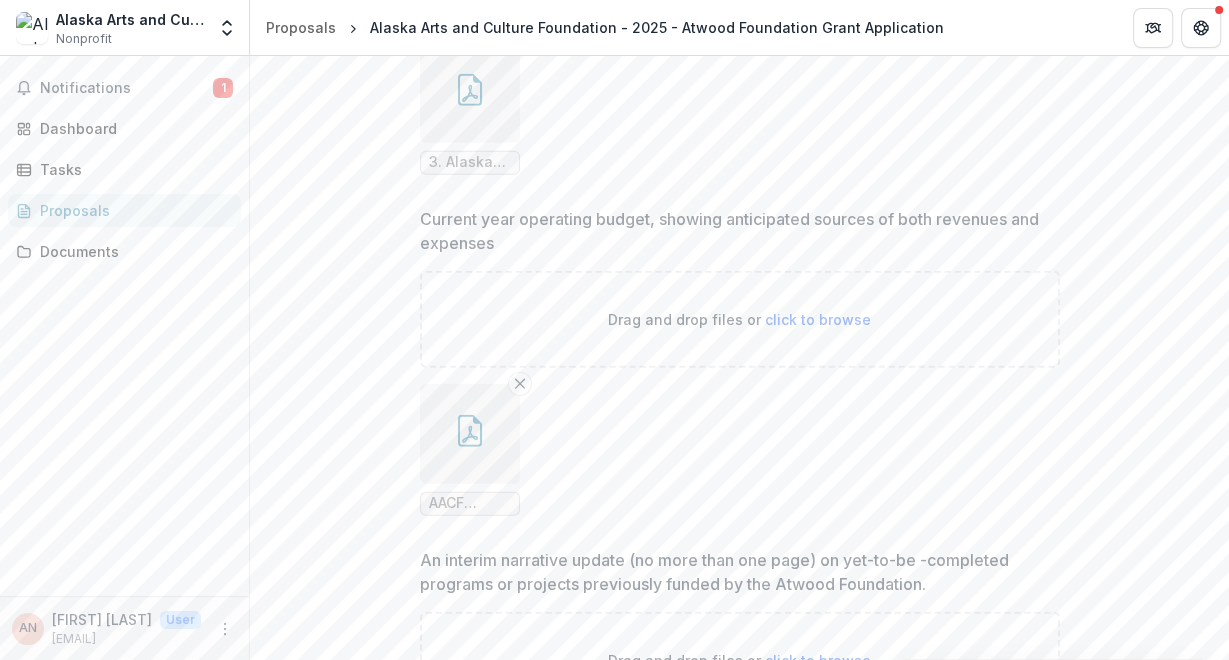 scroll, scrollTop: 4045, scrollLeft: 0, axis: vertical 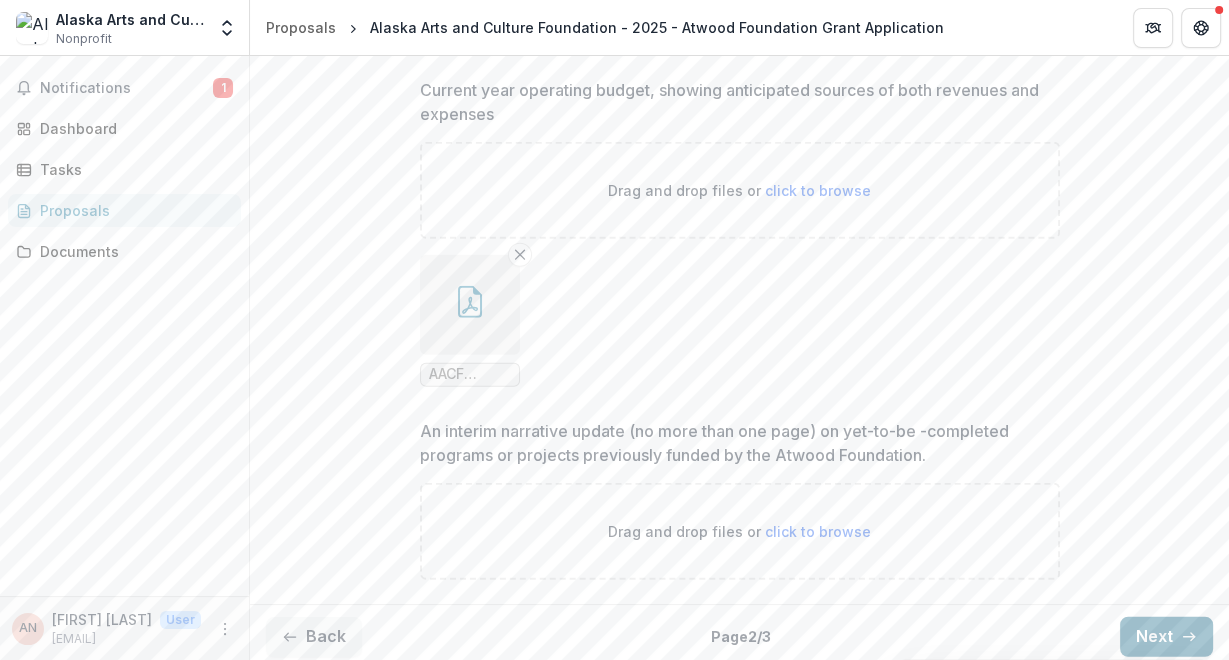 click on "Next" at bounding box center (1166, 637) 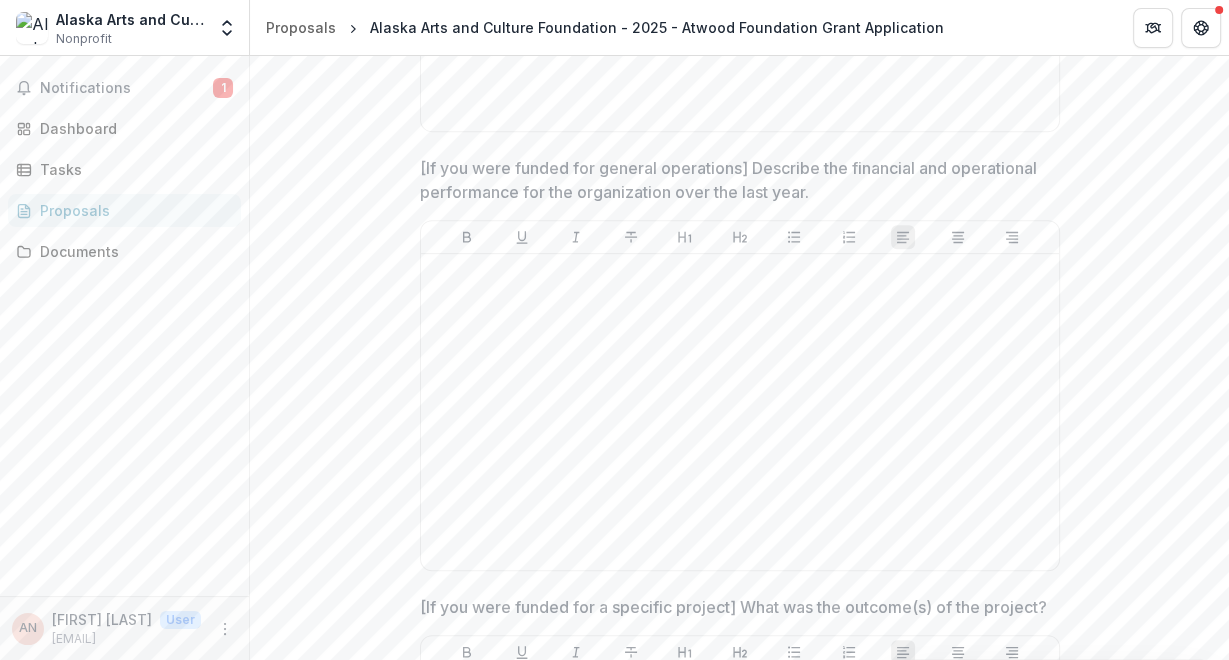 scroll, scrollTop: 1200, scrollLeft: 0, axis: vertical 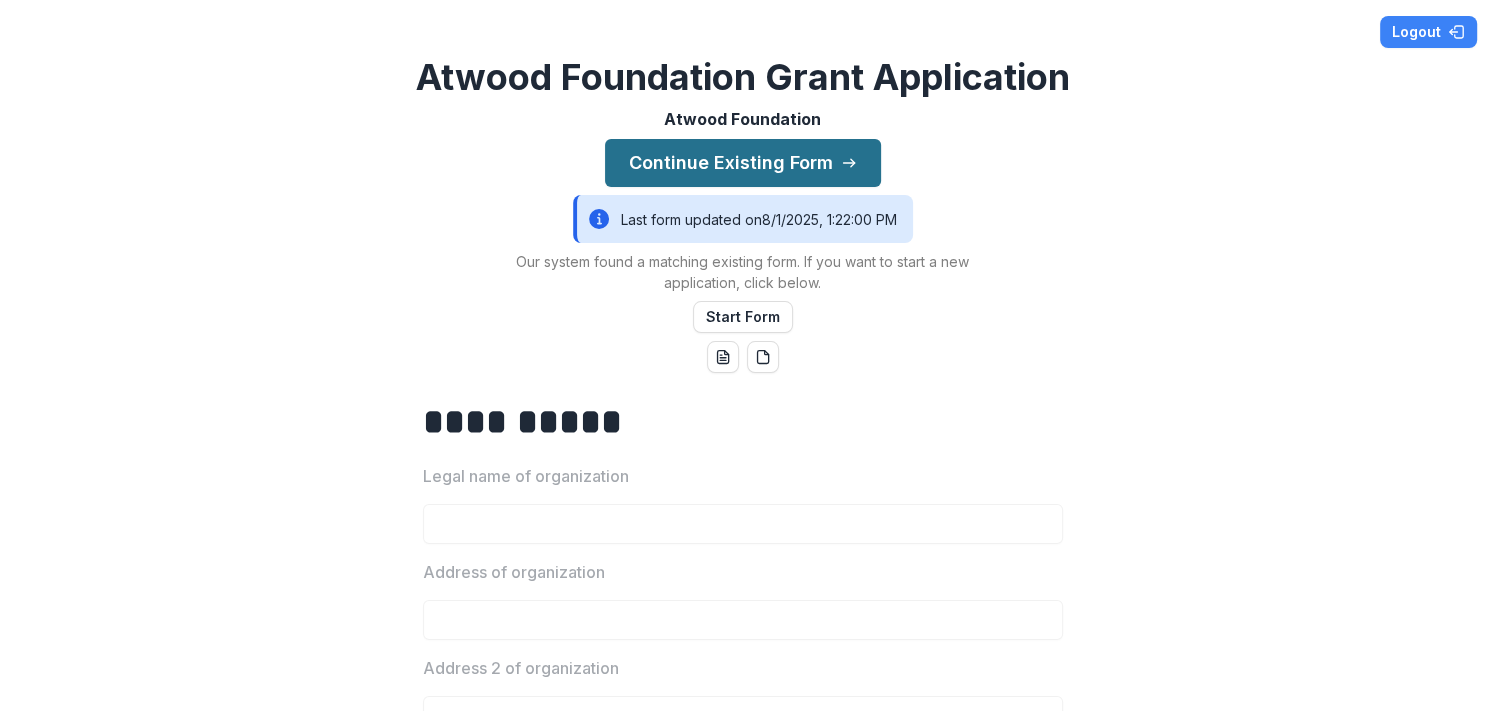click on "Continue Existing Form" at bounding box center [743, 163] 